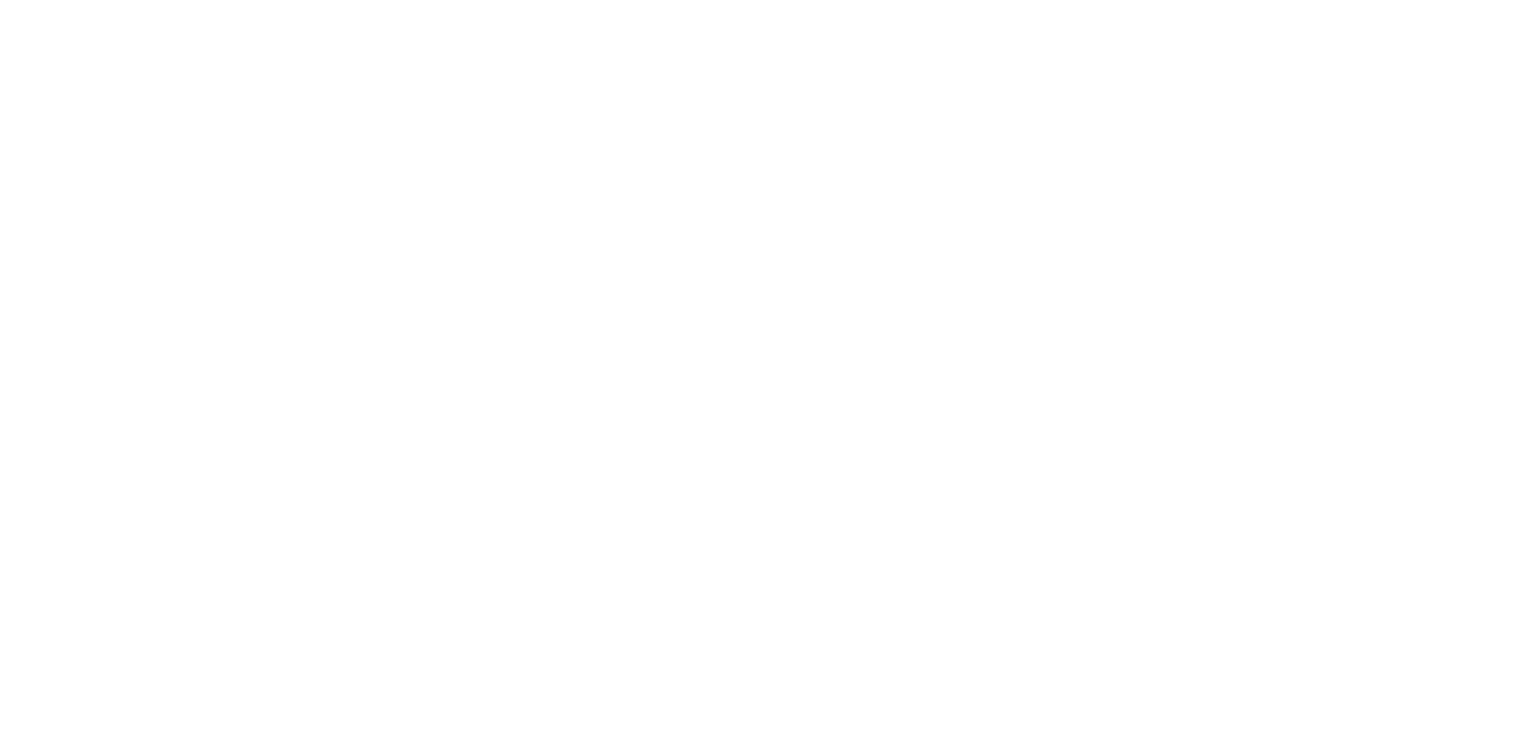 scroll, scrollTop: 0, scrollLeft: 0, axis: both 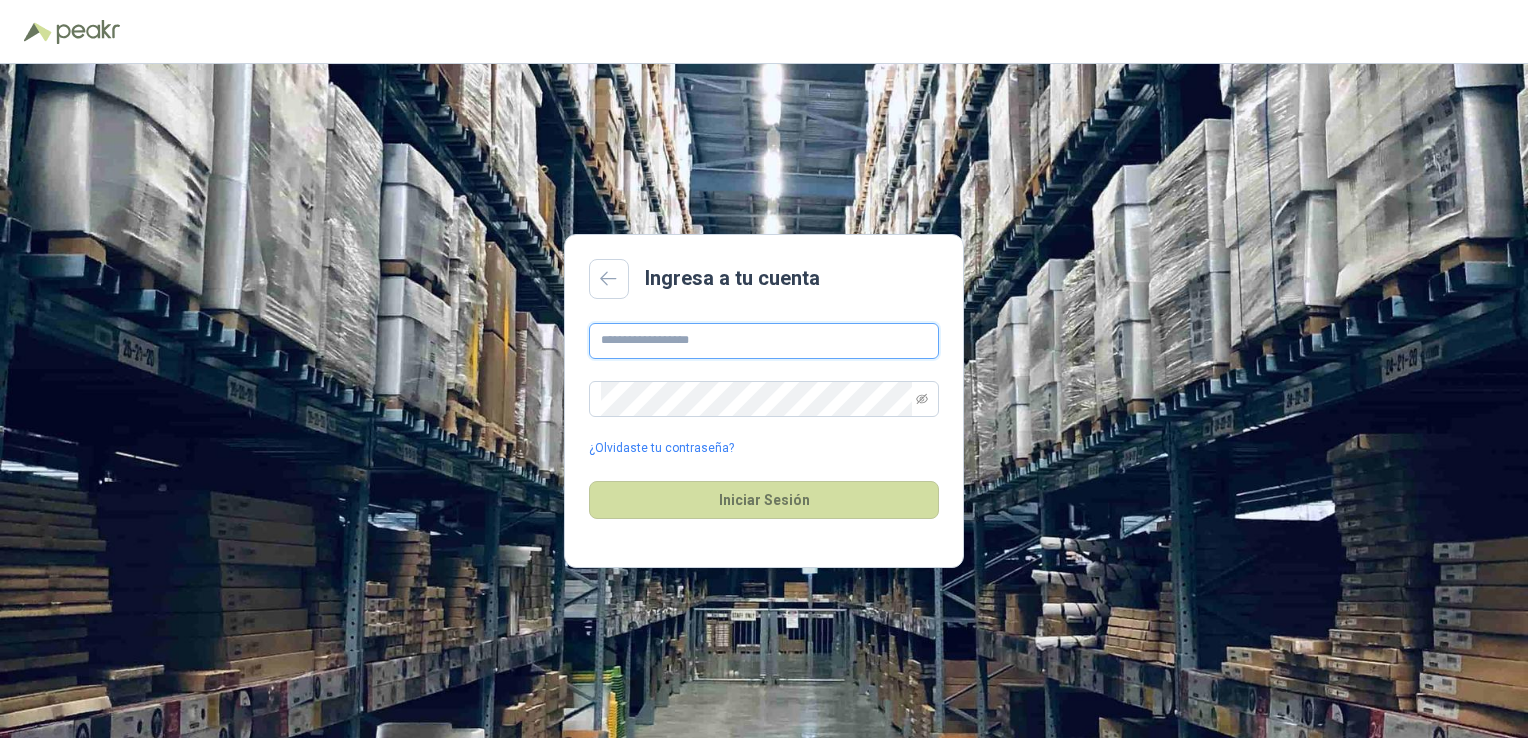 type on "**********" 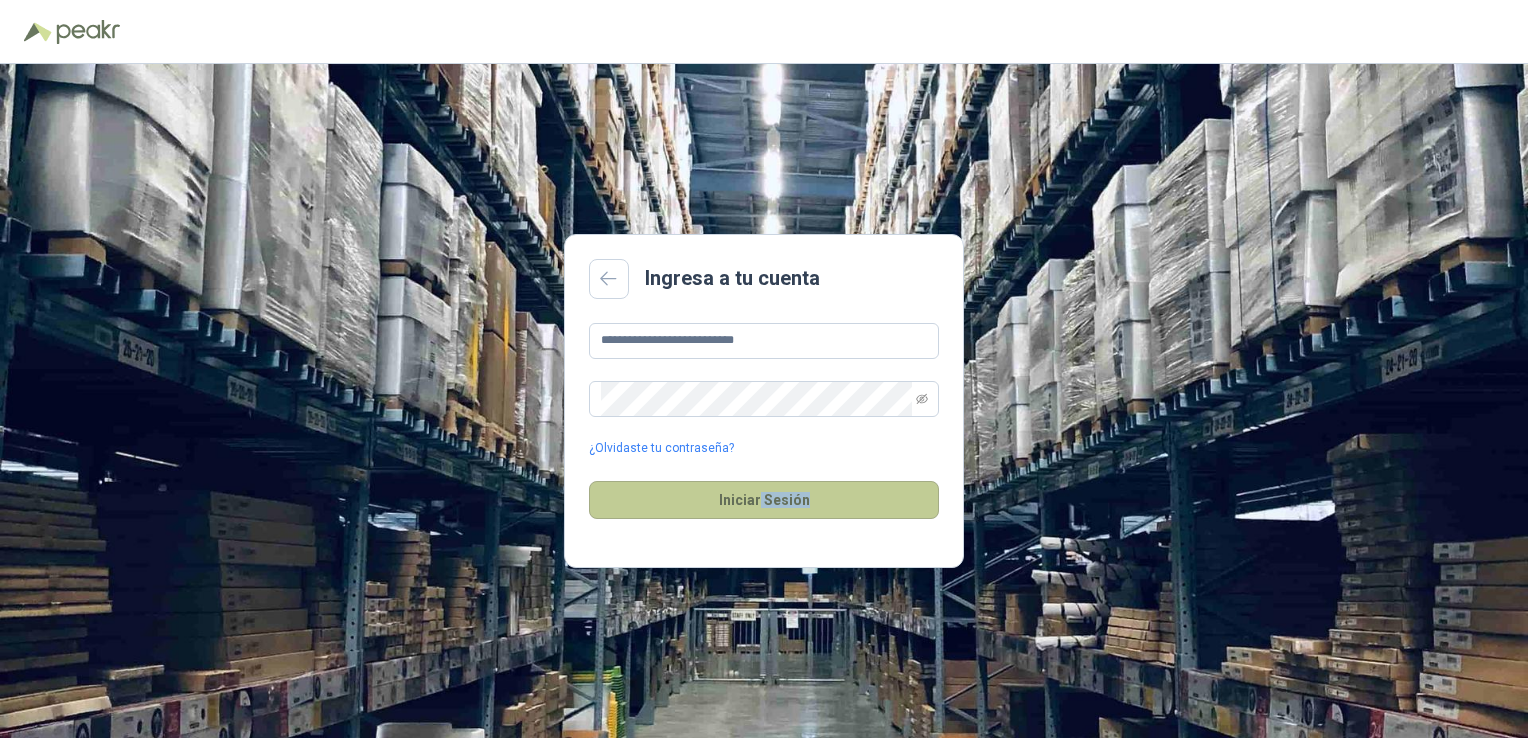 click on "Iniciar Sesión" at bounding box center (764, 500) 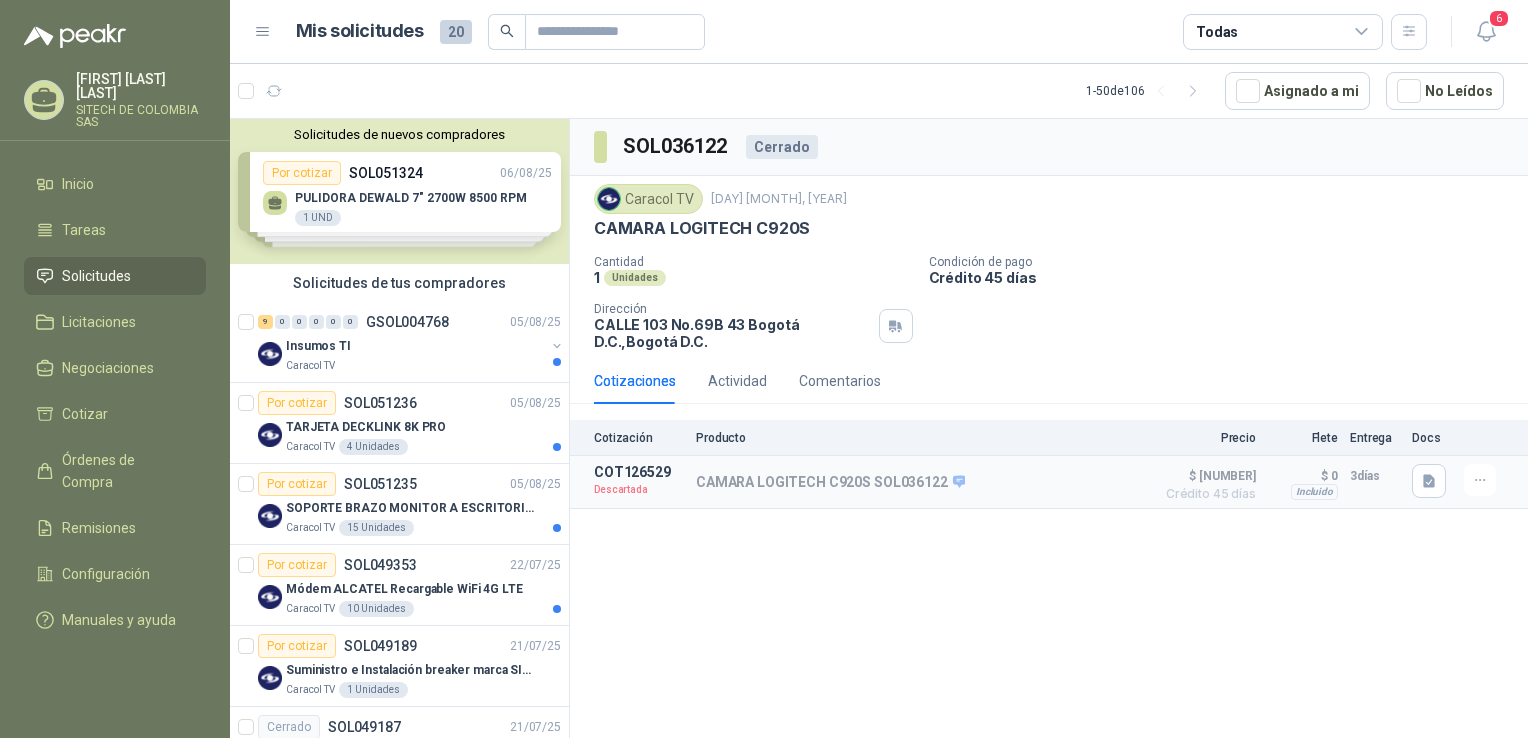 drag, startPoint x: 400, startPoint y: 423, endPoint x: 738, endPoint y: 599, distance: 381.07742 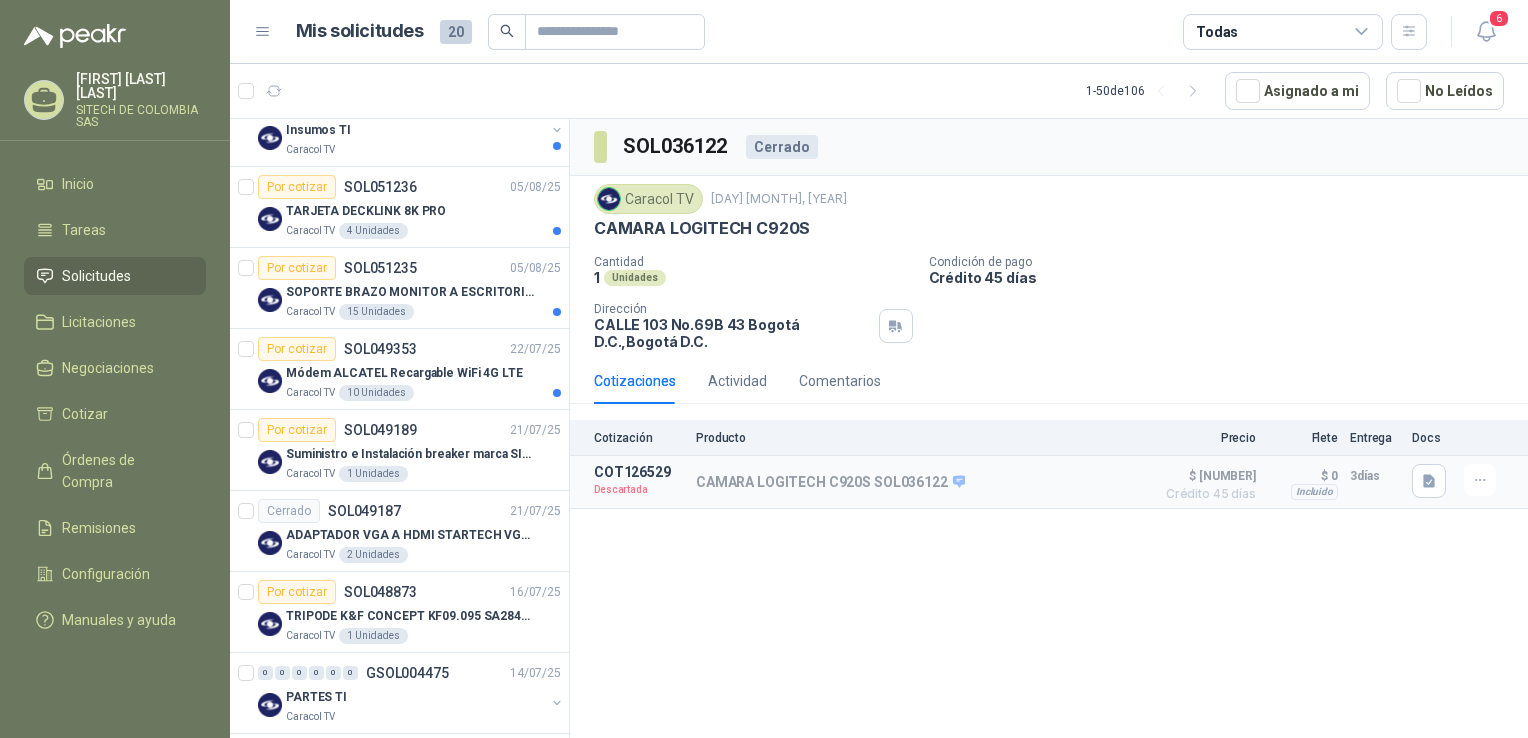 scroll, scrollTop: 222, scrollLeft: 0, axis: vertical 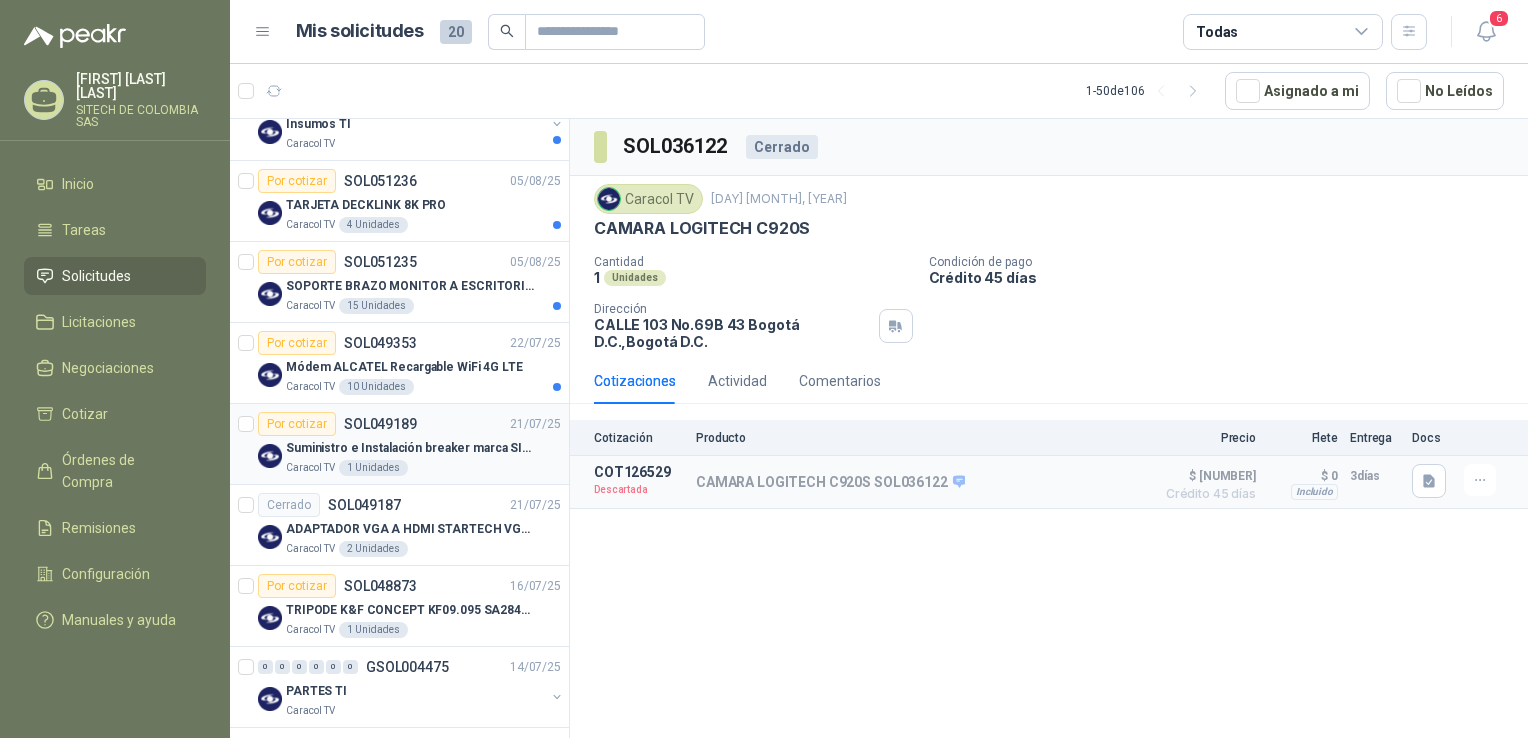 click on "1   Unidades" at bounding box center (373, 468) 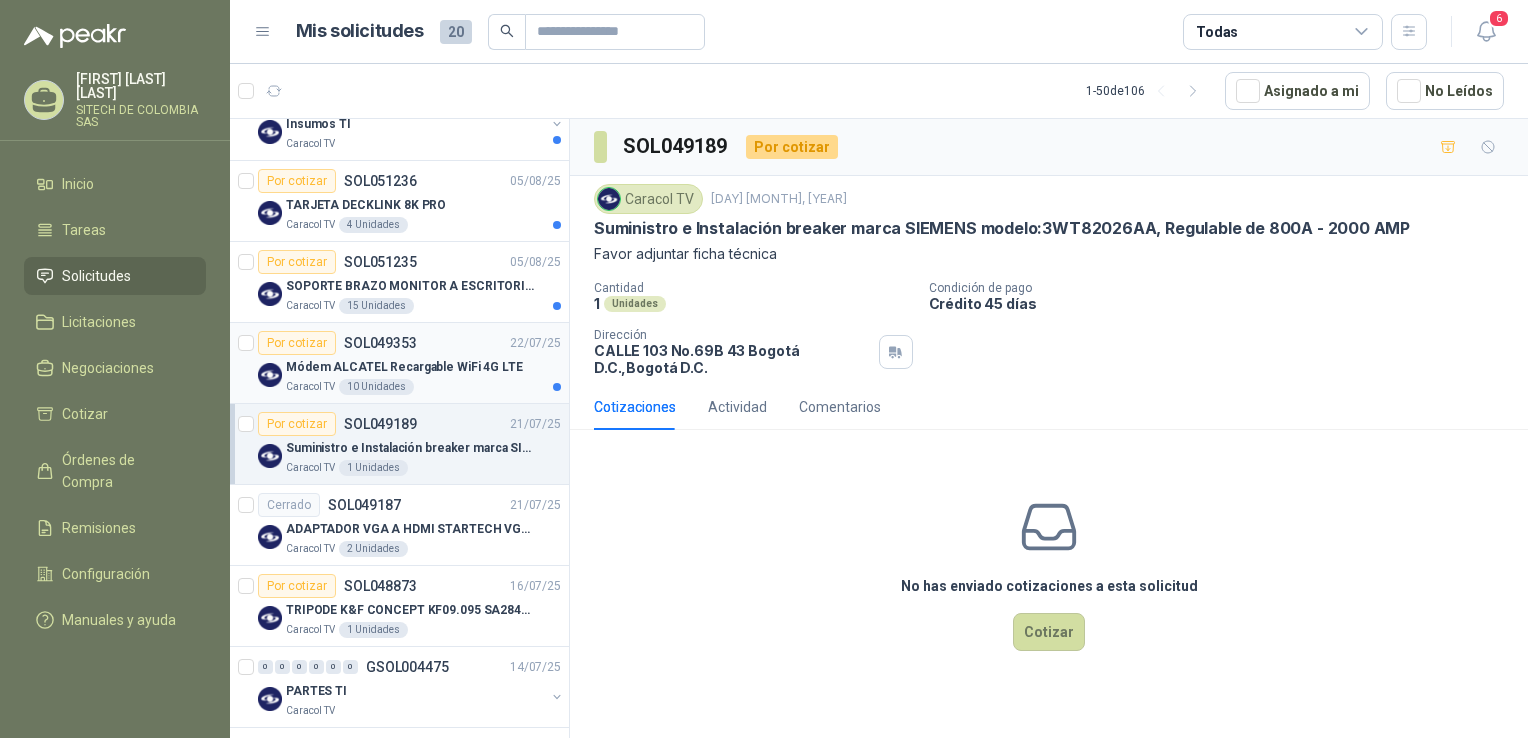 click on "Módem ALCATEL Recargable WiFi 4G LTE" at bounding box center [423, 367] 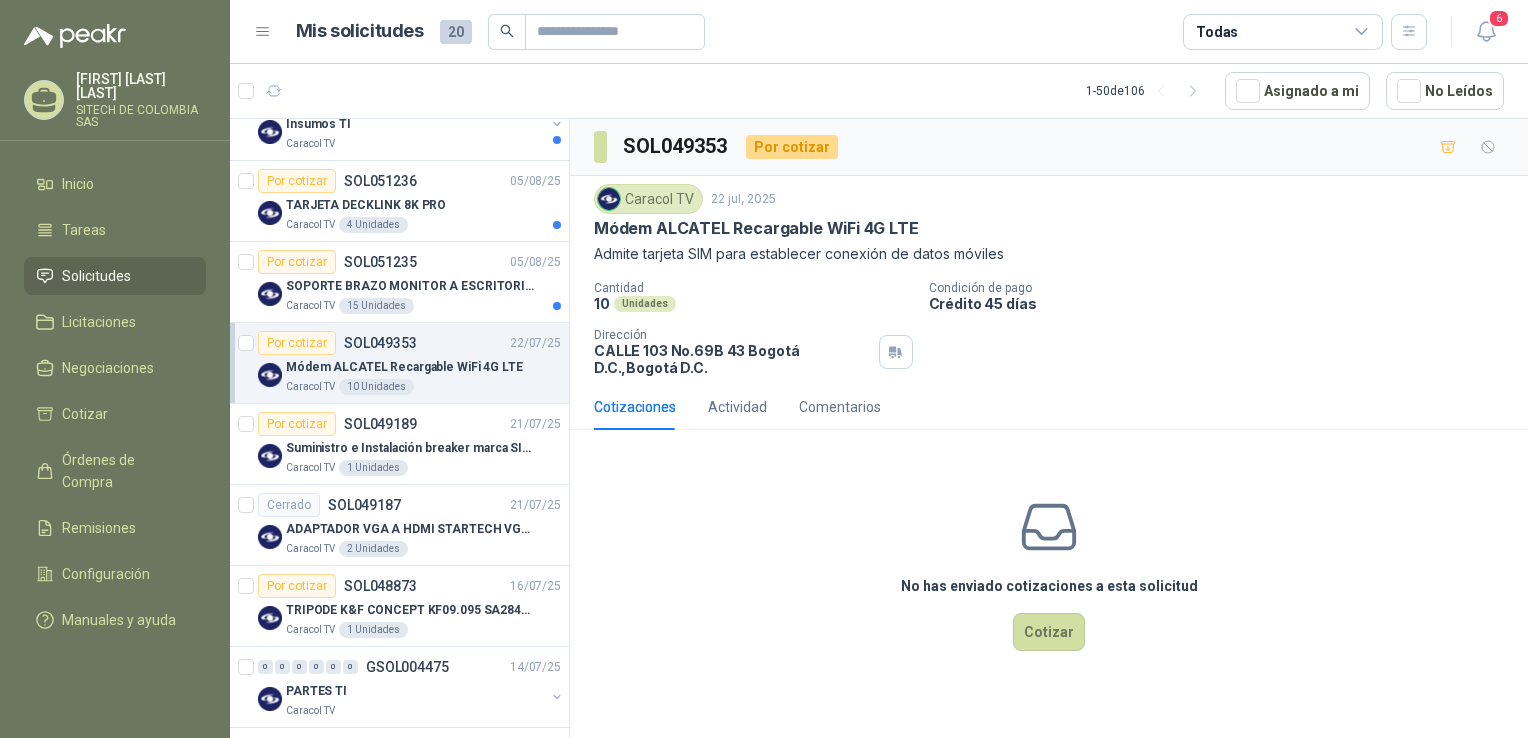 click on "Módem ALCATEL Recargable WiFi 4G LTE" at bounding box center [756, 228] 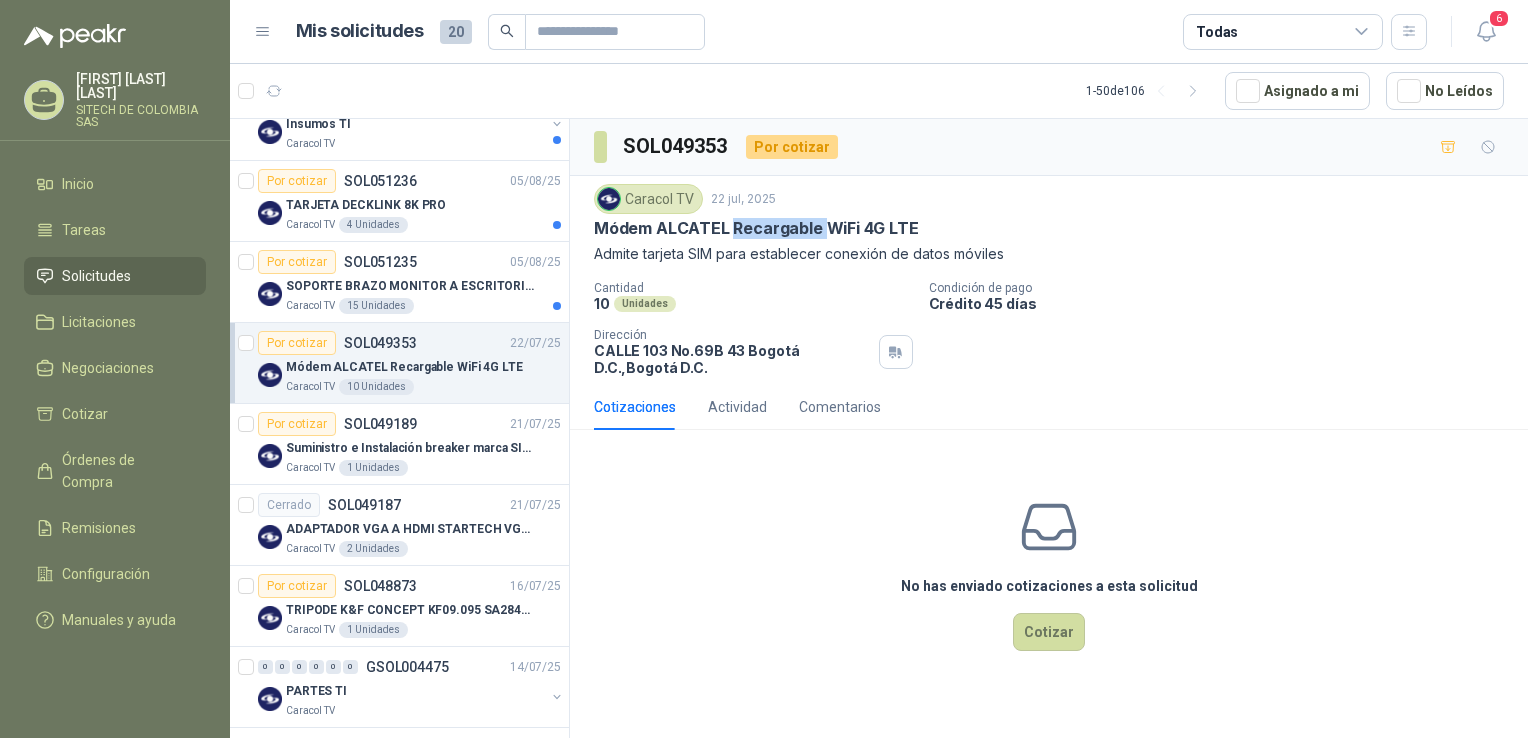 click on "Módem ALCATEL Recargable WiFi 4G LTE" at bounding box center [756, 228] 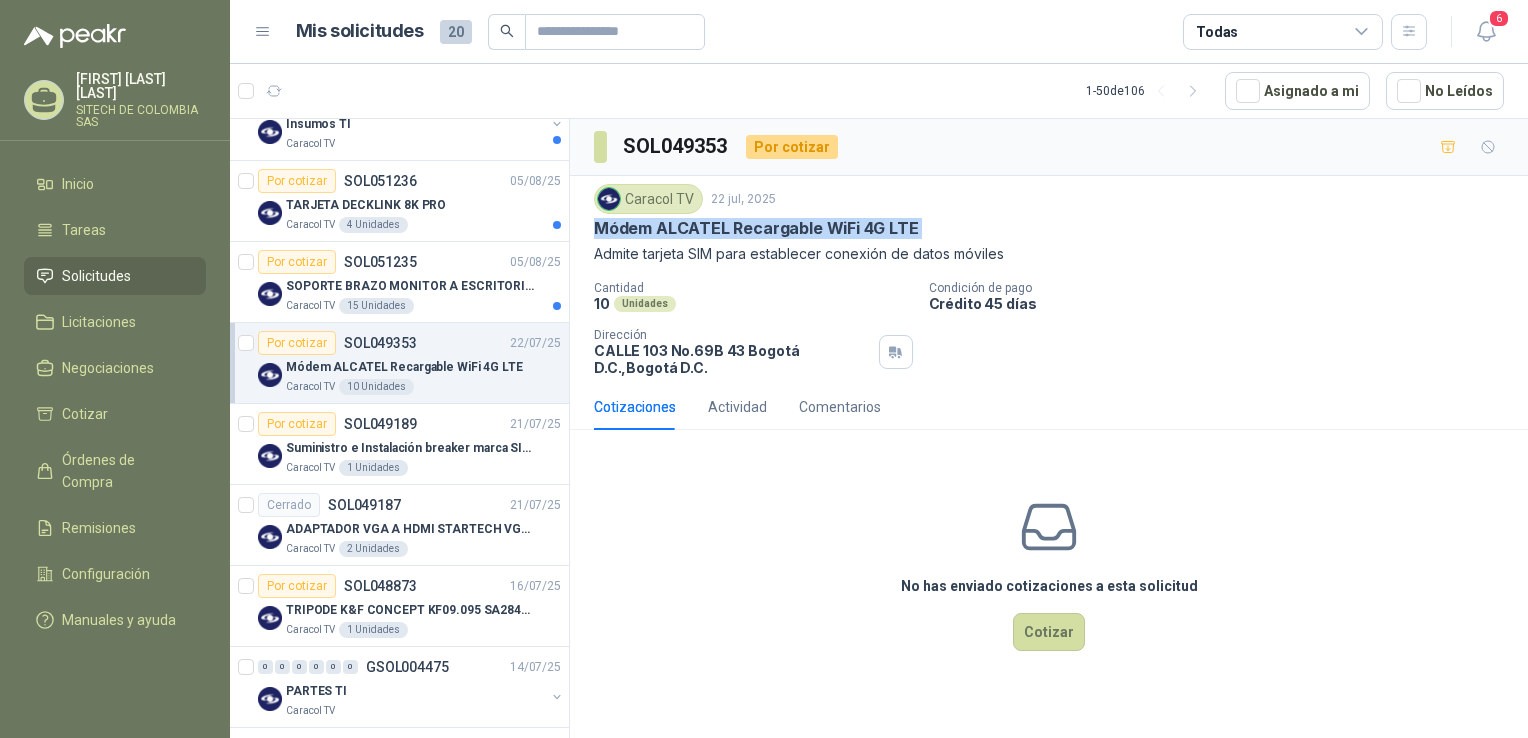 click on "Módem ALCATEL Recargable WiFi 4G LTE" at bounding box center (756, 228) 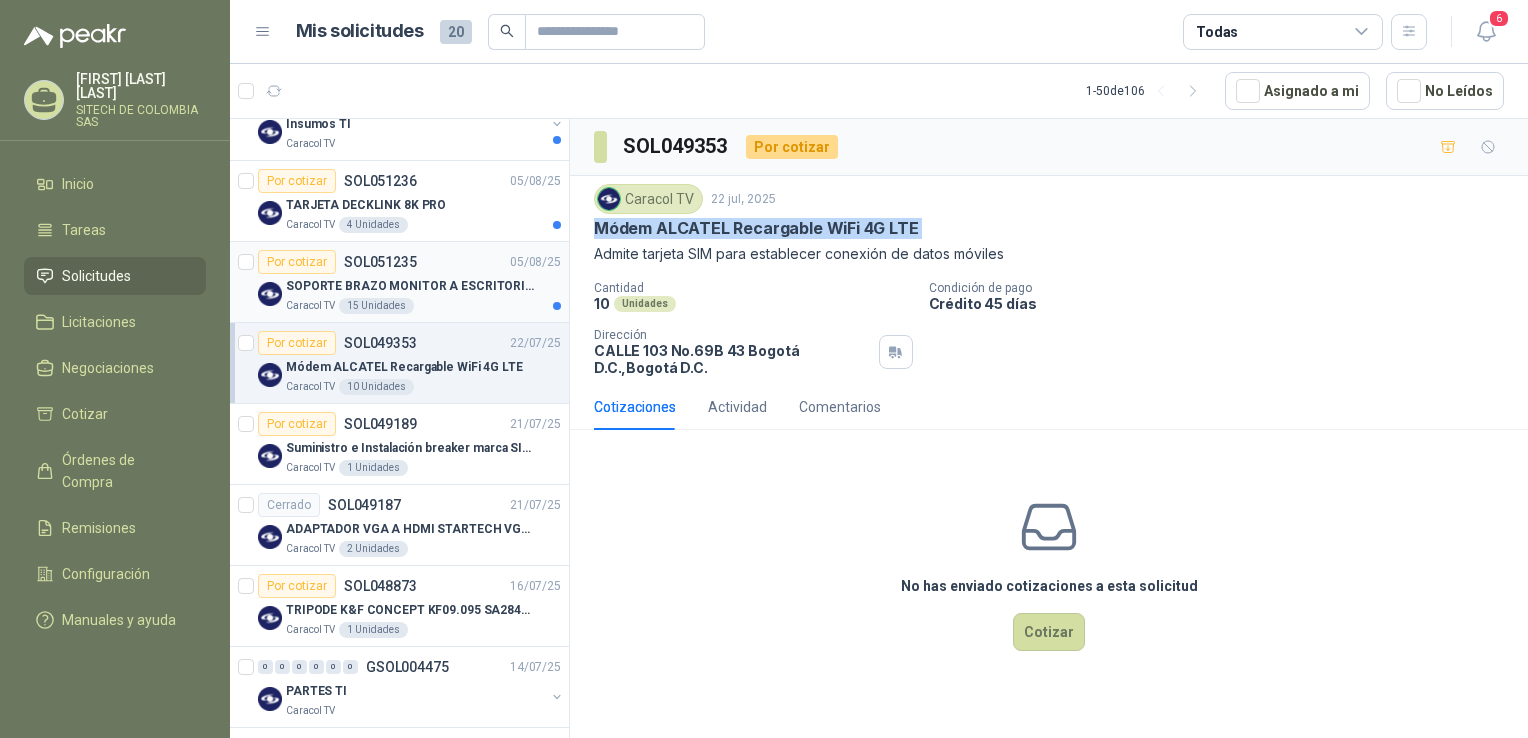 copy on "Módem ALCATEL Recargable WiFi 4G LTE" 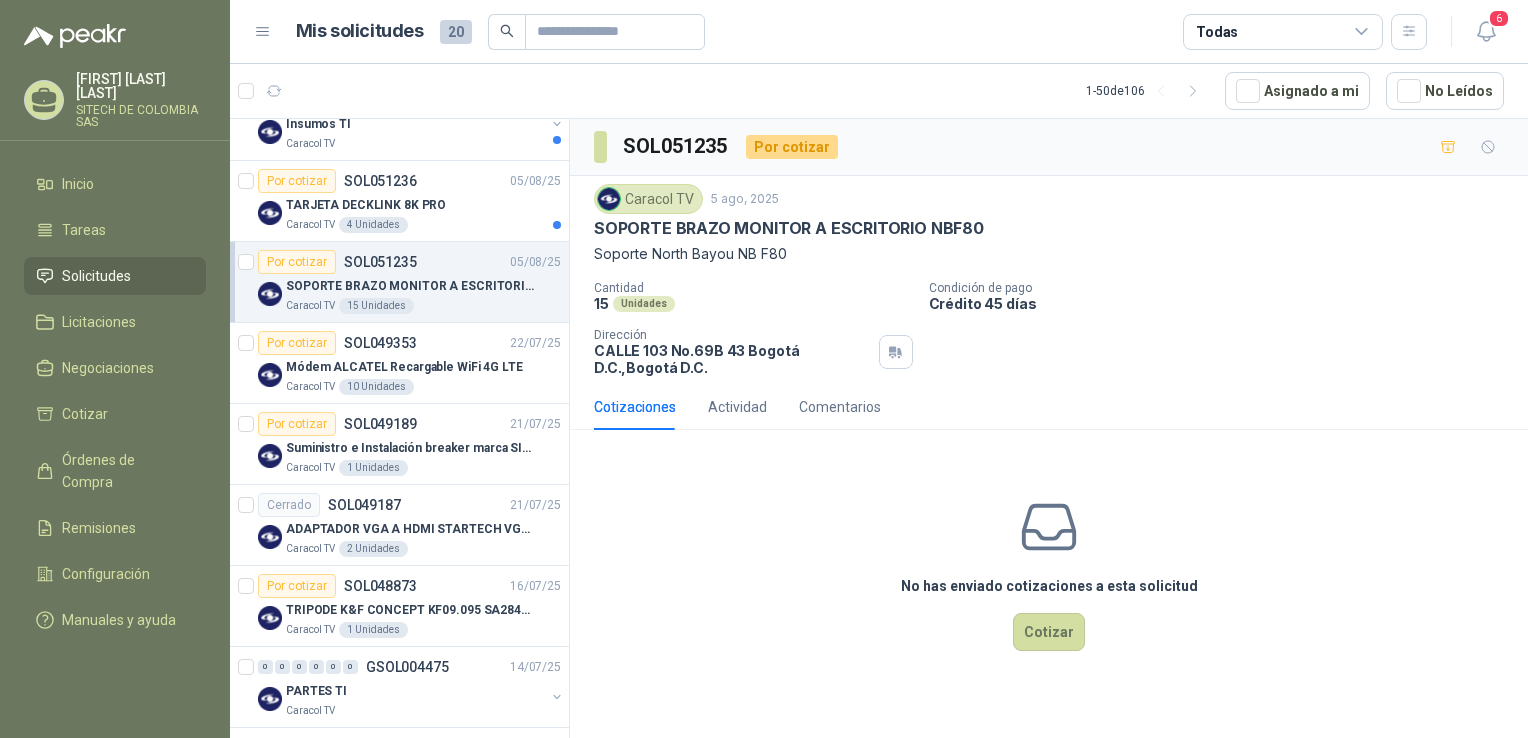 click on "SOPORTE BRAZO MONITOR A ESCRITORIO NBF80" at bounding box center (789, 228) 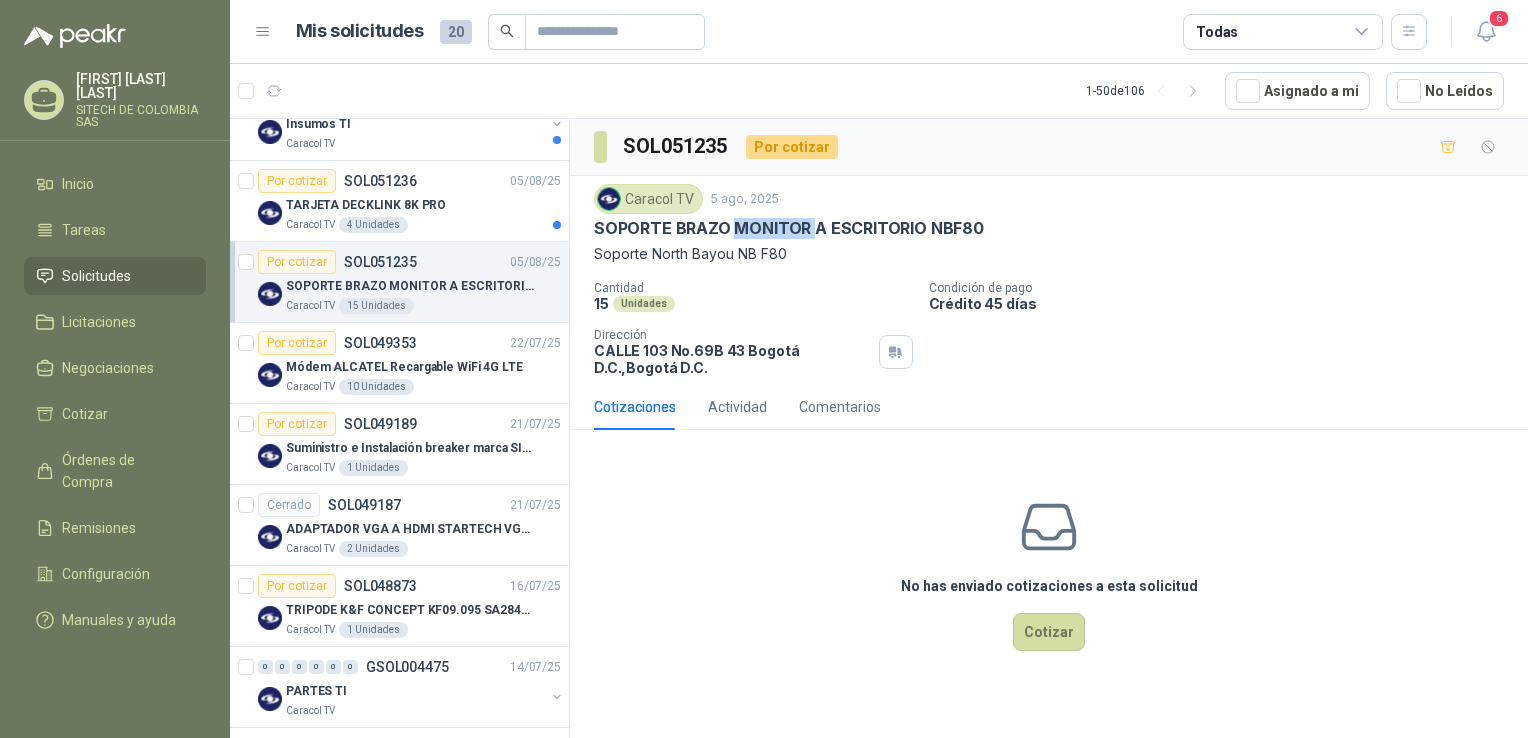 click on "SOPORTE BRAZO MONITOR A ESCRITORIO NBF80" at bounding box center (789, 228) 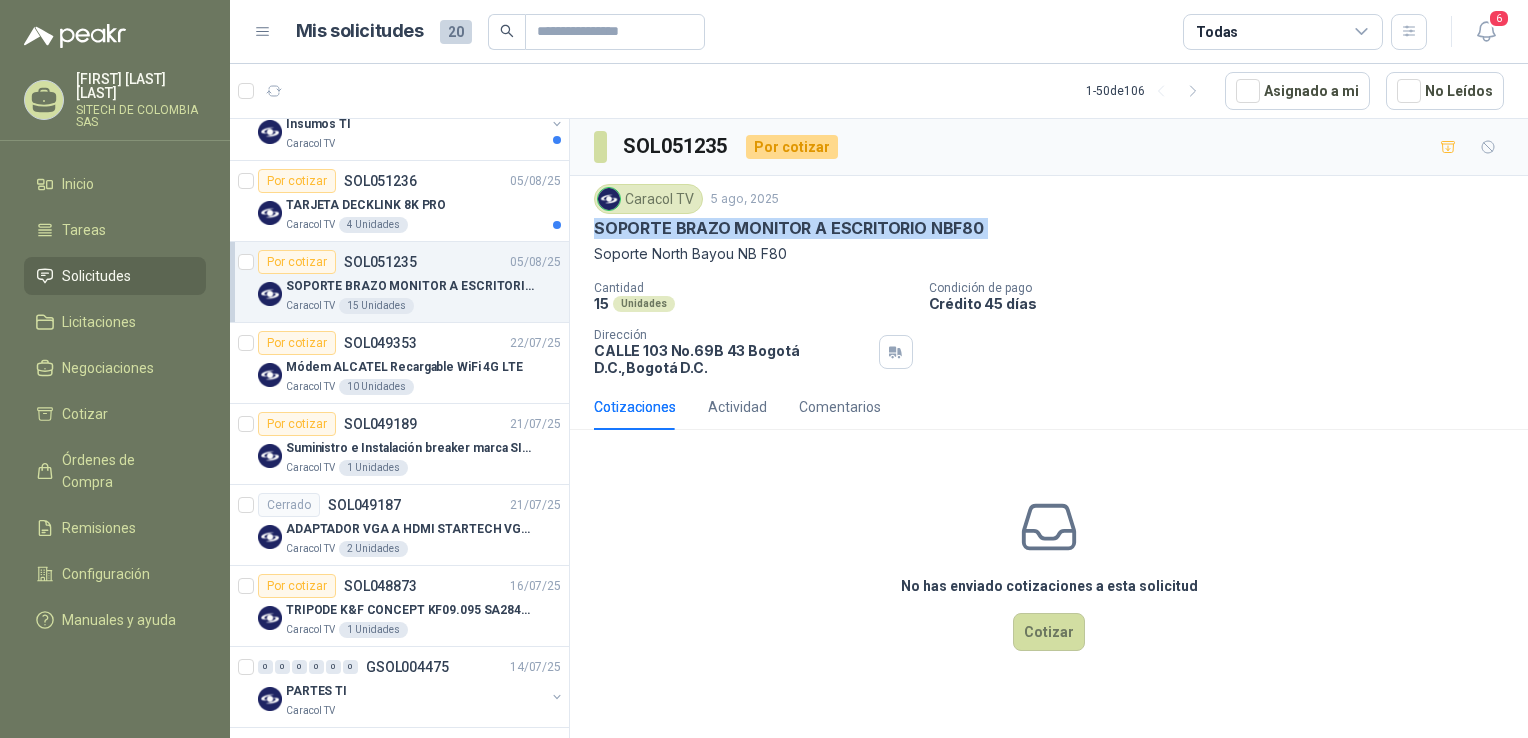 click on "SOPORTE BRAZO MONITOR A ESCRITORIO NBF80" at bounding box center (789, 228) 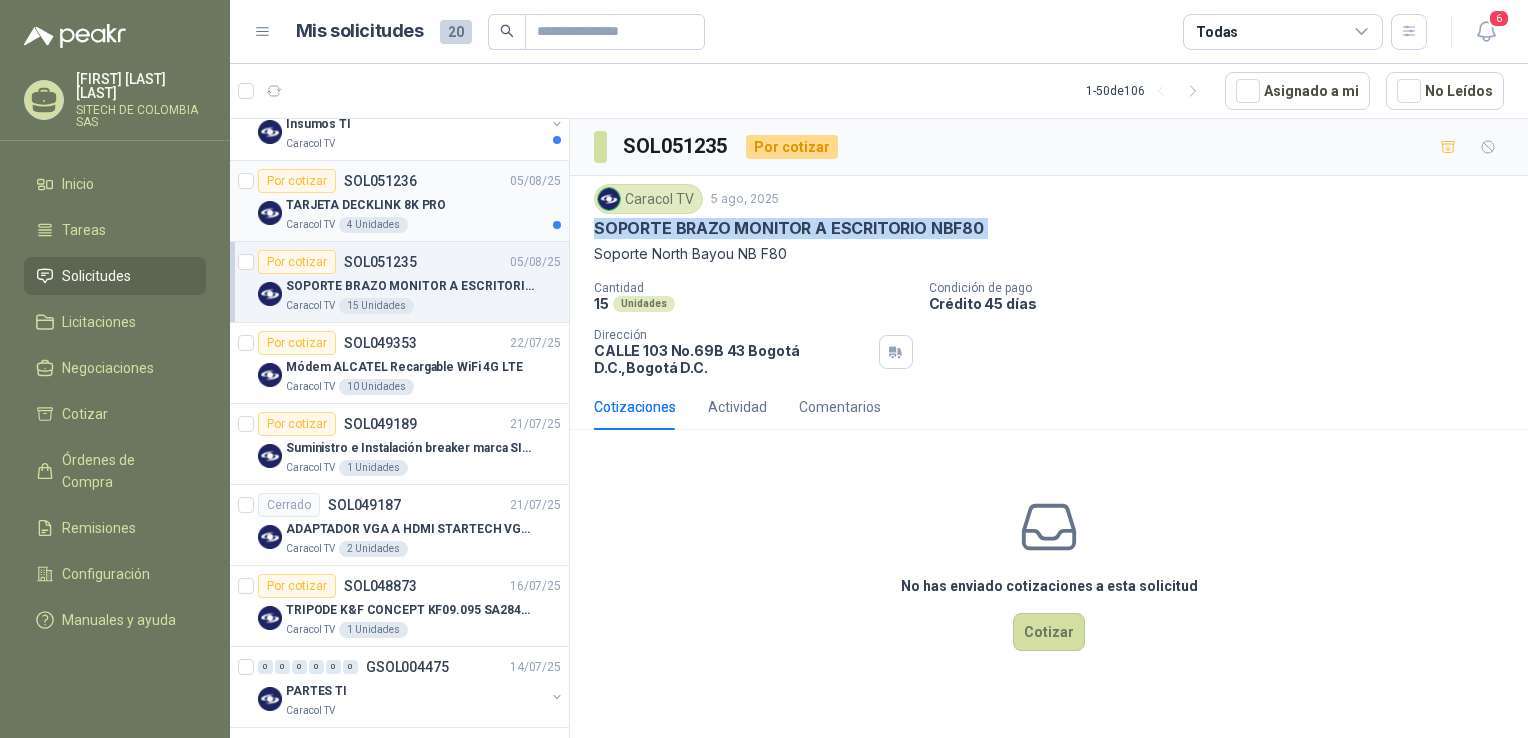 click on "TARJETA DECKLINK 8K PRO" at bounding box center [366, 205] 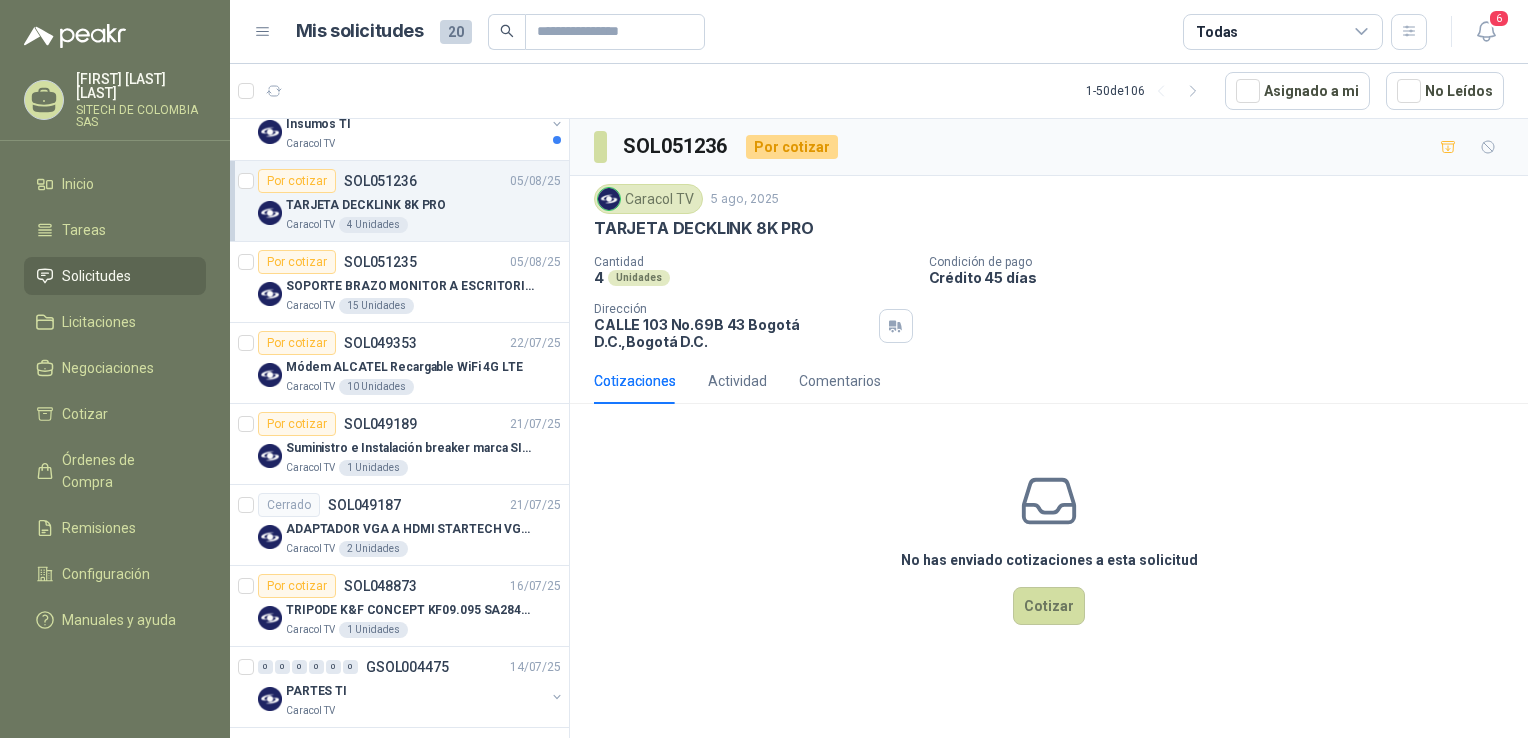 click on "TARJETA DECKLINK 8K PRO" at bounding box center (704, 228) 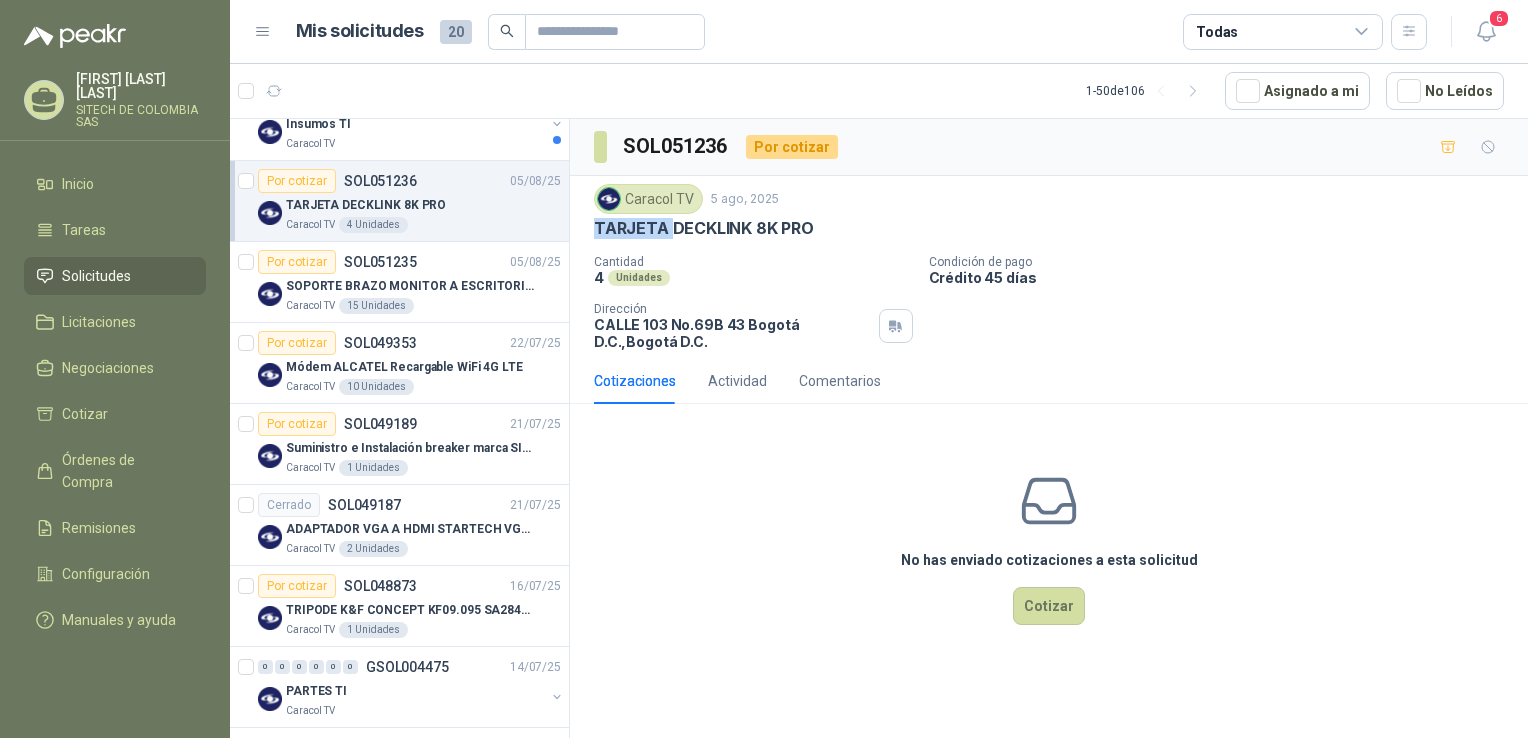 click on "TARJETA DECKLINK 8K PRO" at bounding box center (704, 228) 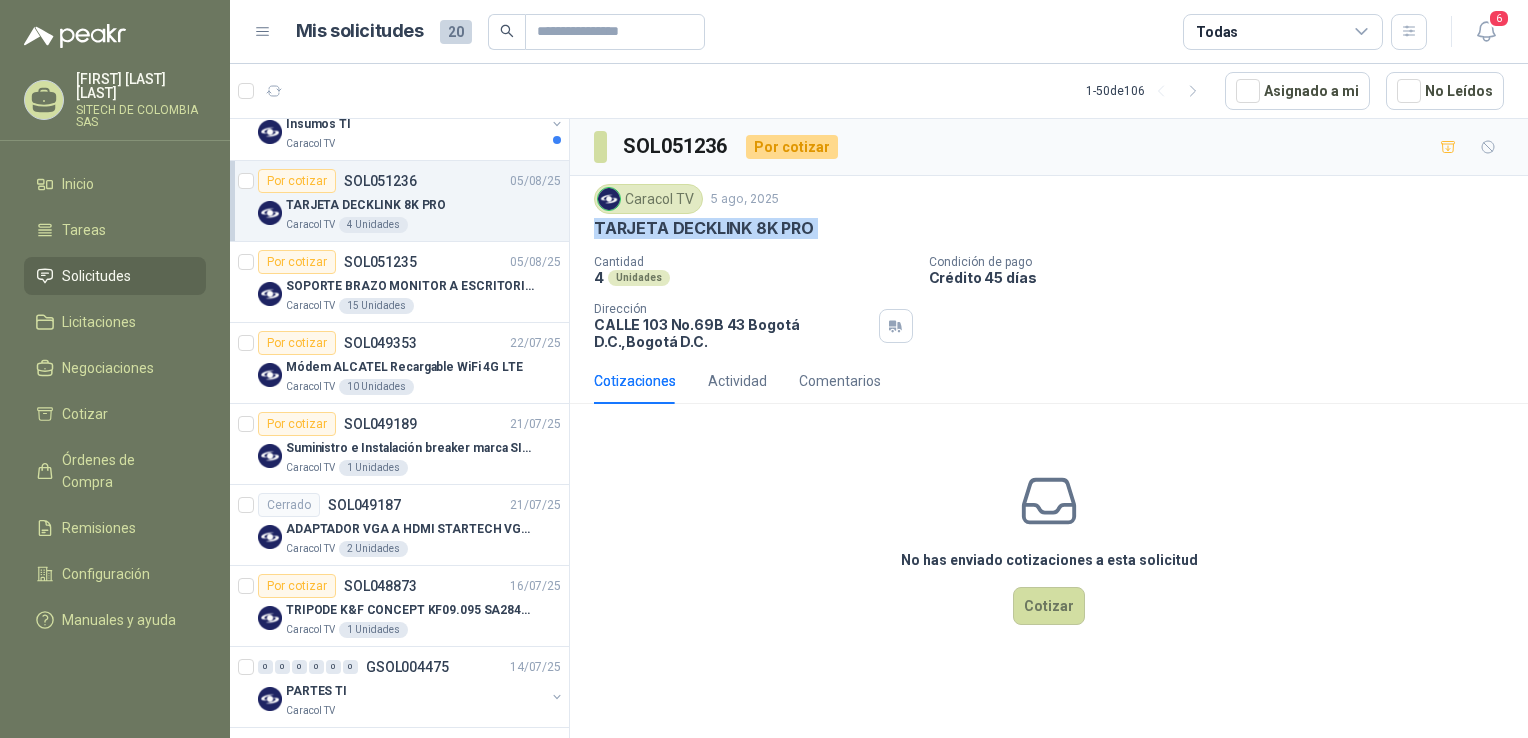 click on "TARJETA DECKLINK 8K PRO" at bounding box center [704, 228] 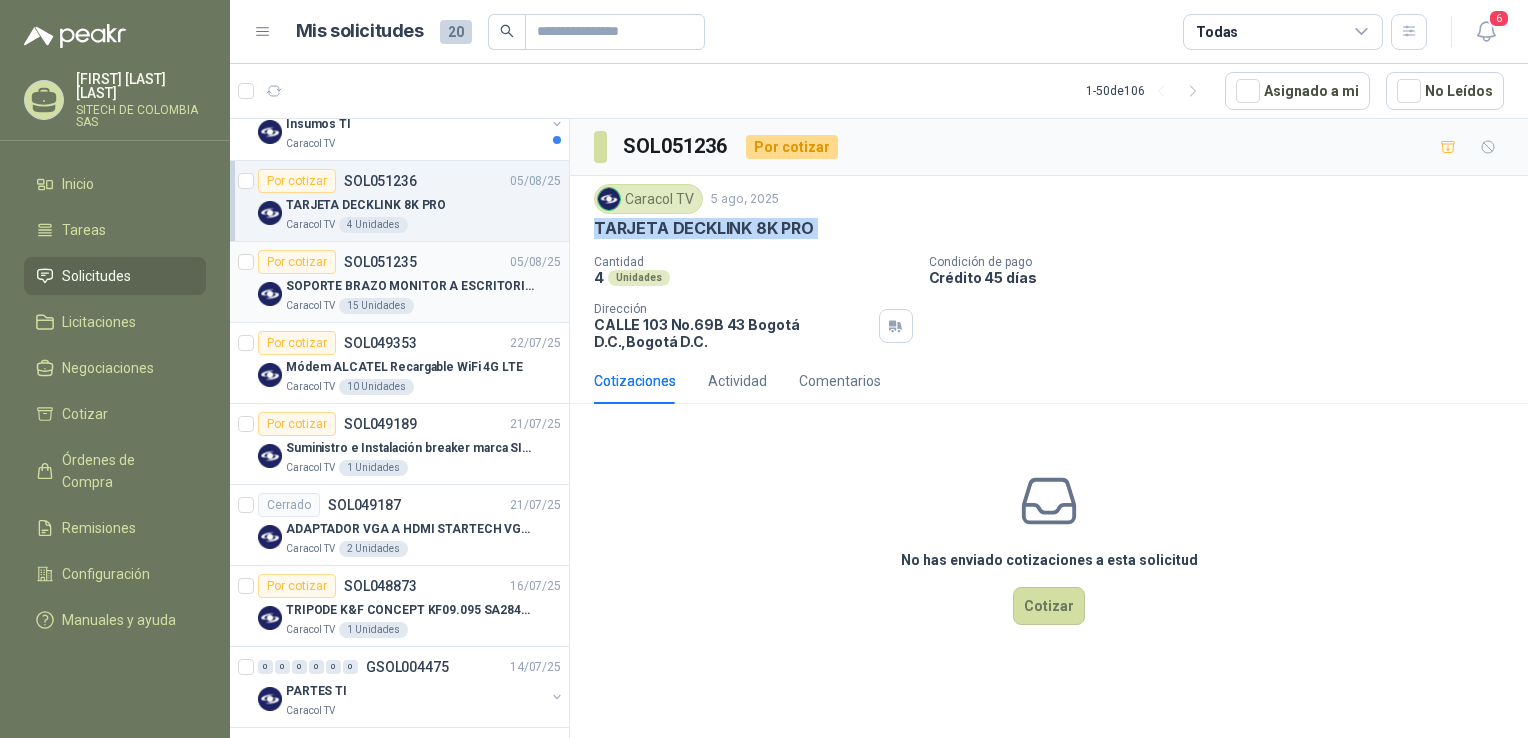 click on "SOPORTE BRAZO MONITOR A ESCRITORIO NBF80" at bounding box center [410, 286] 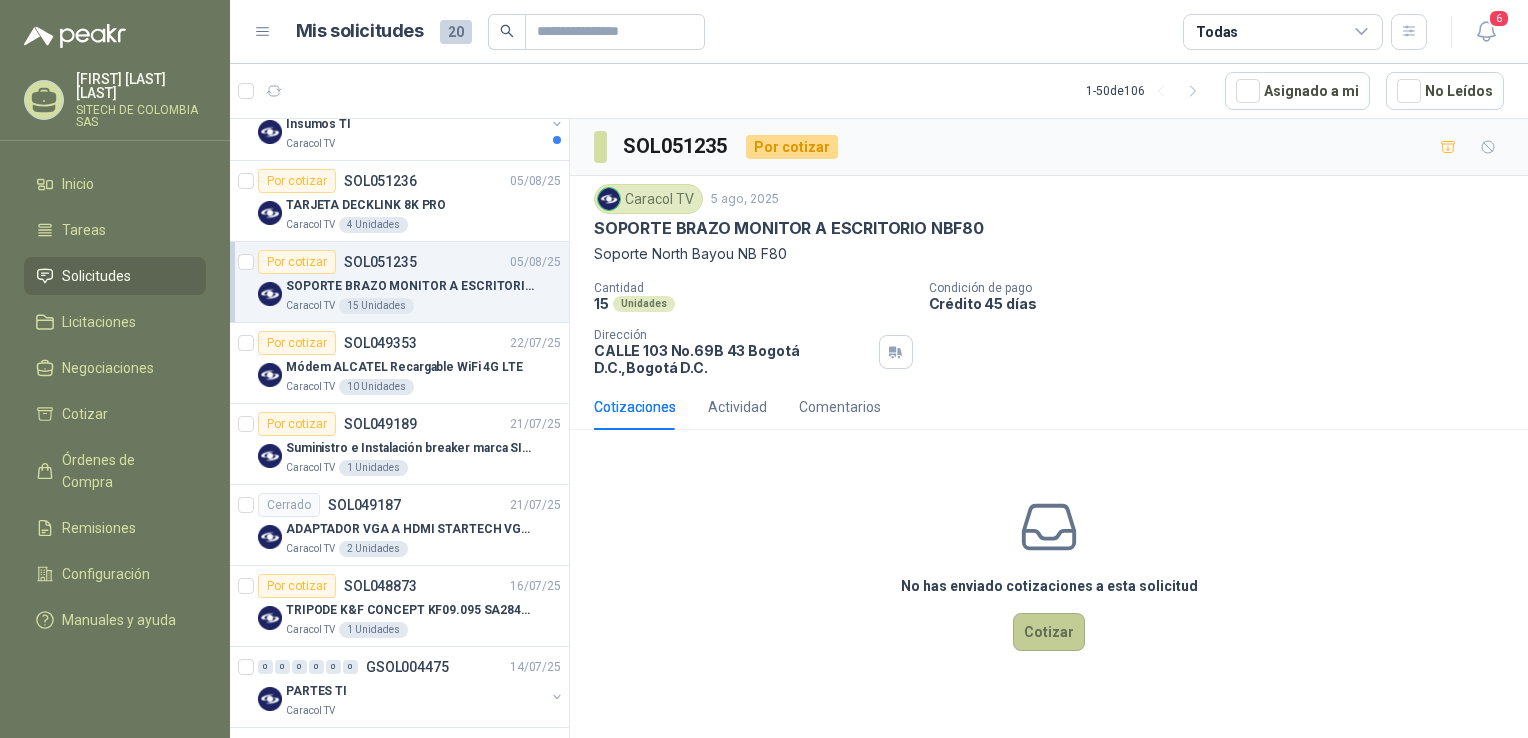 click on "Cotizar" at bounding box center [1049, 632] 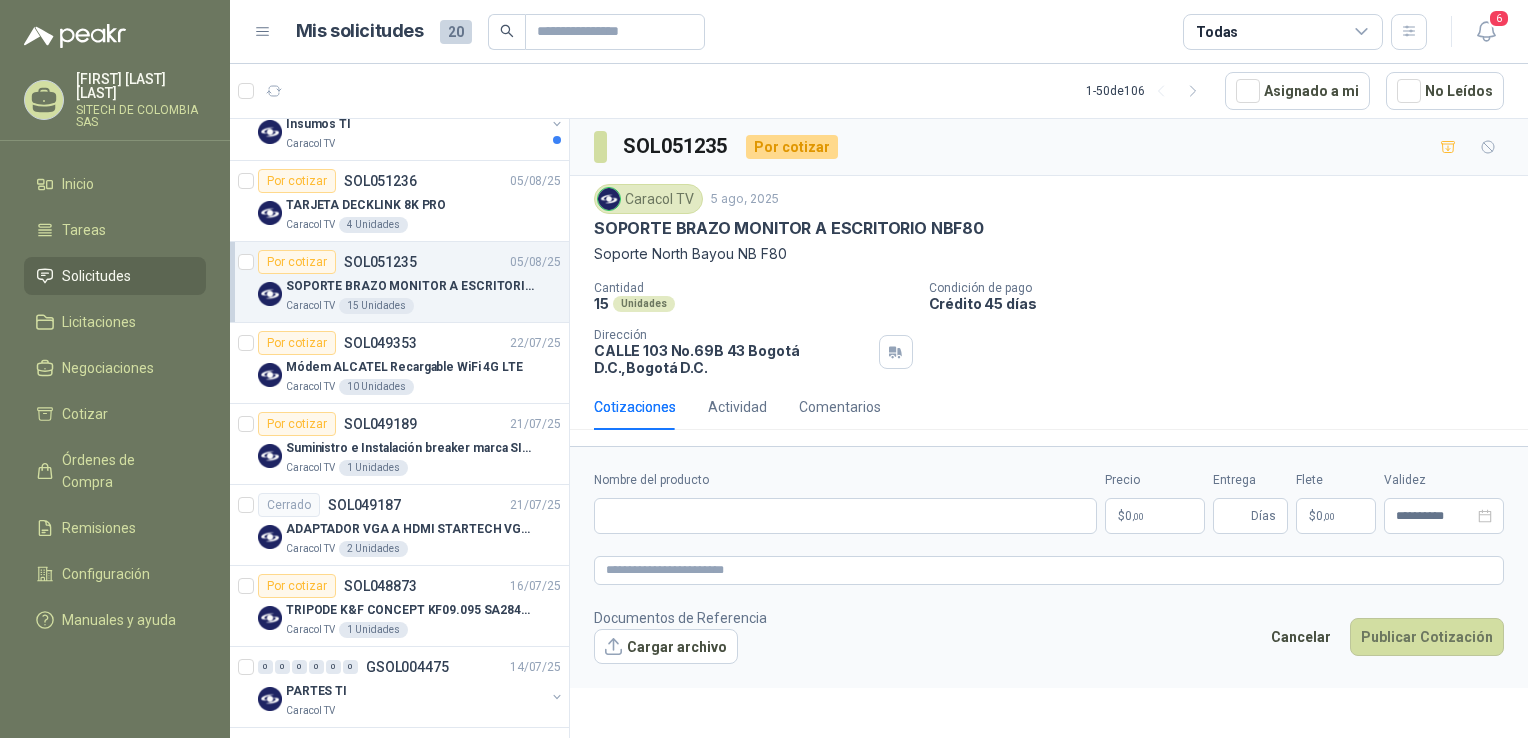 type 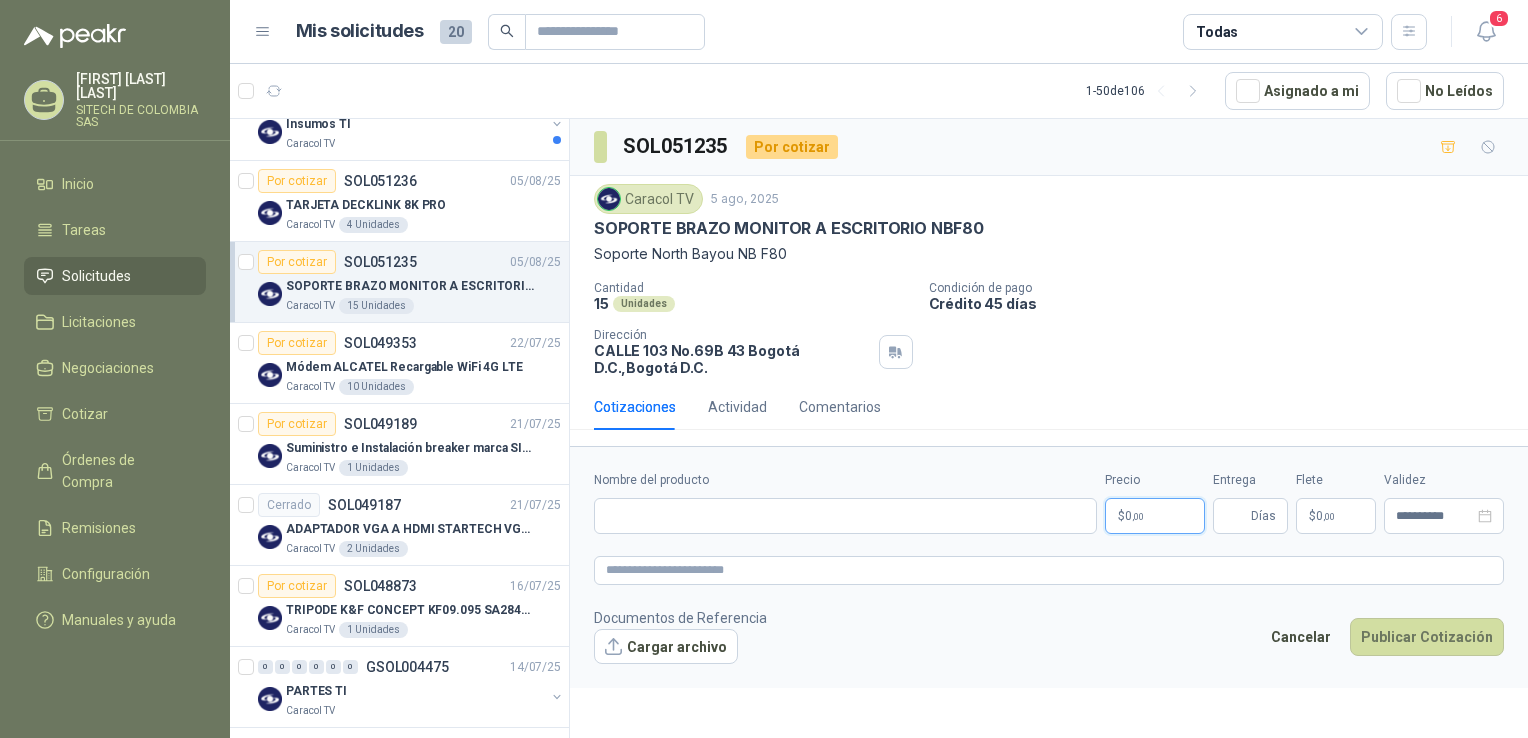 click on "$  0 ,00" at bounding box center (1155, 516) 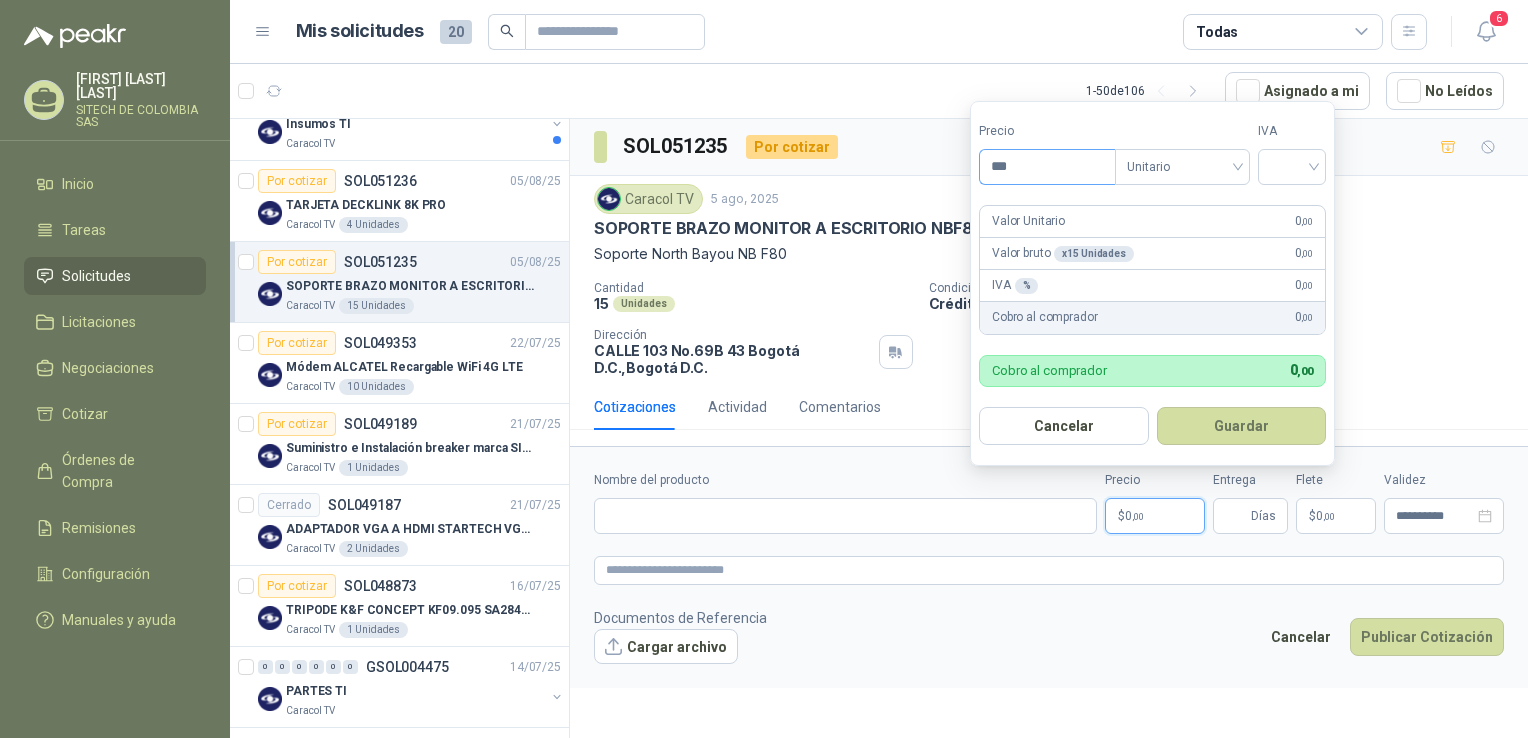click on "***" at bounding box center [1047, 167] 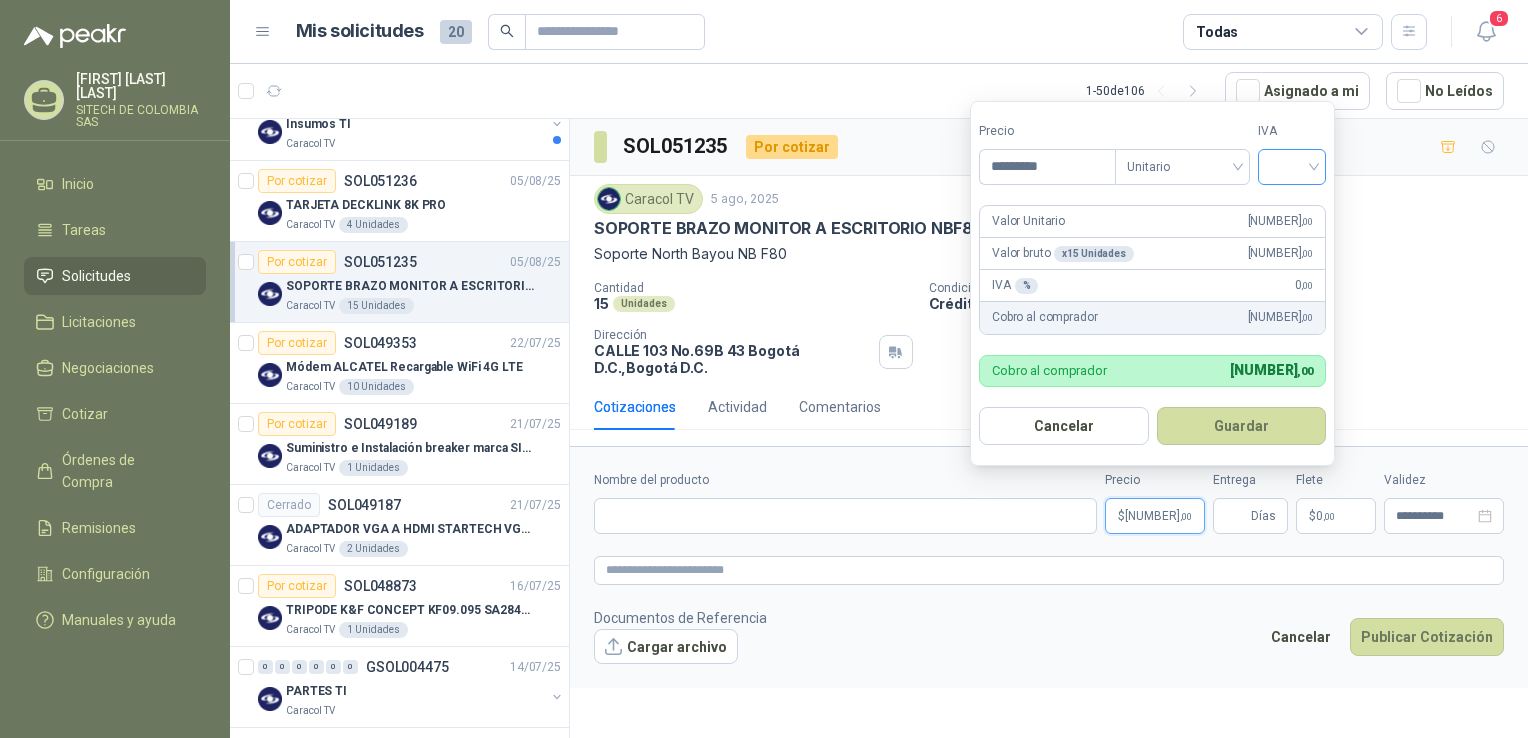 type on "*********" 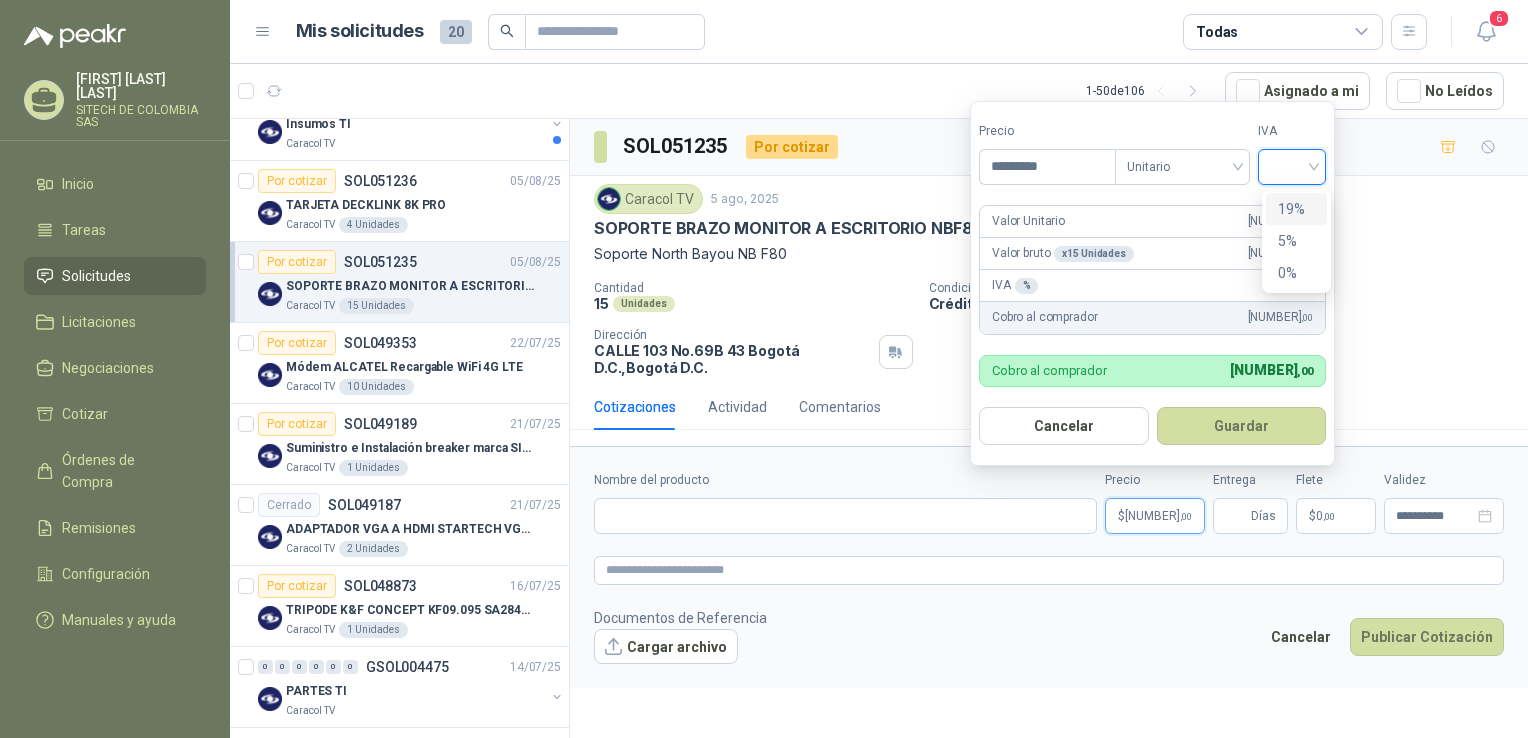click on "19%" at bounding box center (1296, 209) 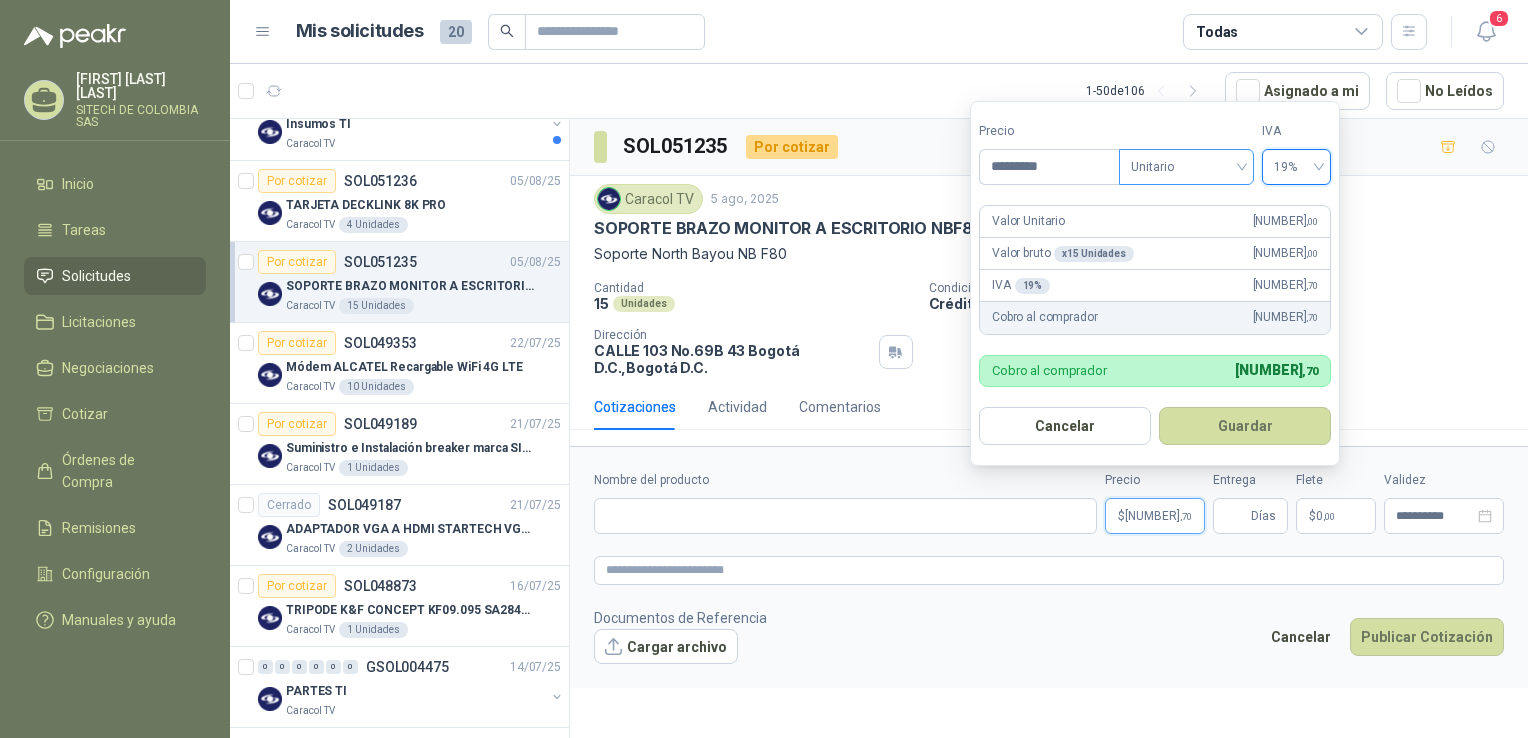 click on "Unitario" at bounding box center (1186, 167) 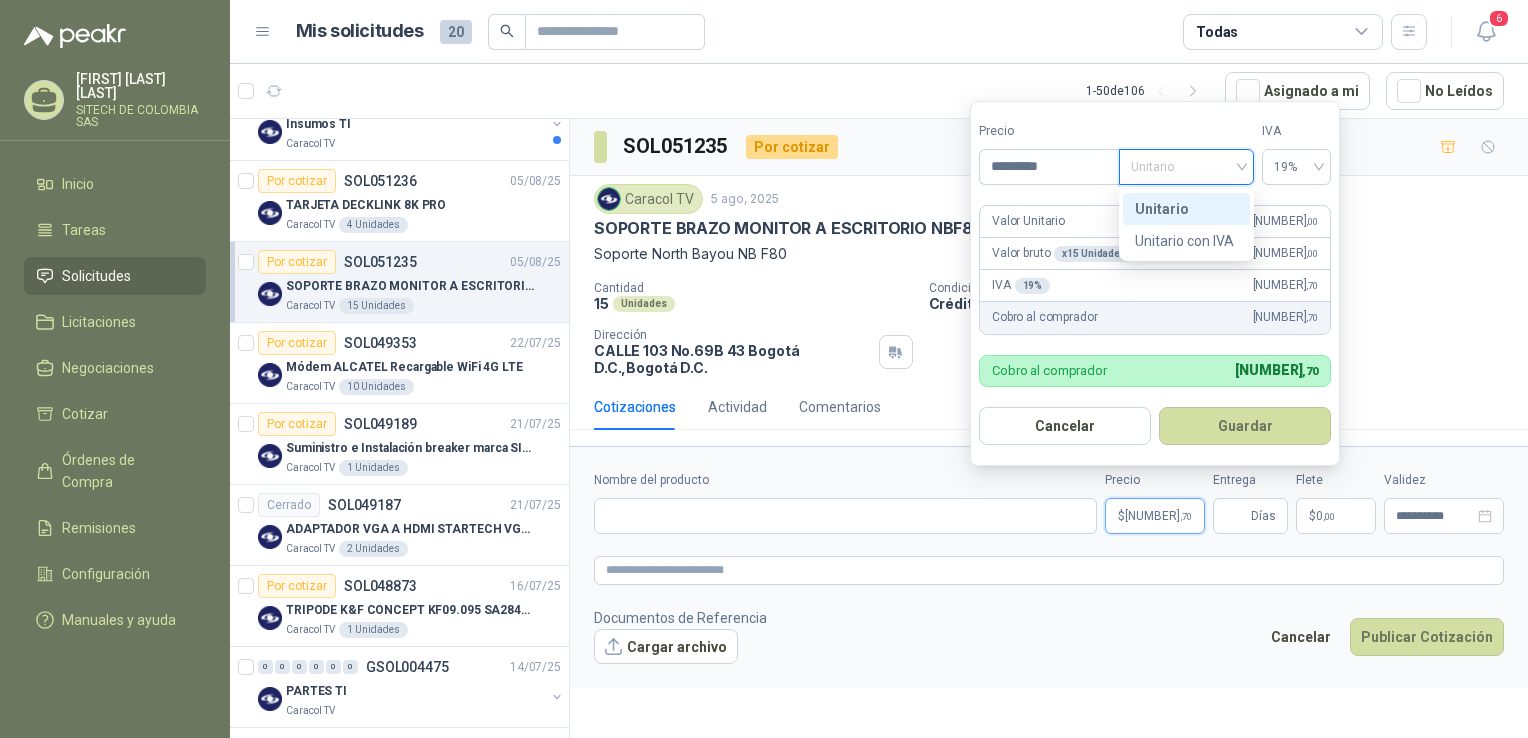 click on "Unitario" at bounding box center (1186, 209) 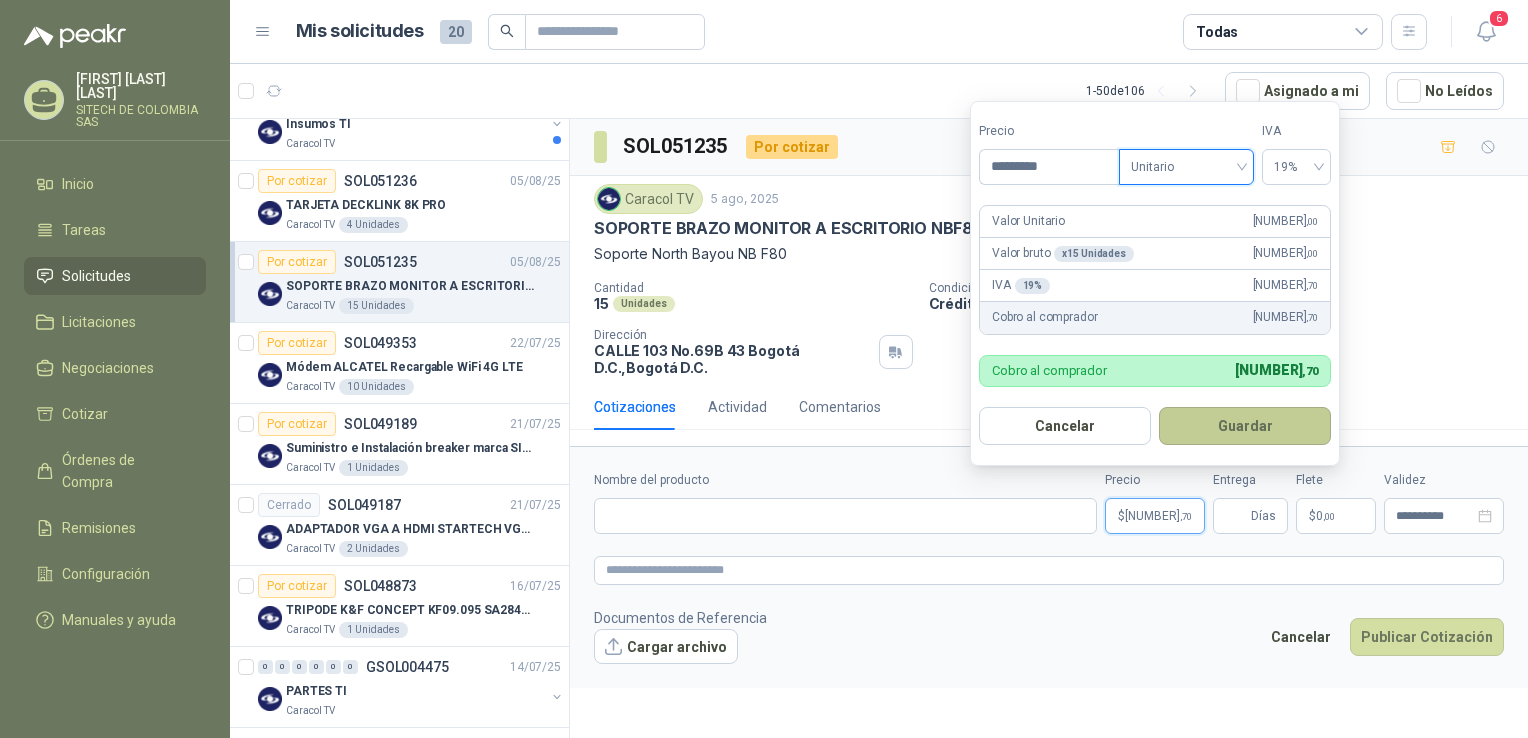 click on "Guardar" at bounding box center (1245, 426) 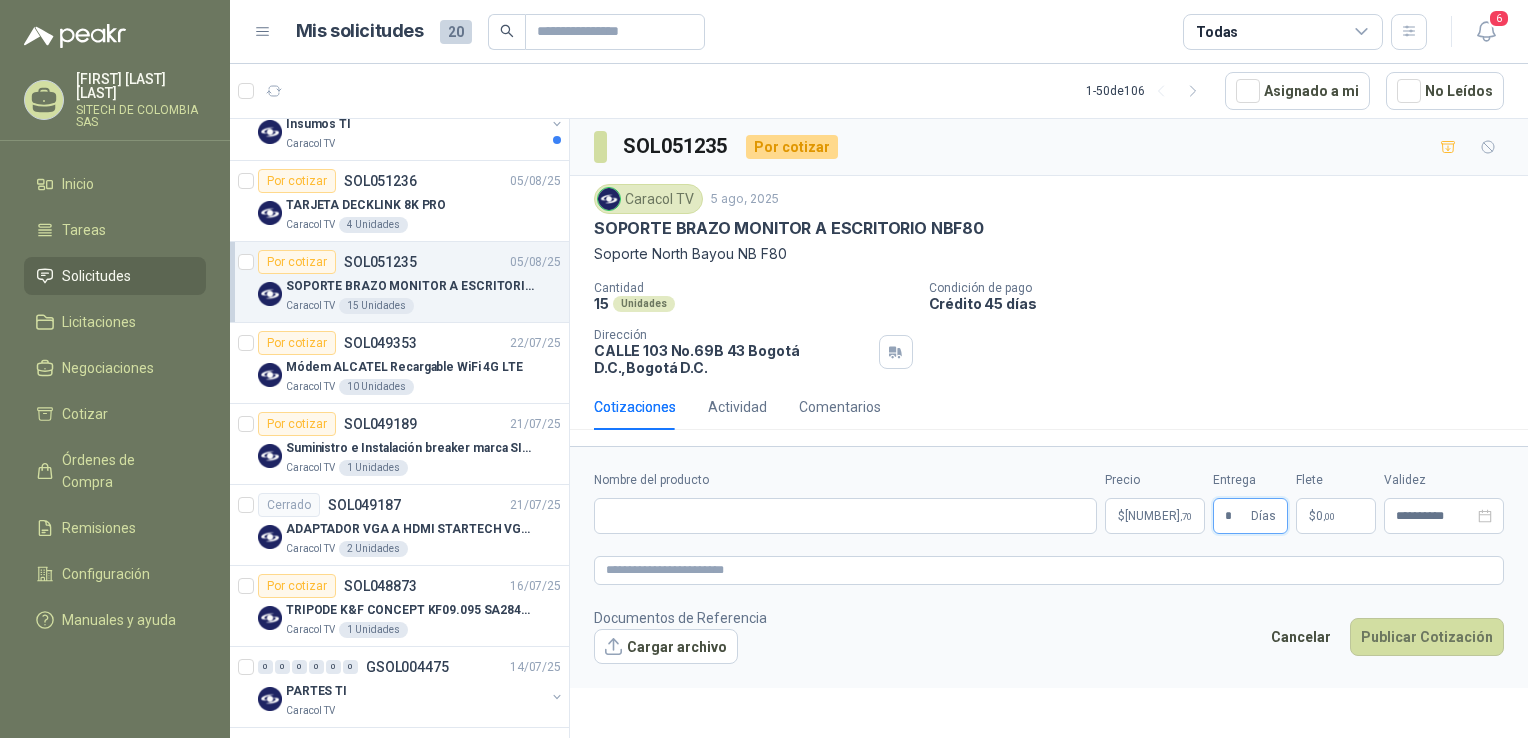 type on "*" 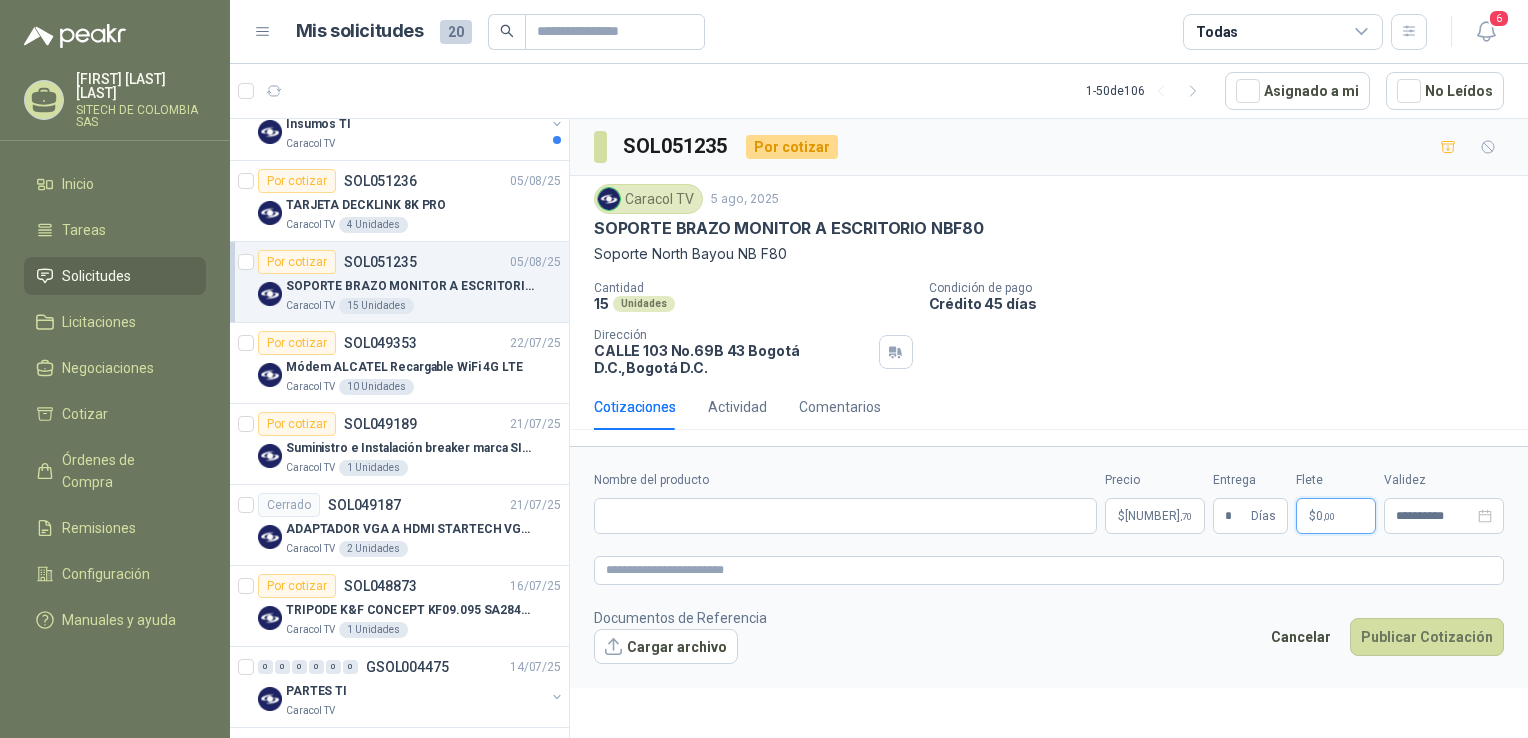 click on ",00" at bounding box center (1329, 516) 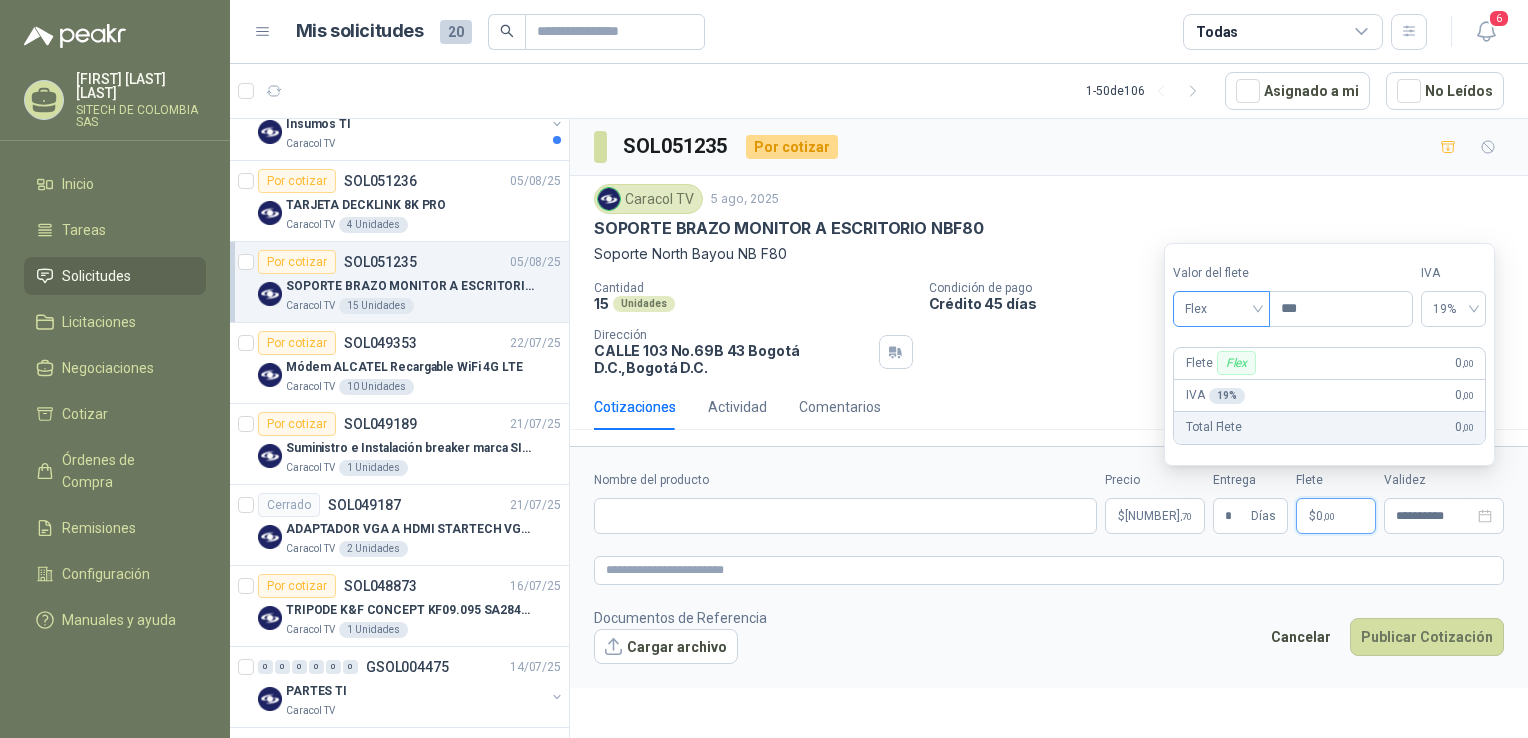 click on "Flex" at bounding box center [1221, 309] 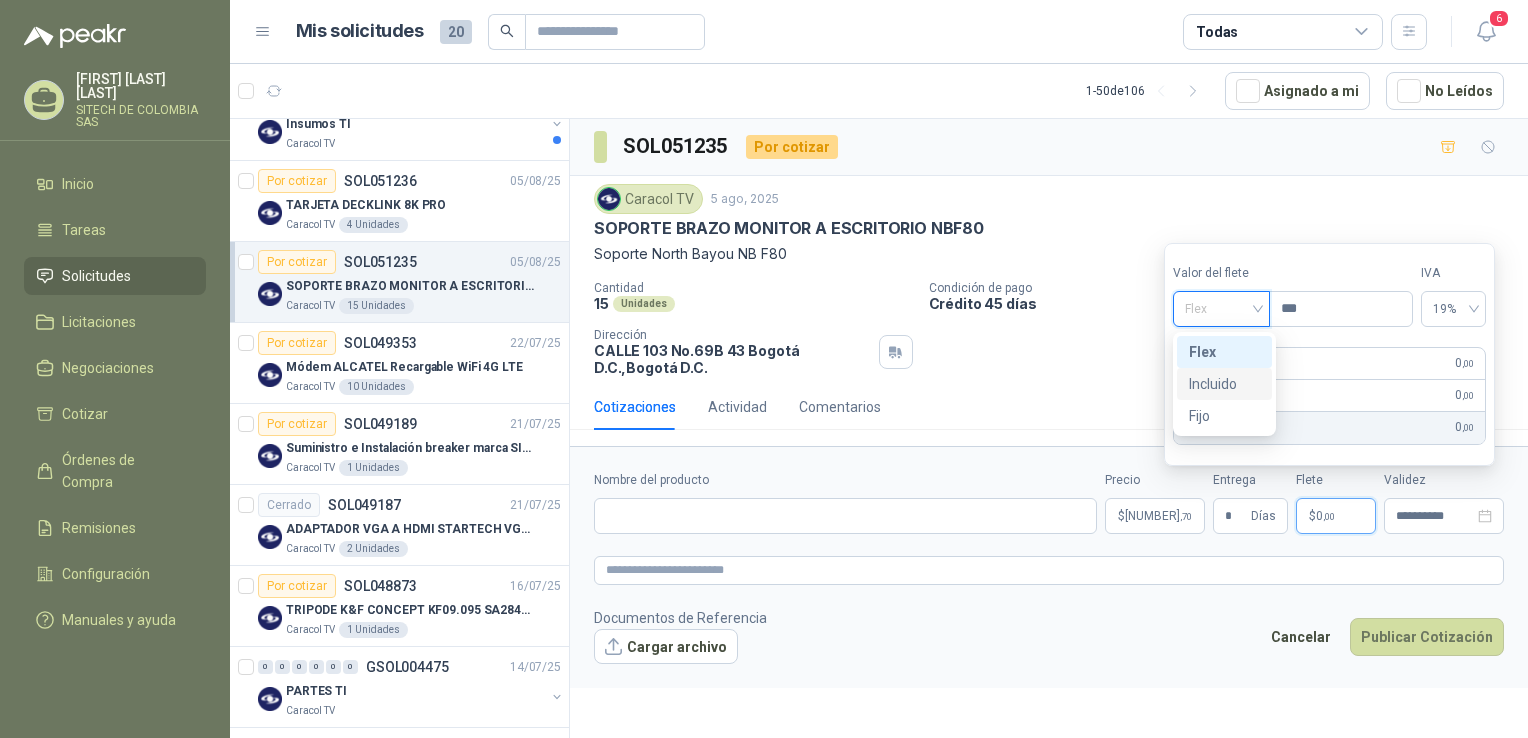 click on "Incluido" at bounding box center (1224, 384) 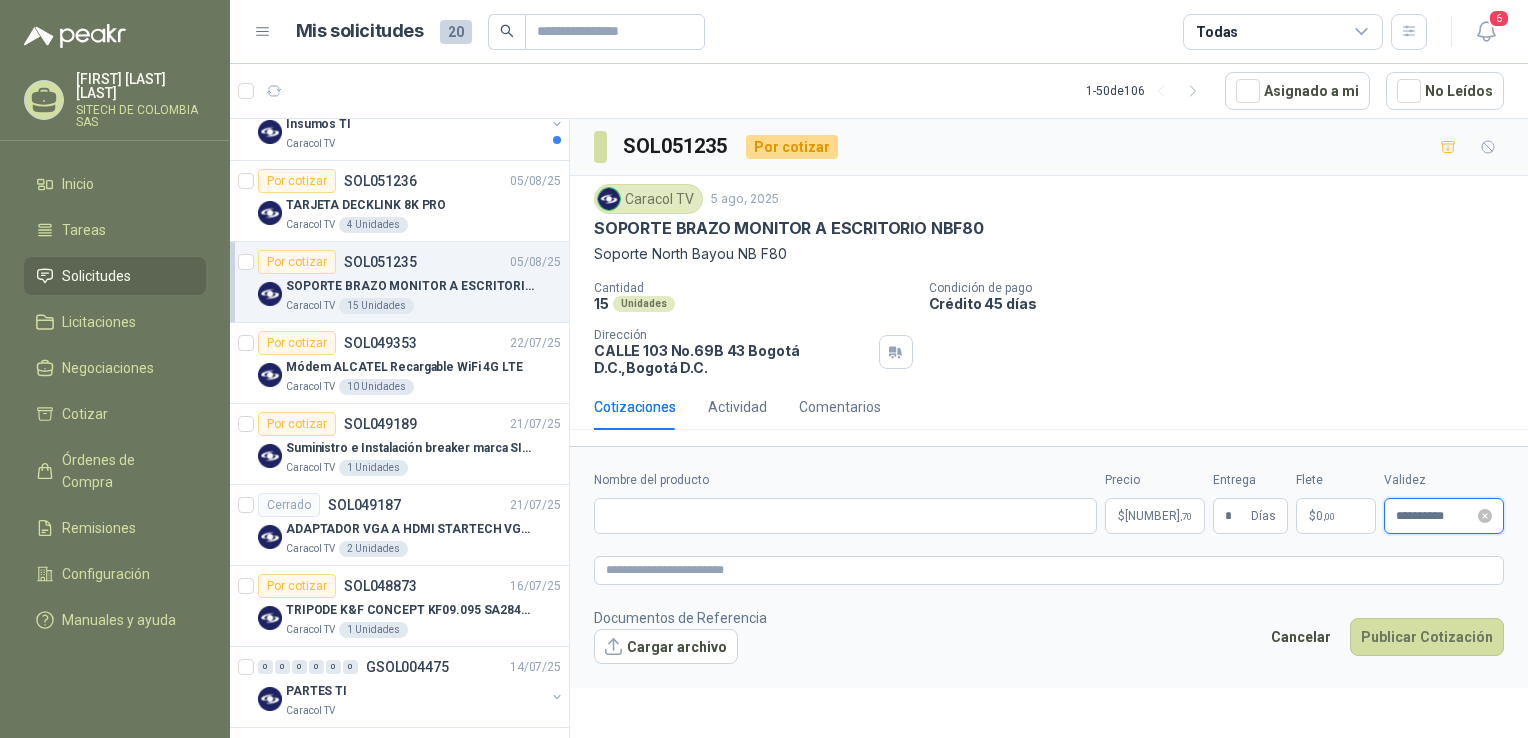 click on "**********" at bounding box center (1435, 516) 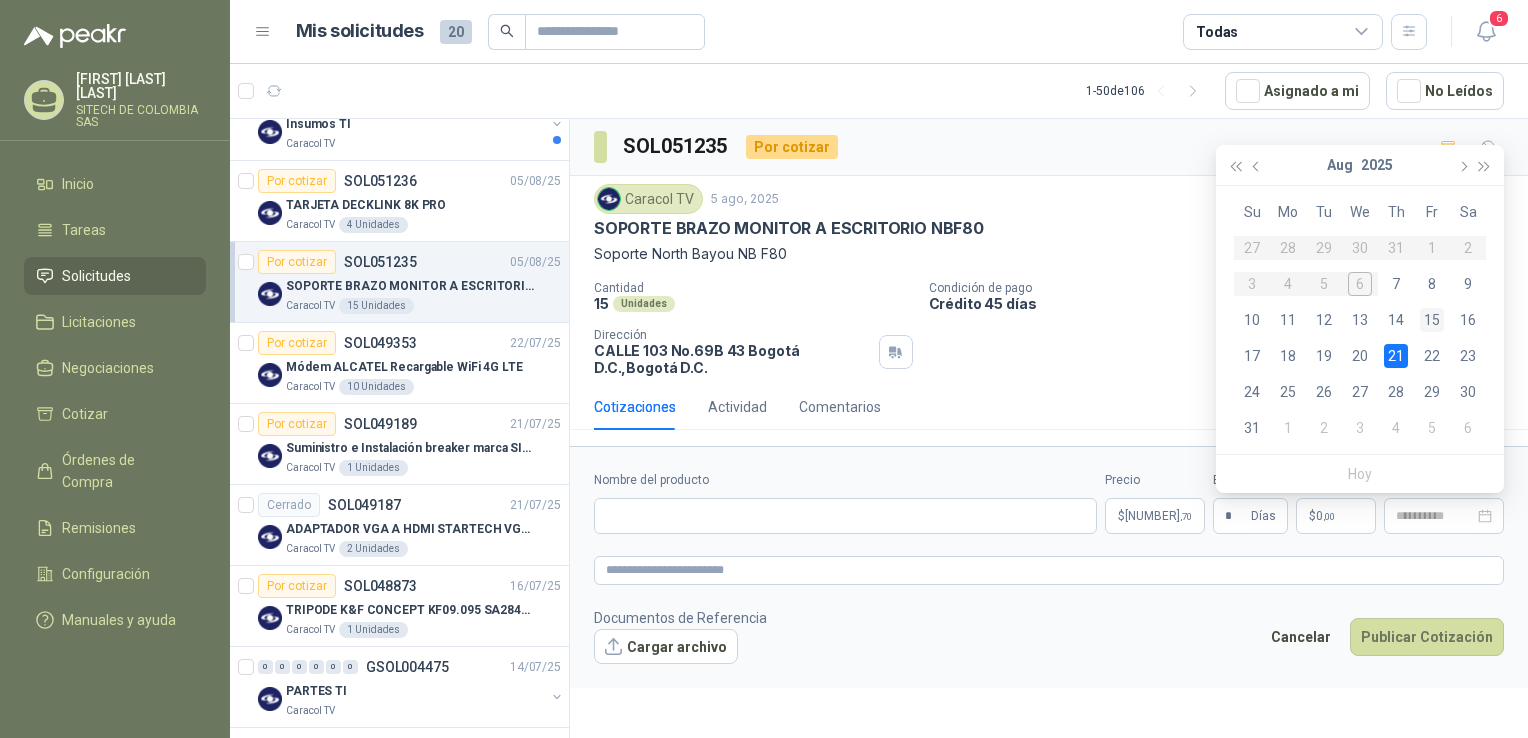 click on "15" at bounding box center (1432, 320) 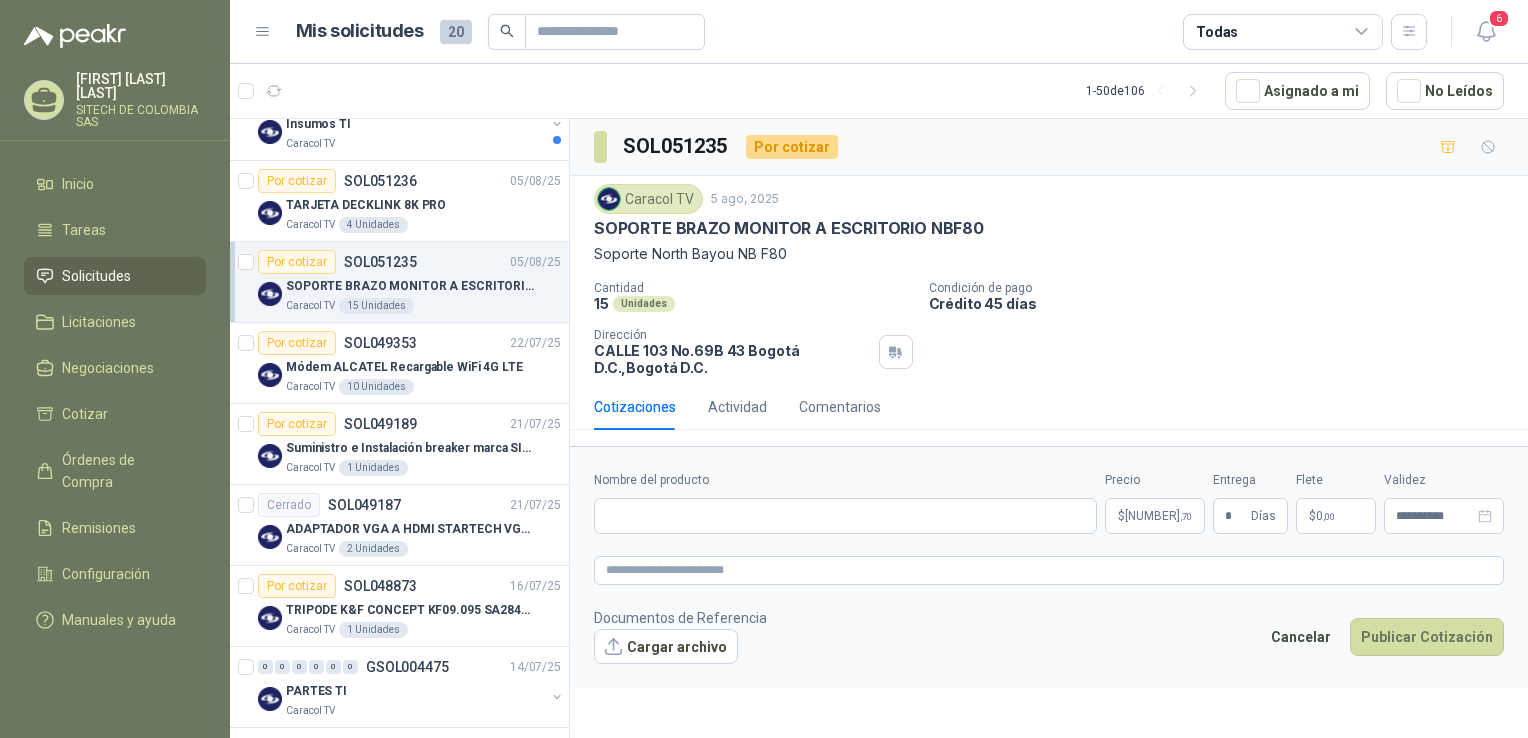 type on "**********" 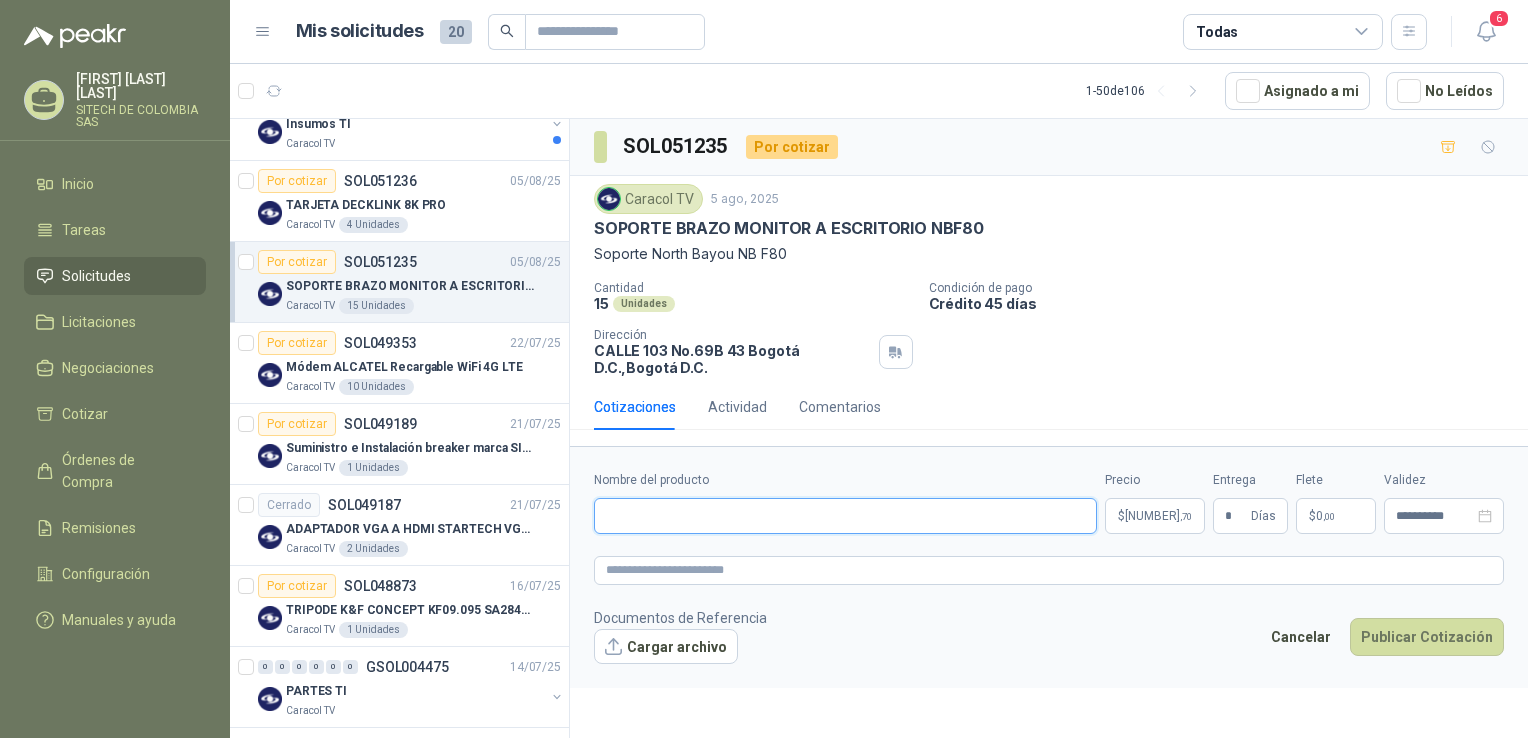click on "Nombre del producto" at bounding box center (845, 516) 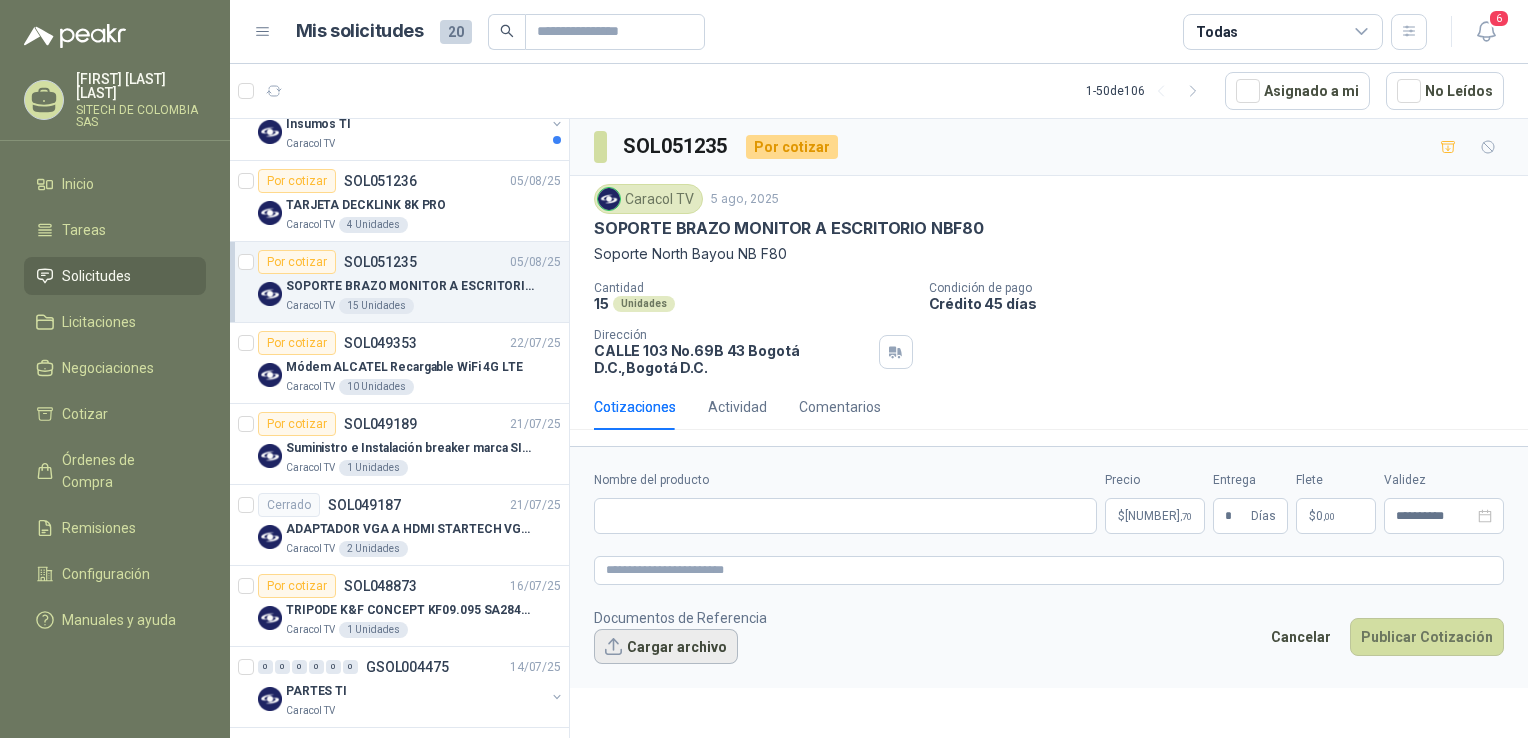 click on "Cargar archivo" at bounding box center [666, 647] 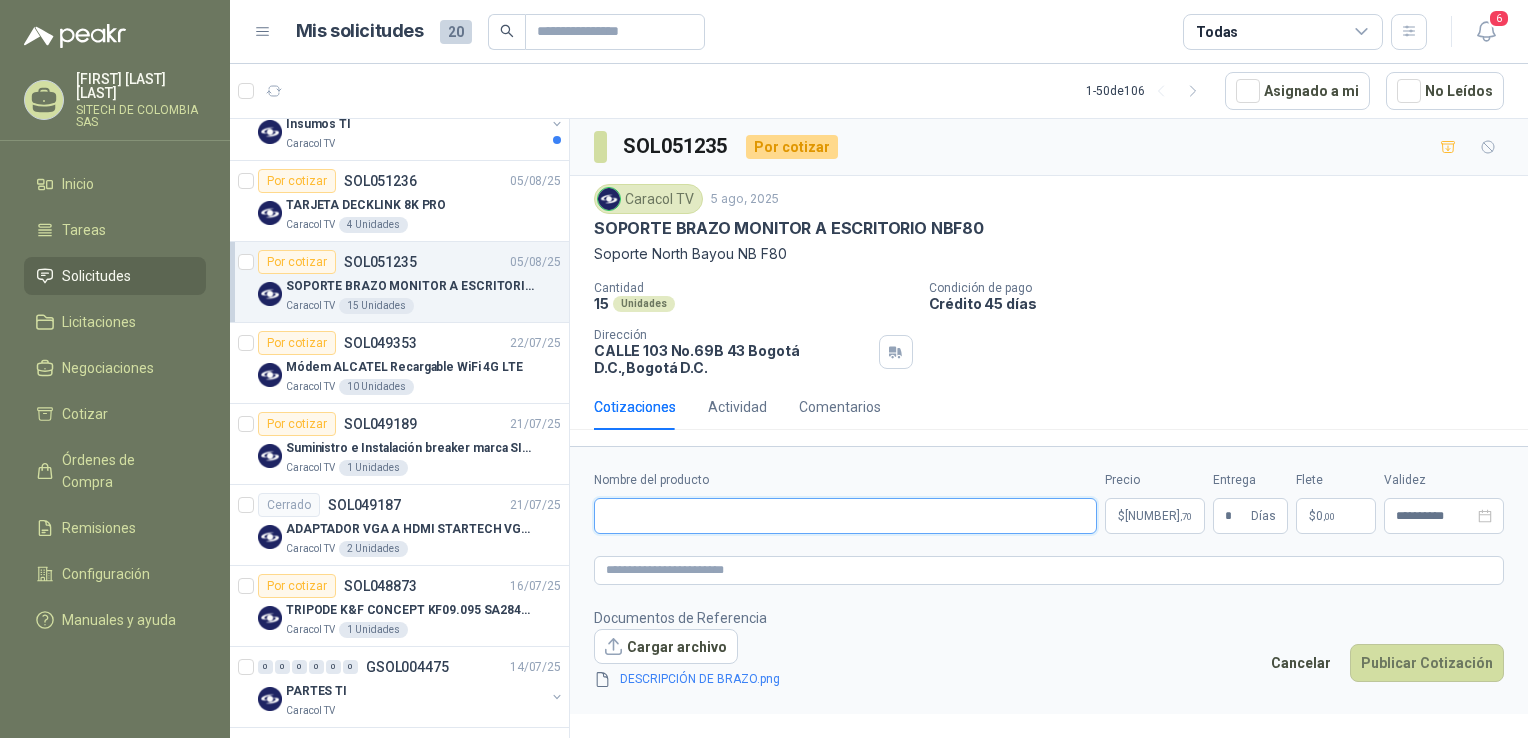 click on "Nombre del producto" at bounding box center (845, 516) 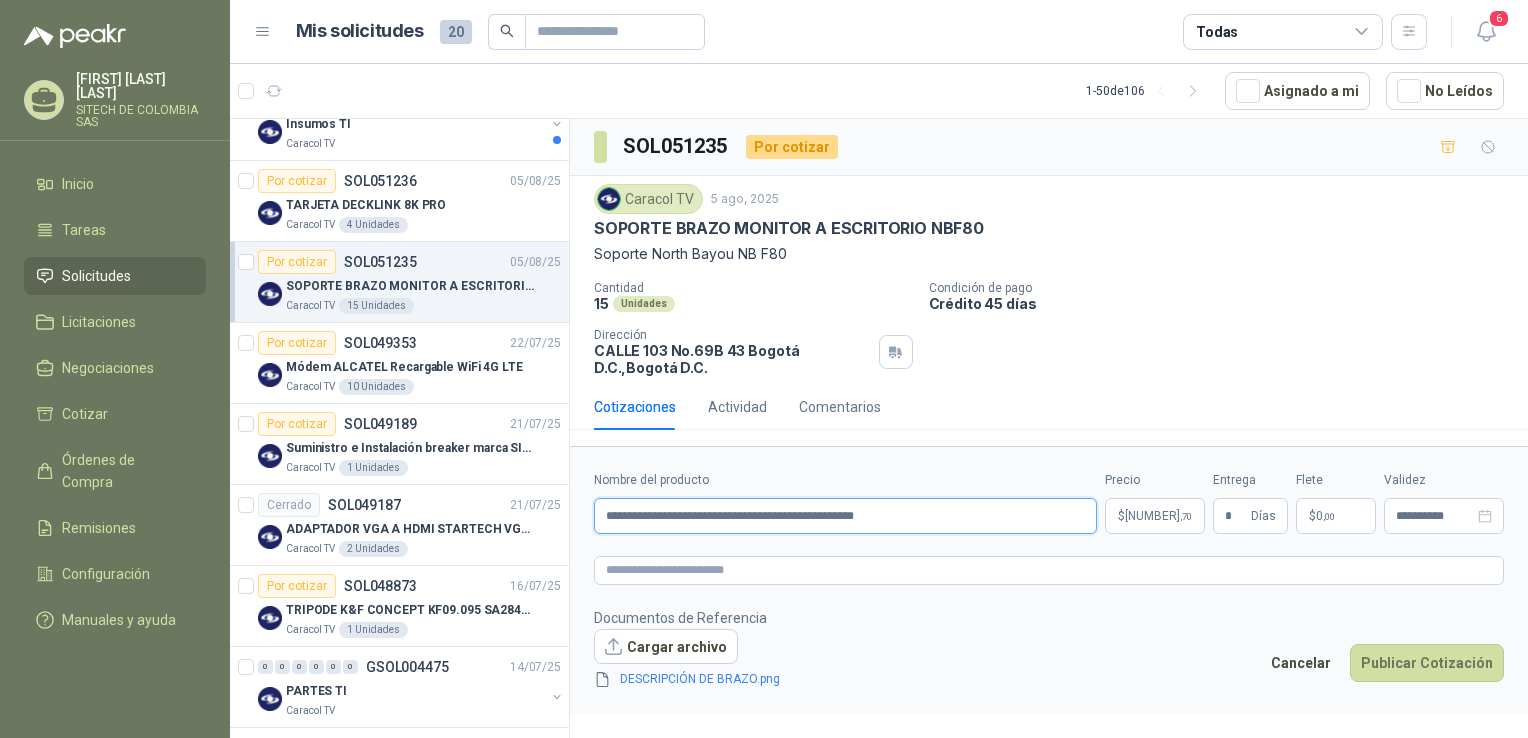 click on "**********" at bounding box center [845, 516] 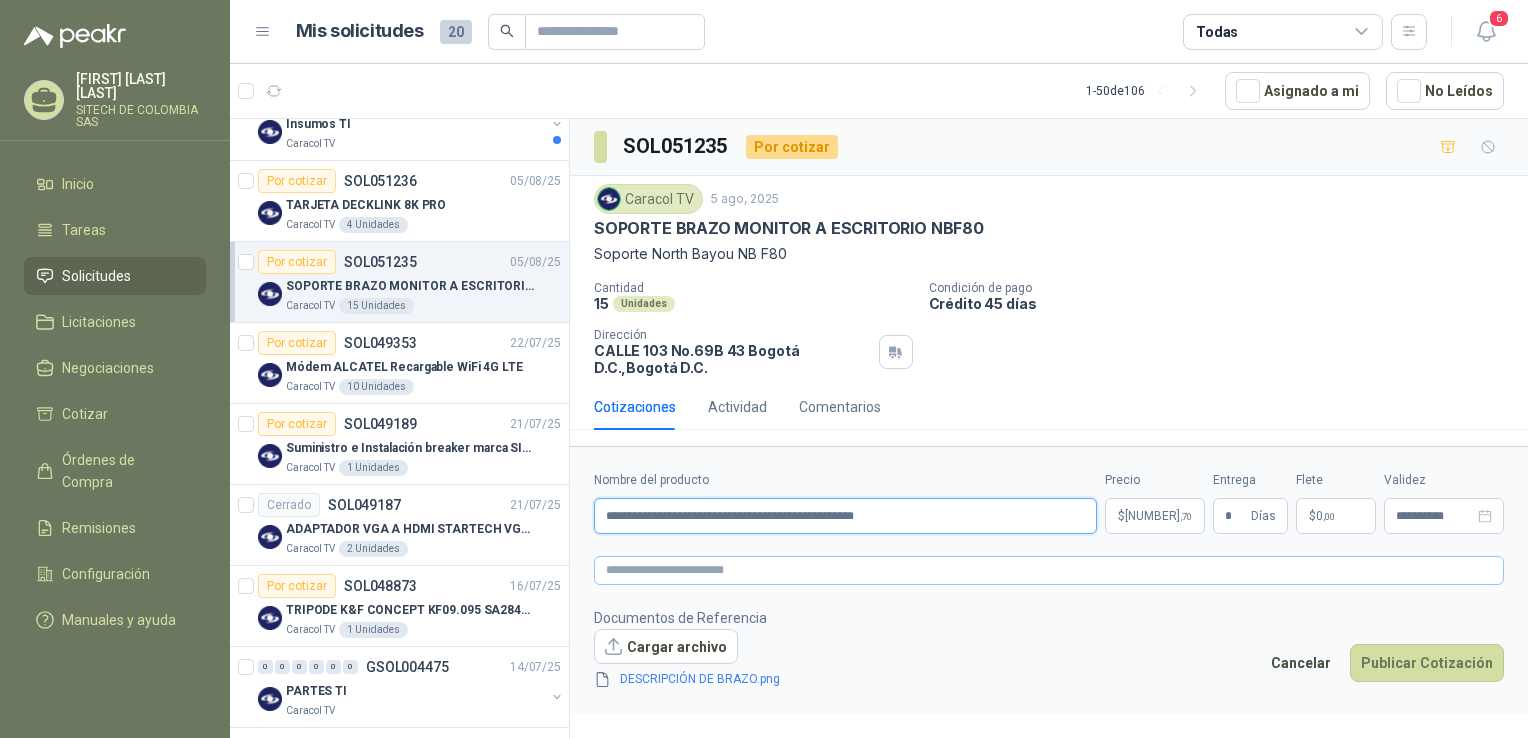 type on "**********" 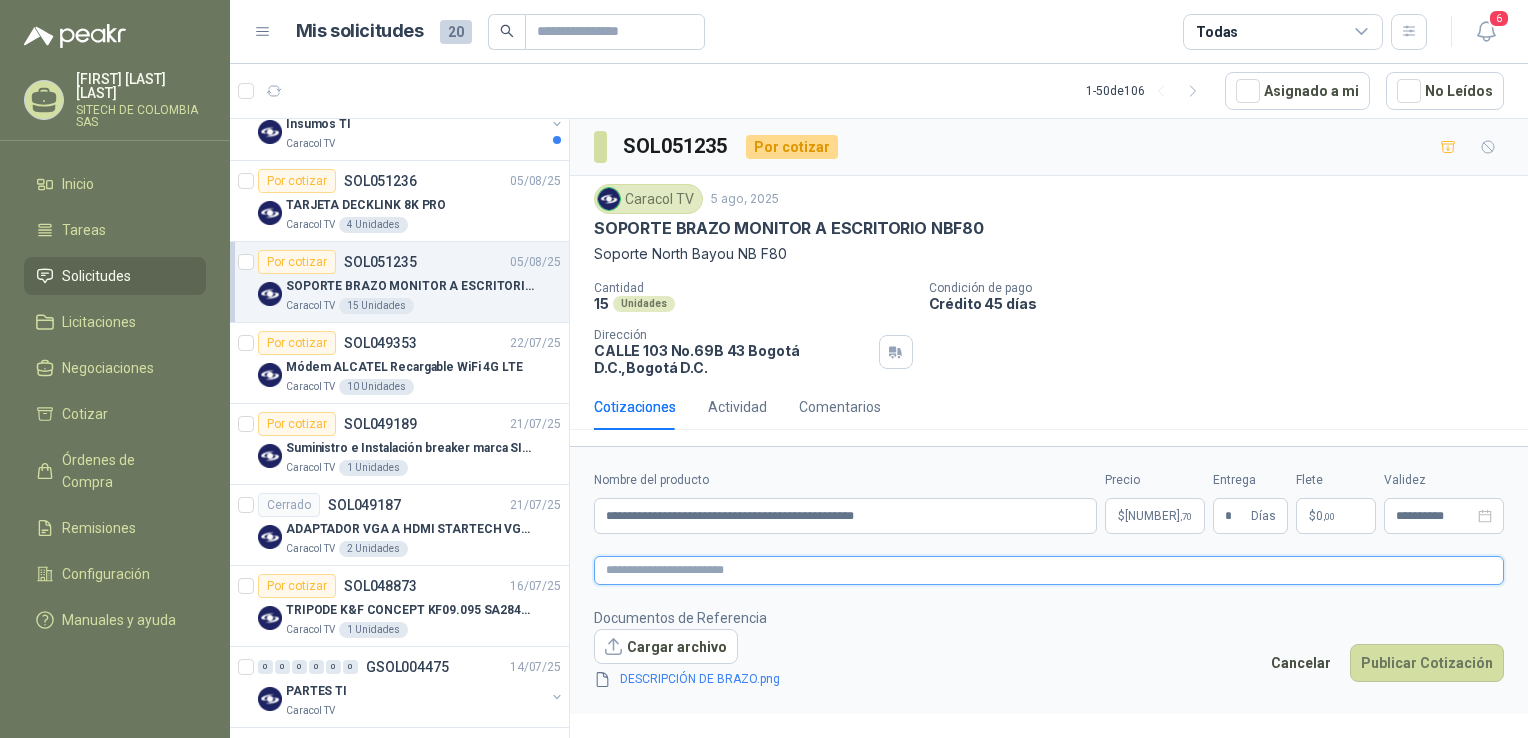 click at bounding box center [1049, 570] 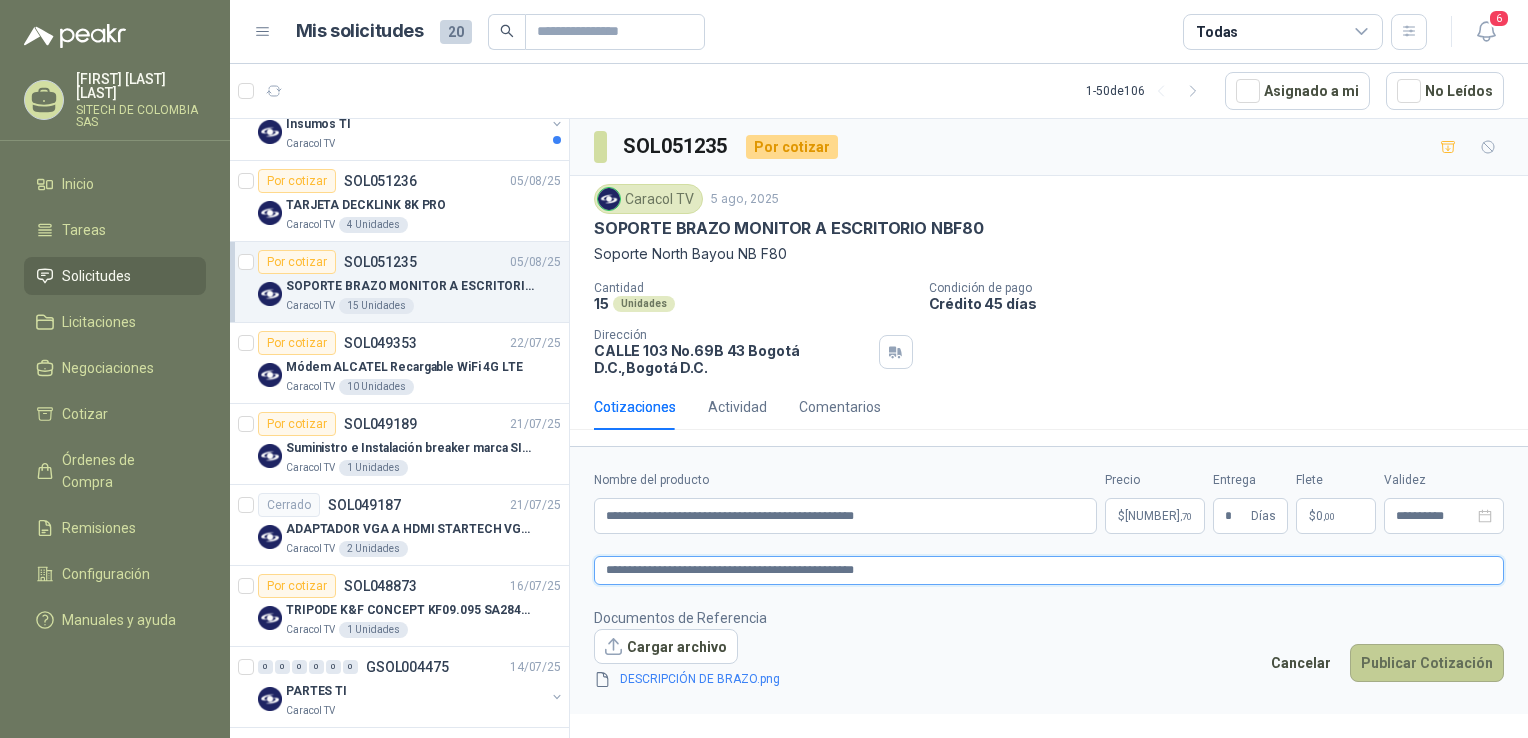 type on "**********" 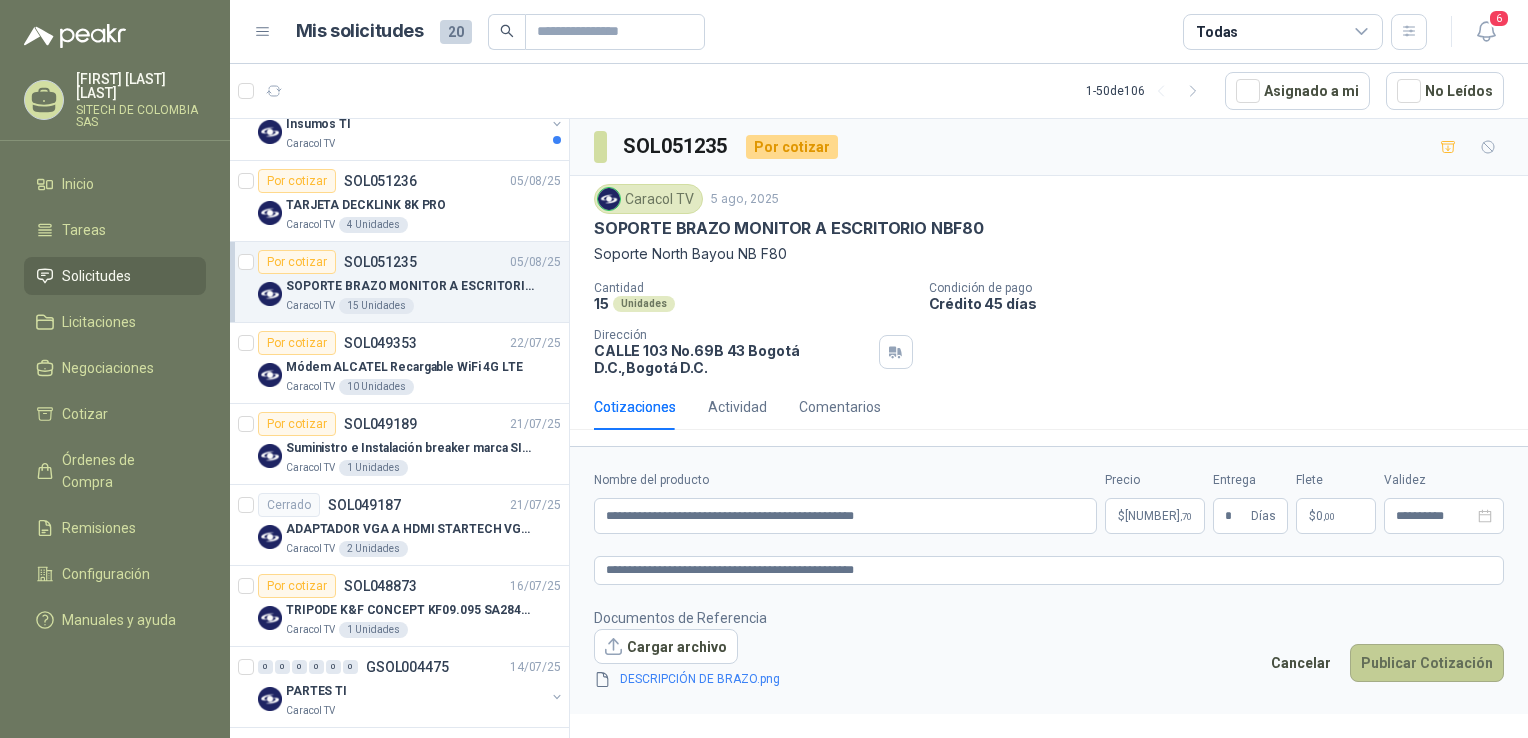 click on "Publicar Cotización" at bounding box center (1427, 663) 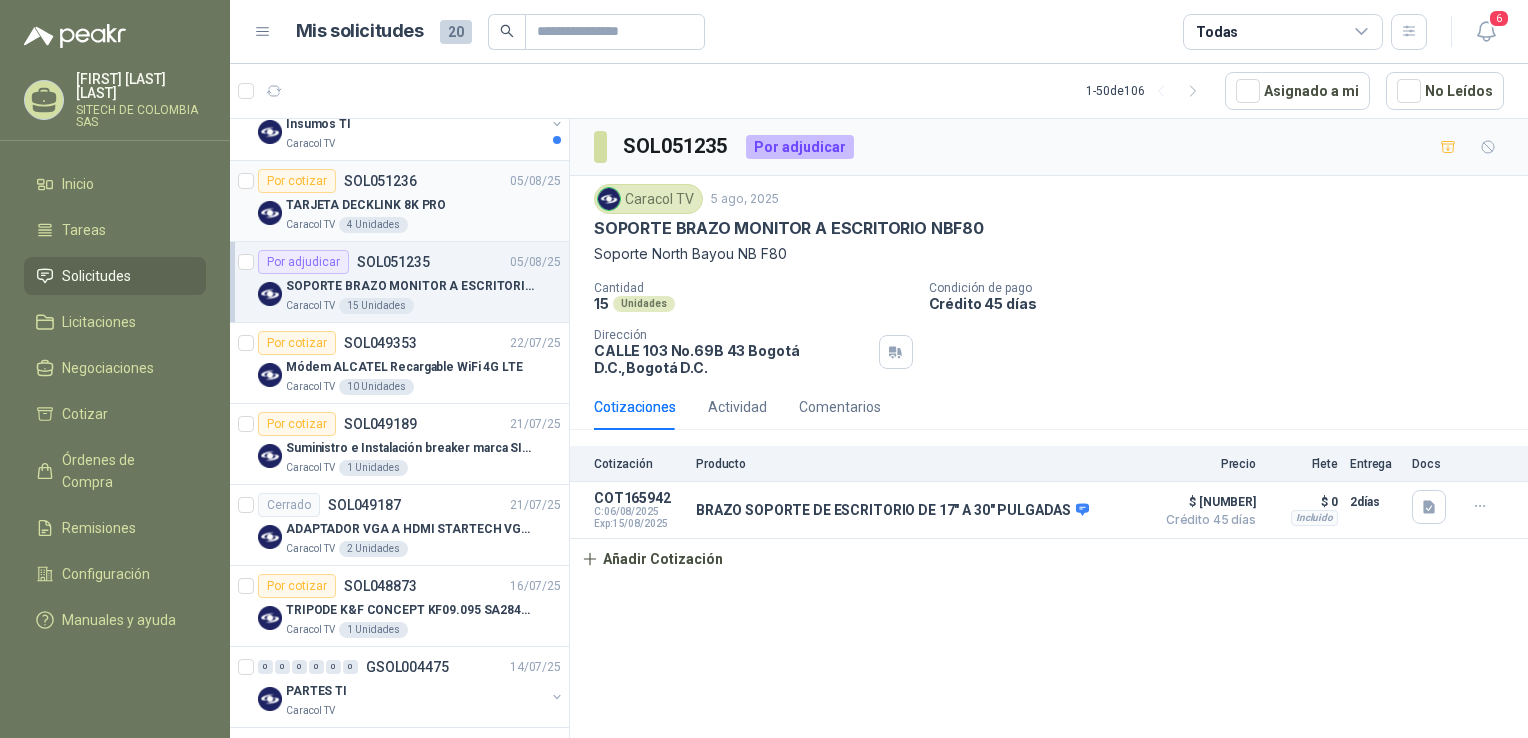 click on "TARJETA DECKLINK 8K PRO" at bounding box center (366, 205) 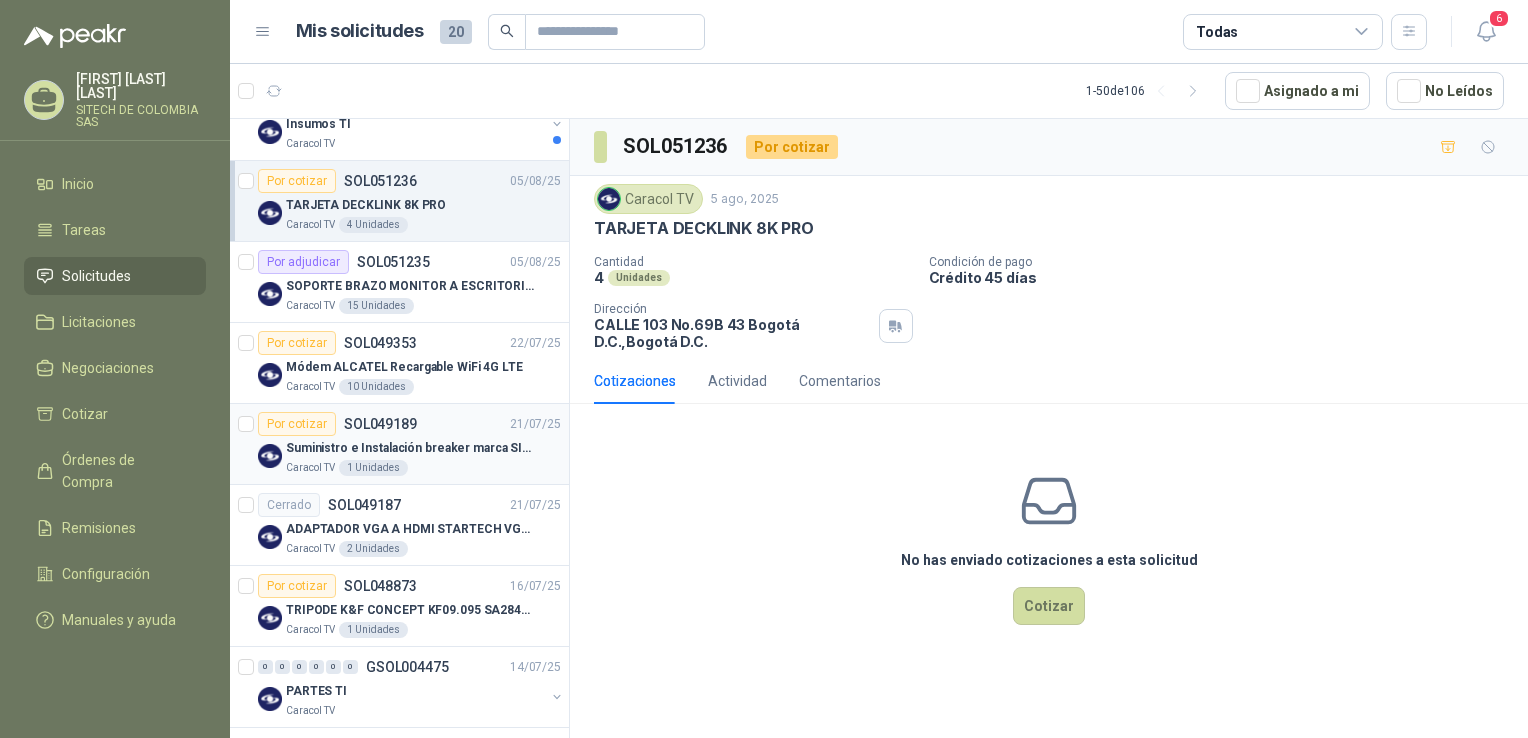 scroll, scrollTop: 422, scrollLeft: 0, axis: vertical 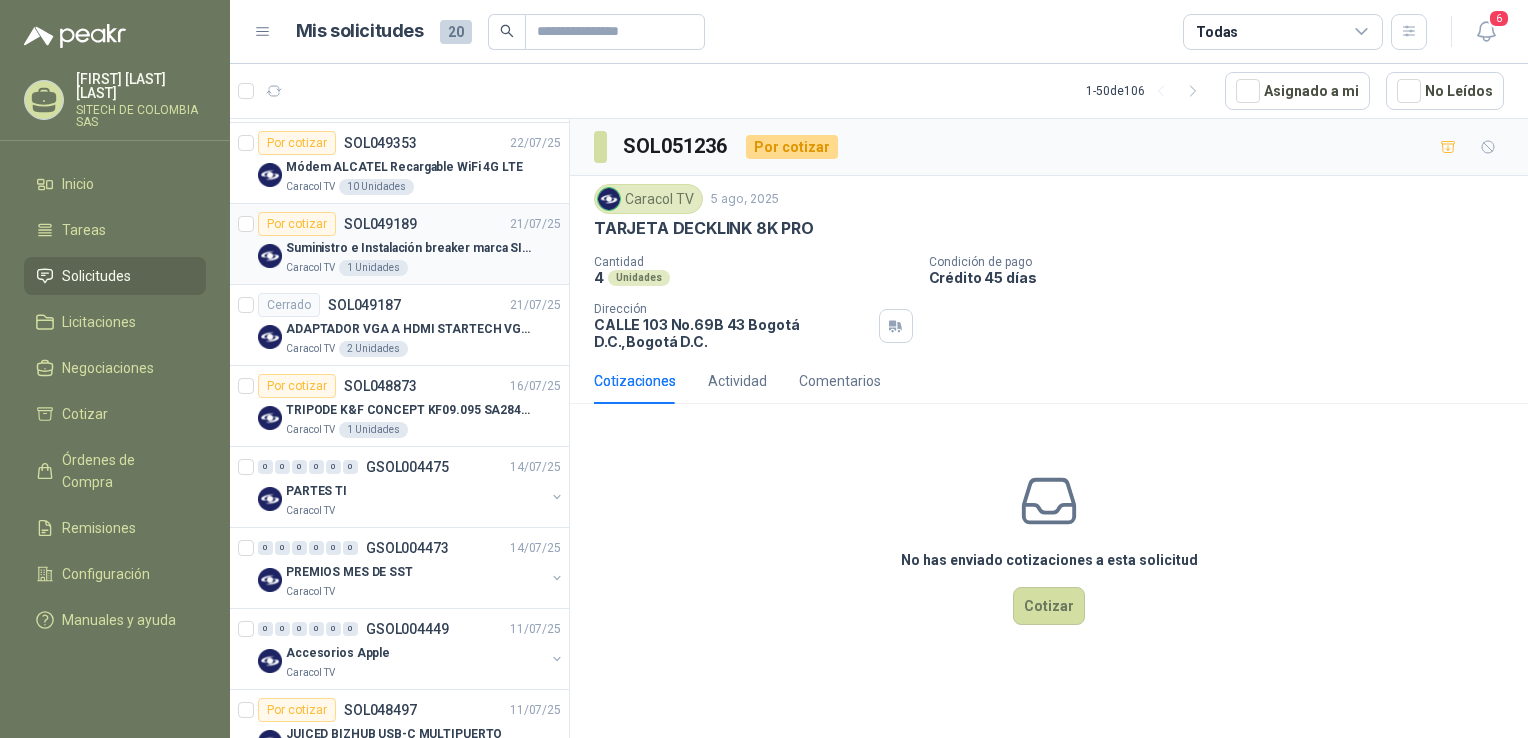 drag, startPoint x: 429, startPoint y: 276, endPoint x: 526, endPoint y: 211, distance: 116.76472 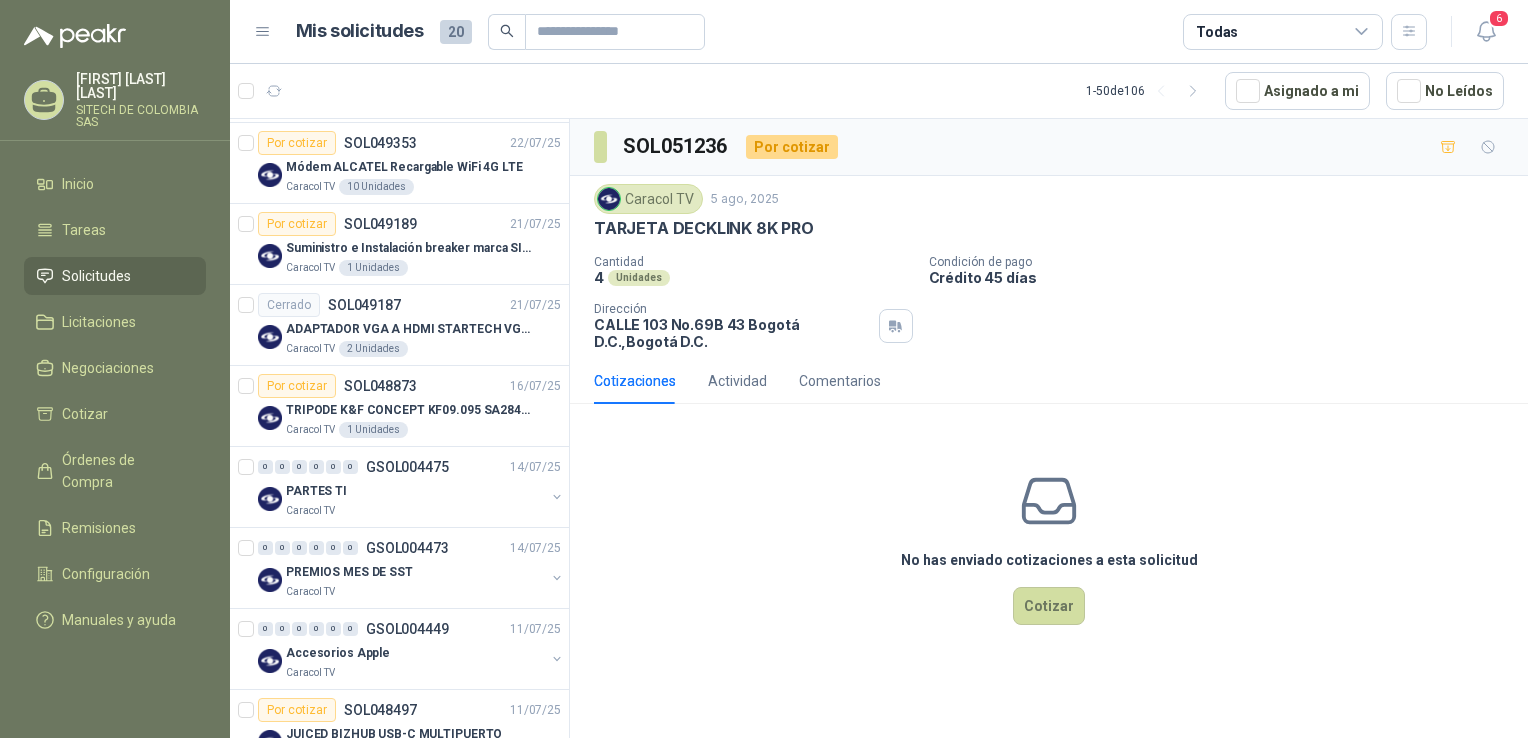 scroll, scrollTop: 0, scrollLeft: 0, axis: both 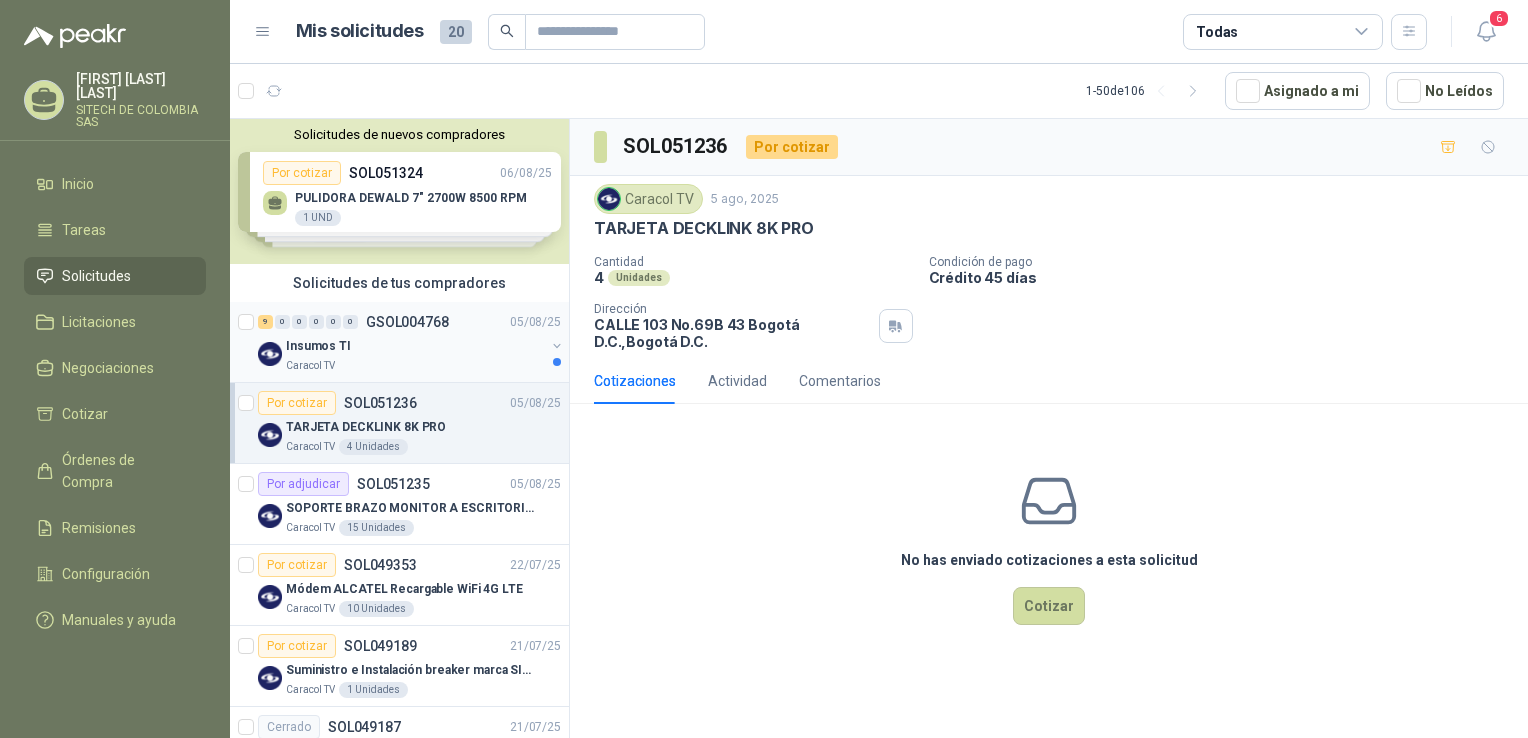 click on "Insumos TI" at bounding box center (415, 346) 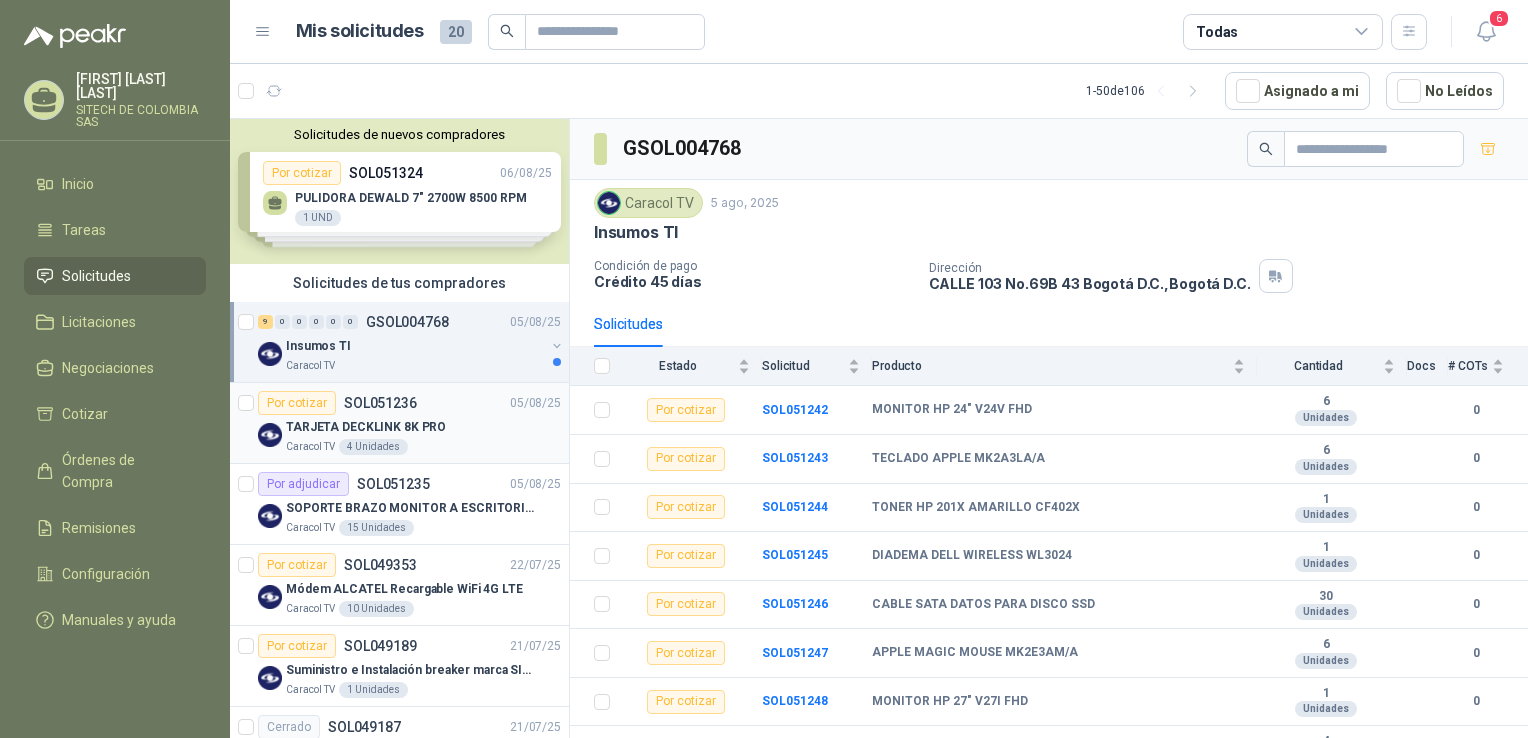 click on "Por cotizar SOL051236" at bounding box center (337, 403) 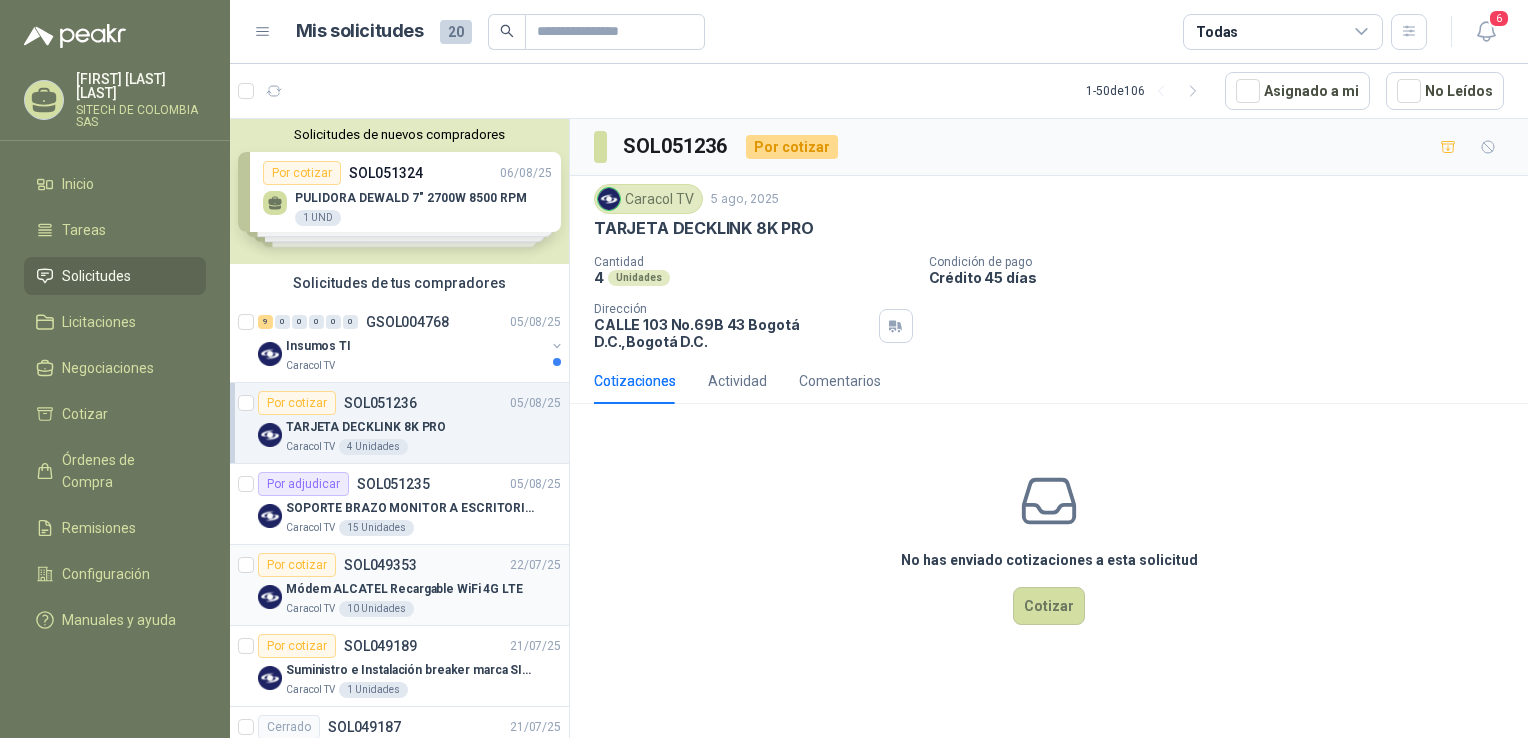 click on "10   Unidades" at bounding box center [376, 609] 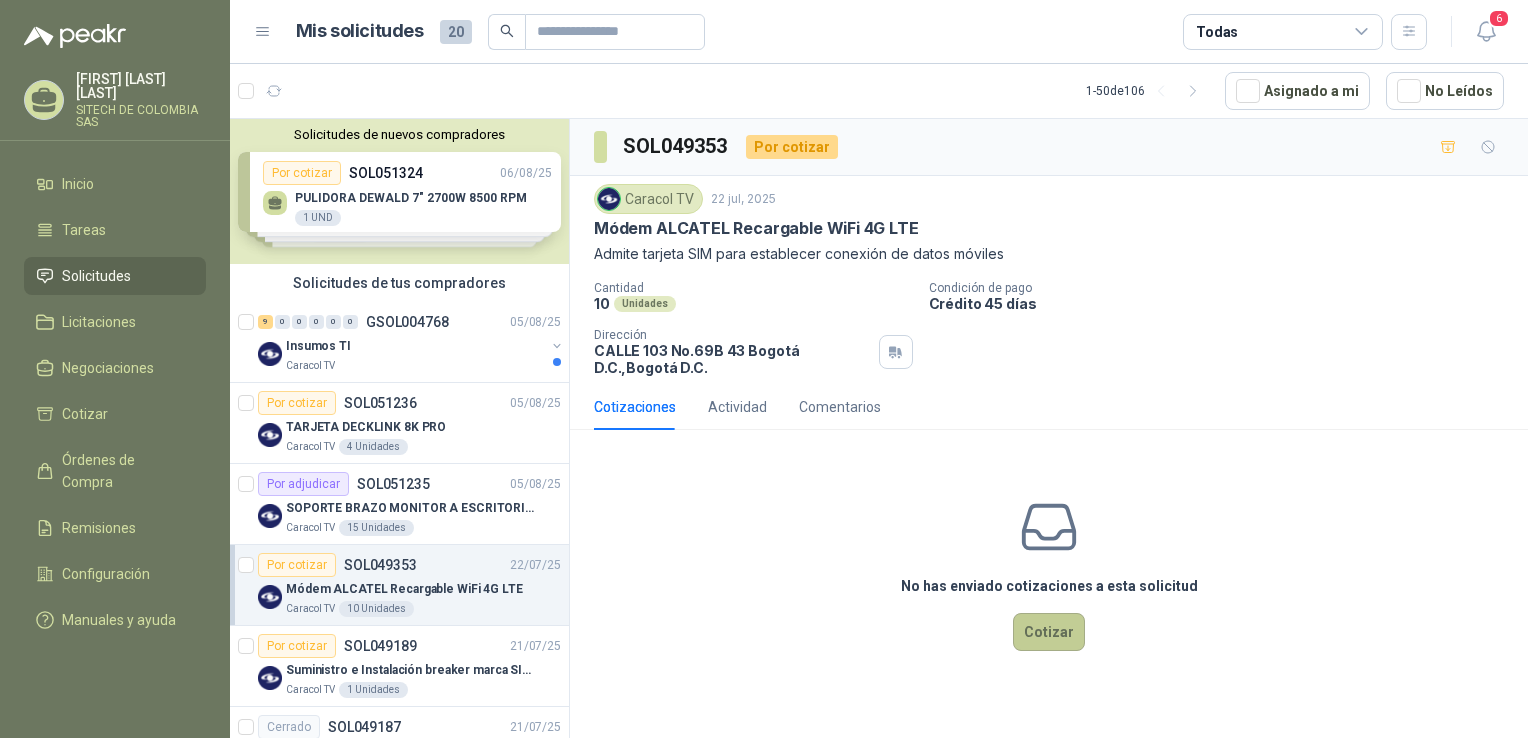 click on "Cotizar" at bounding box center [1049, 632] 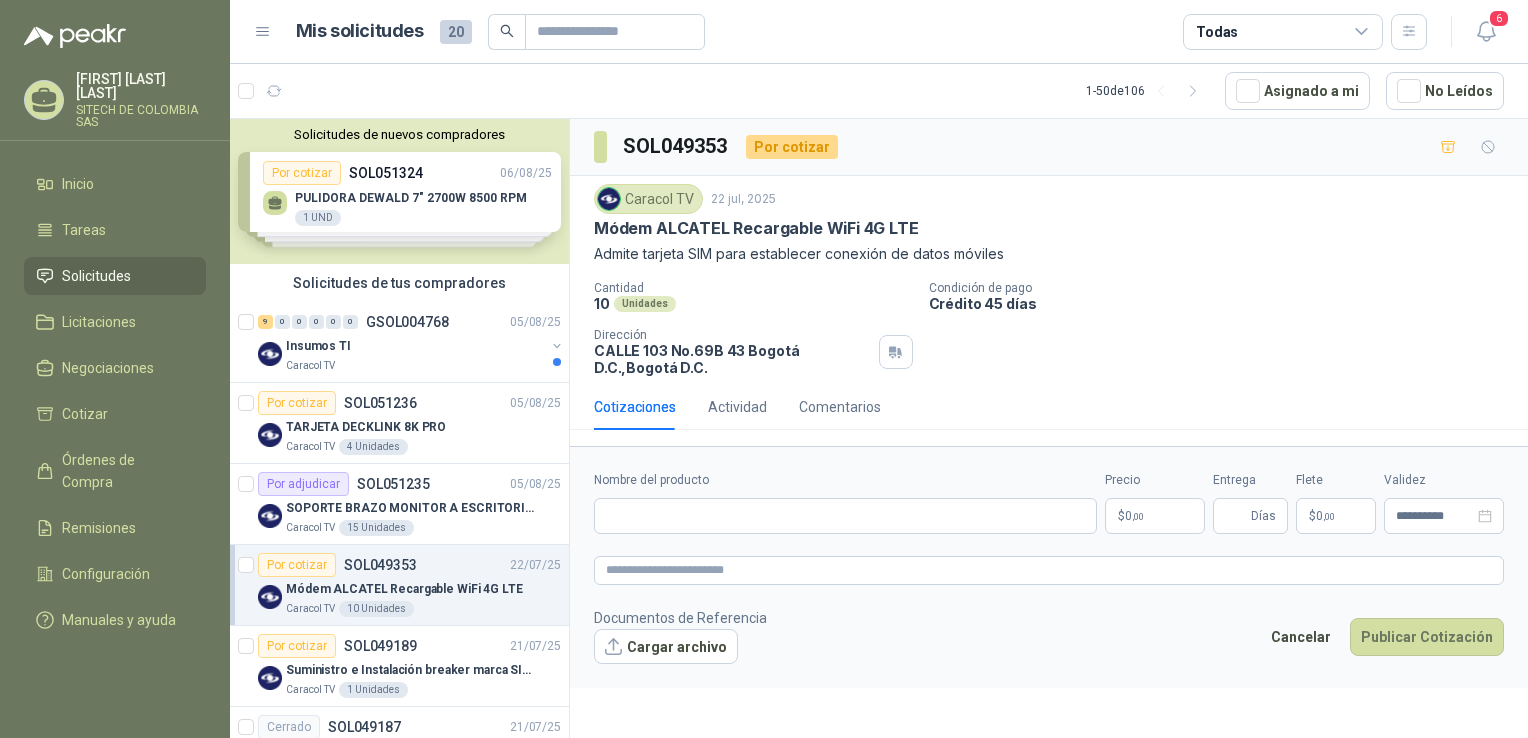 type 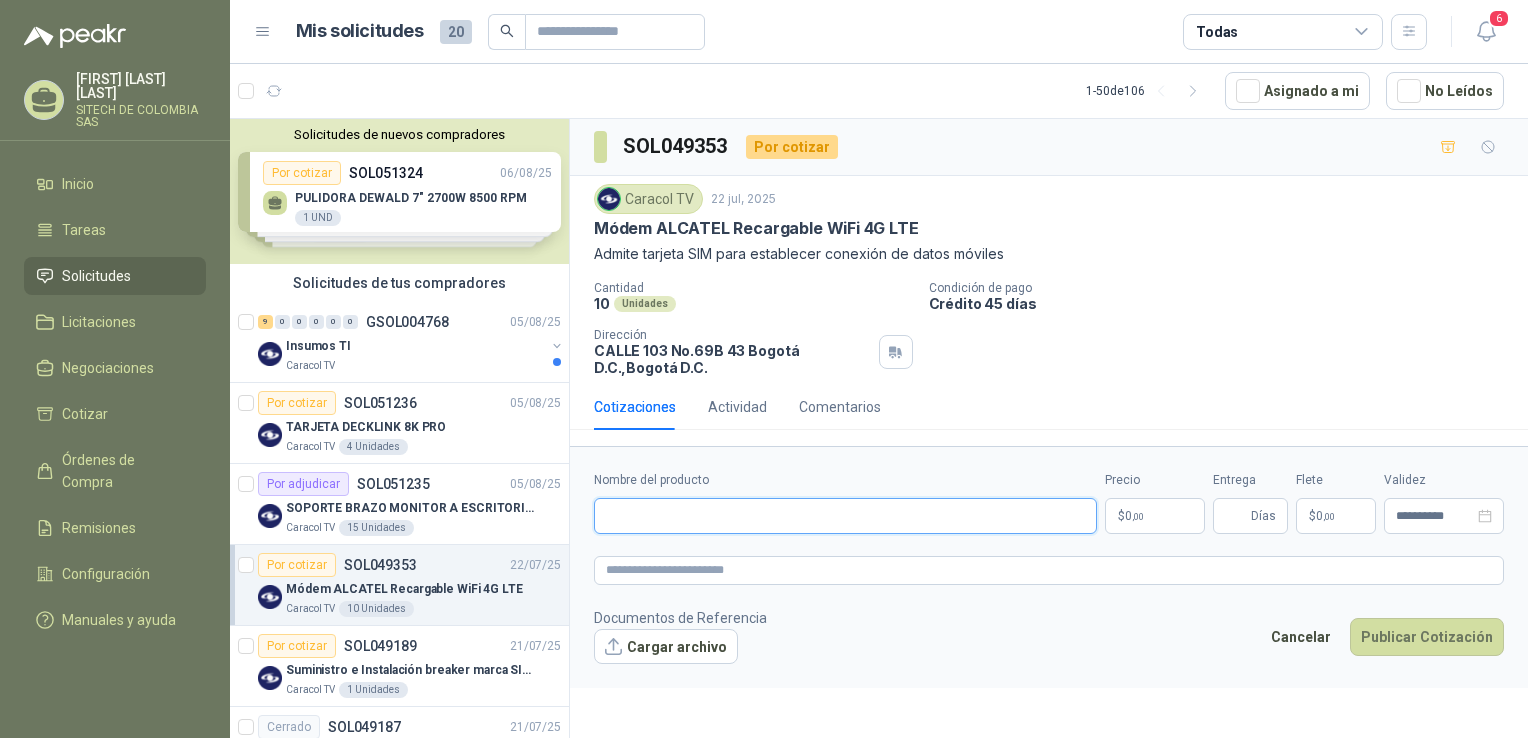 click on "Nombre del producto" at bounding box center (845, 516) 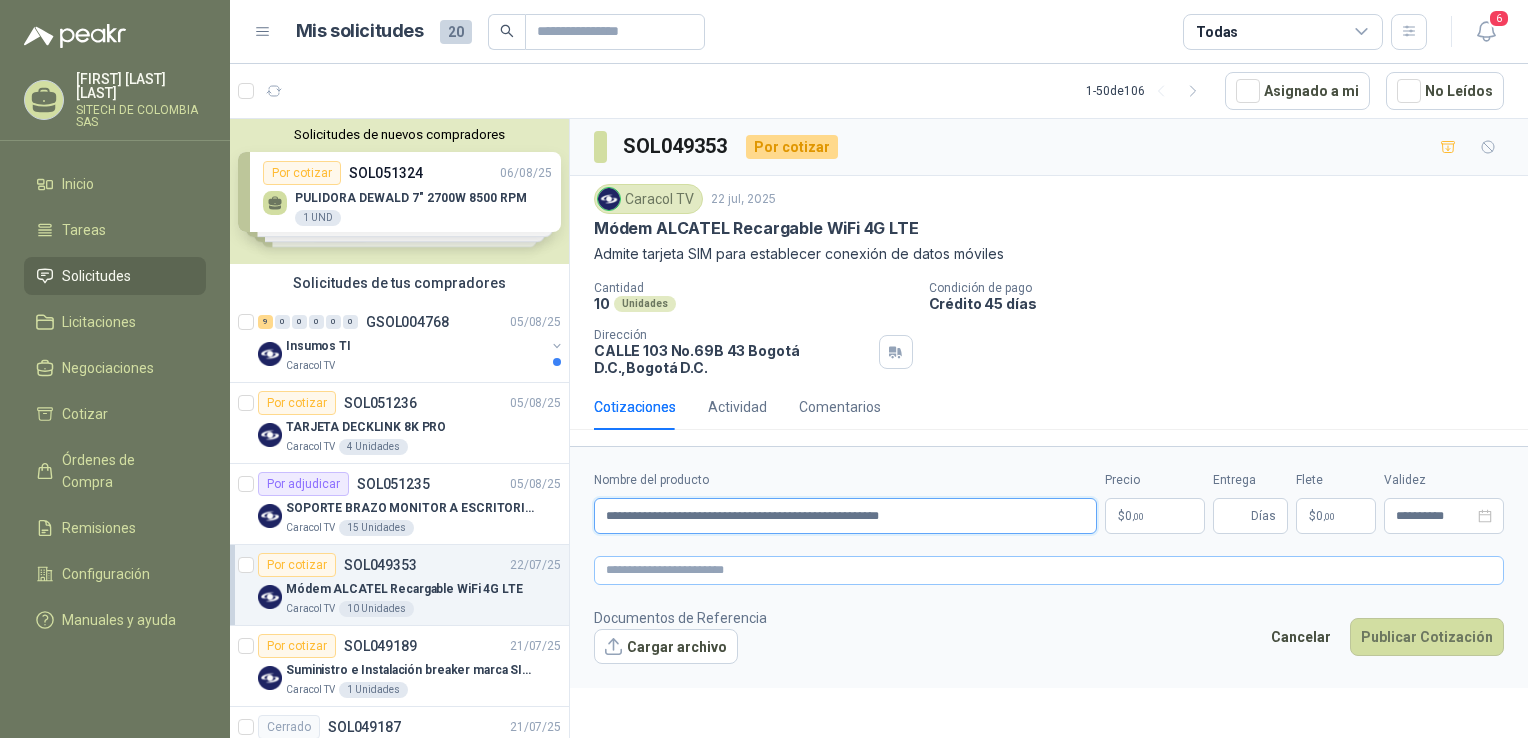 type on "**********" 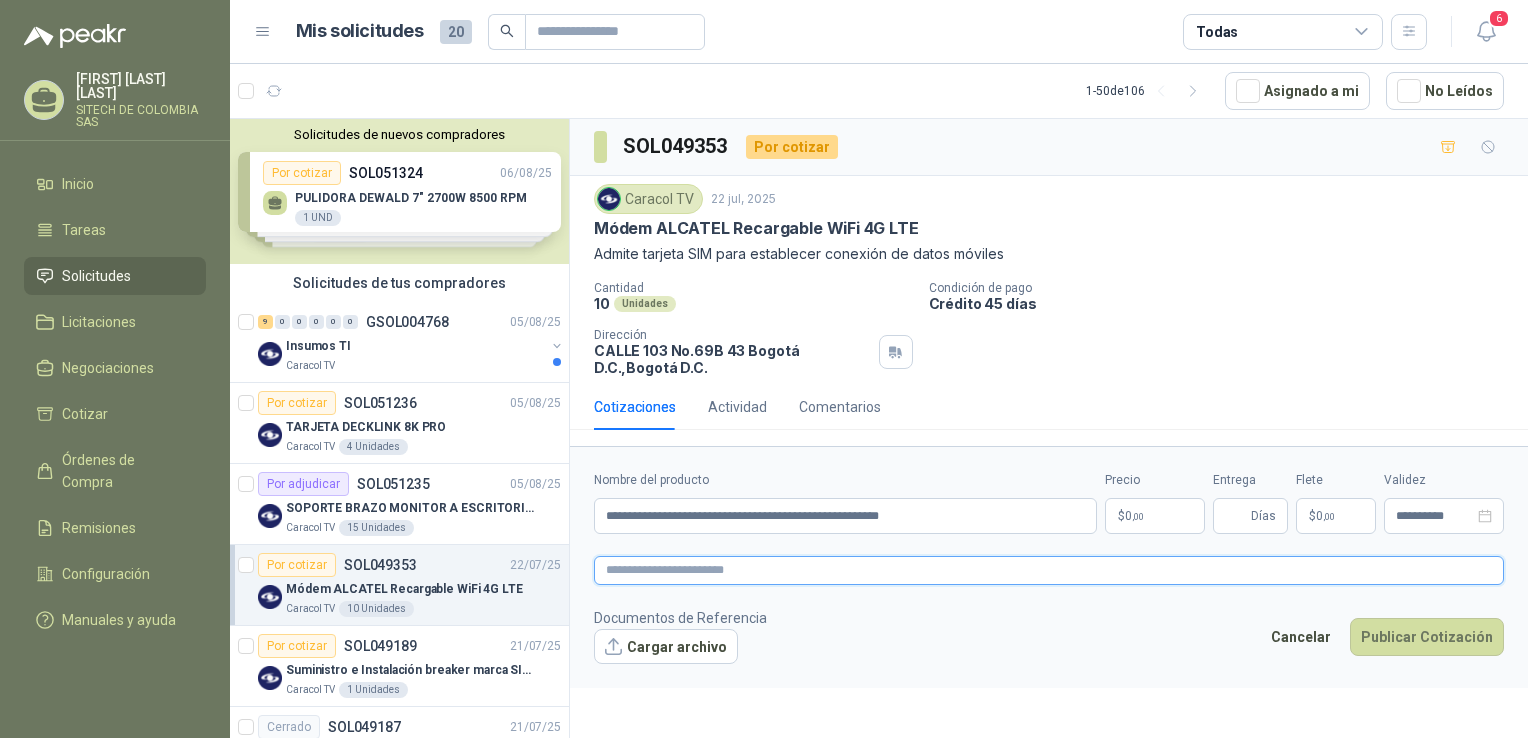 click at bounding box center (1049, 570) 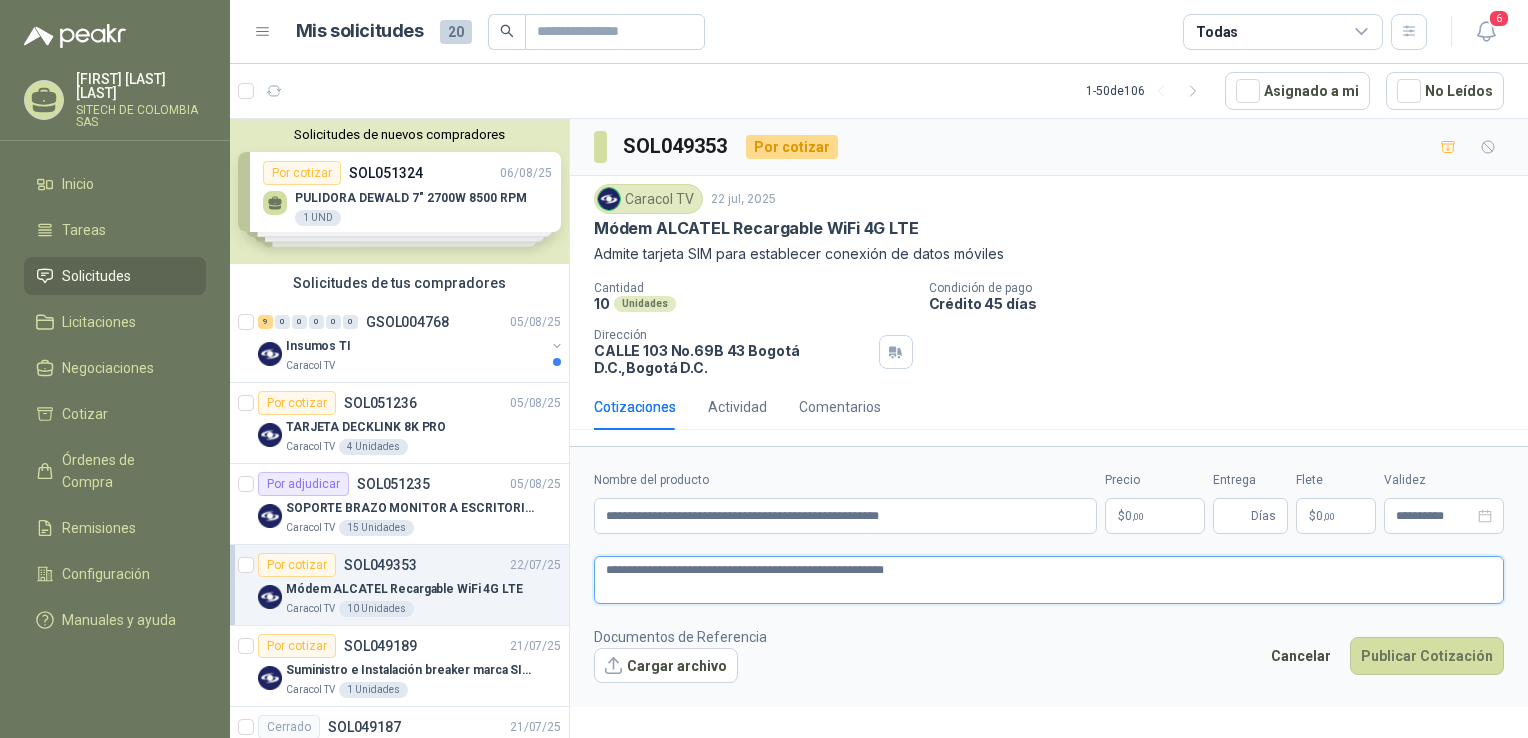 type 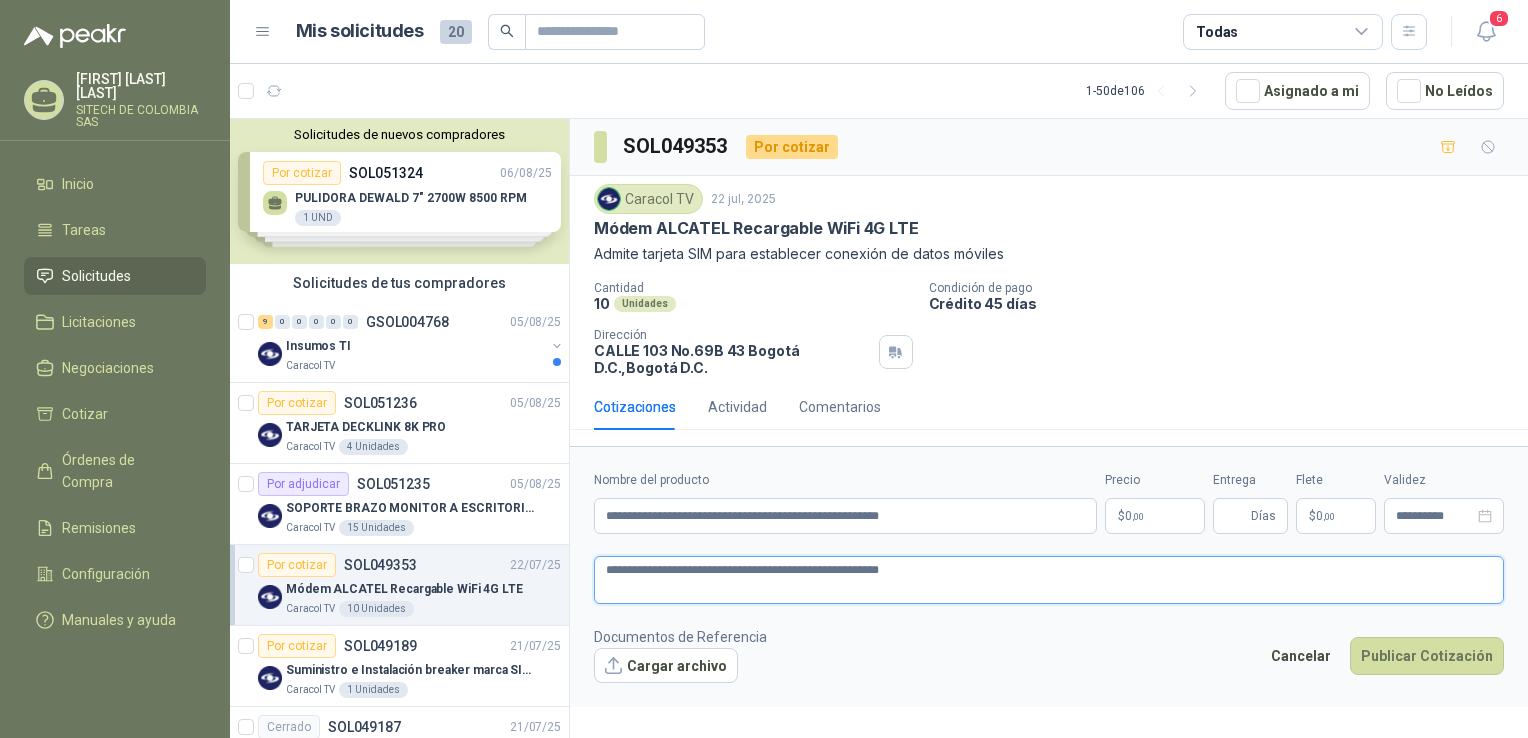 type 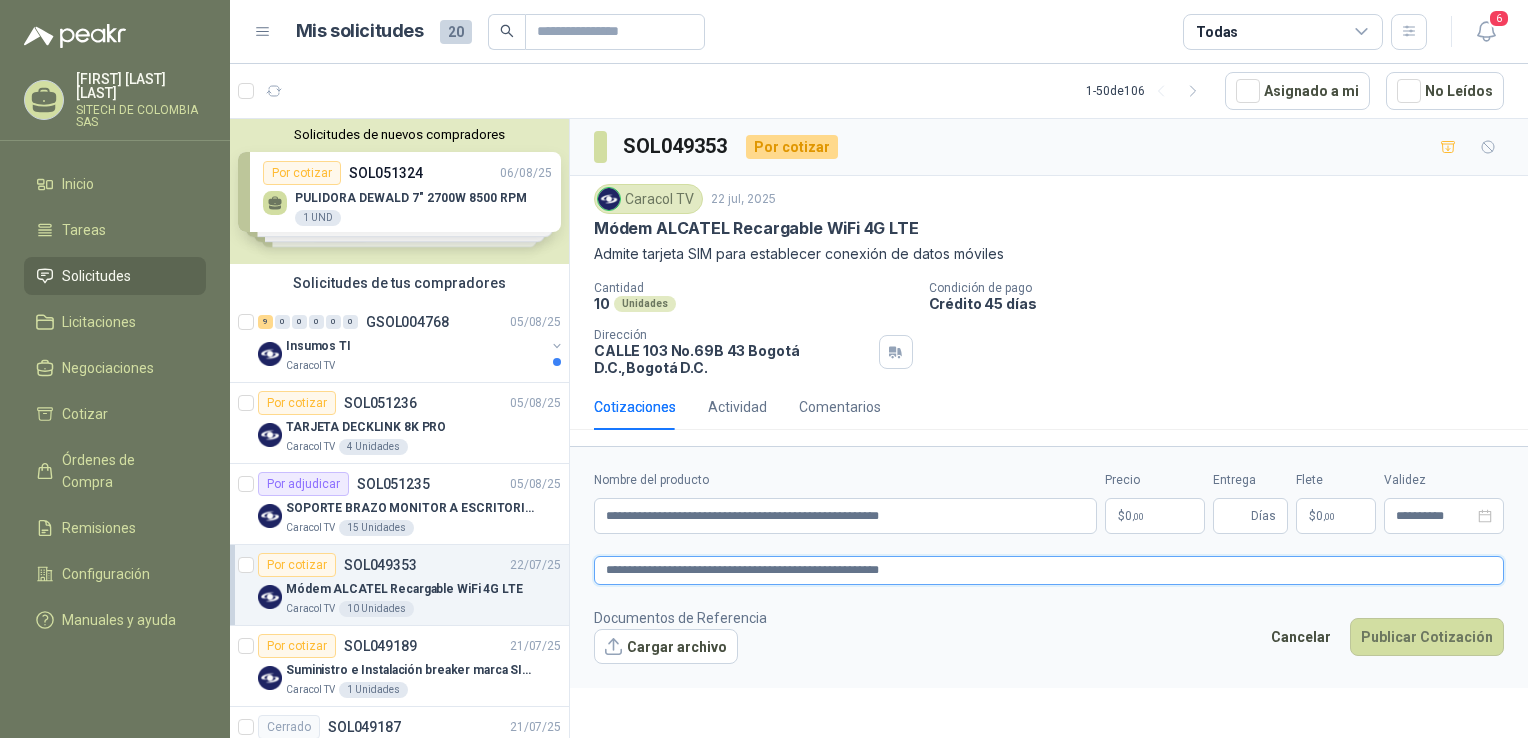 type on "**********" 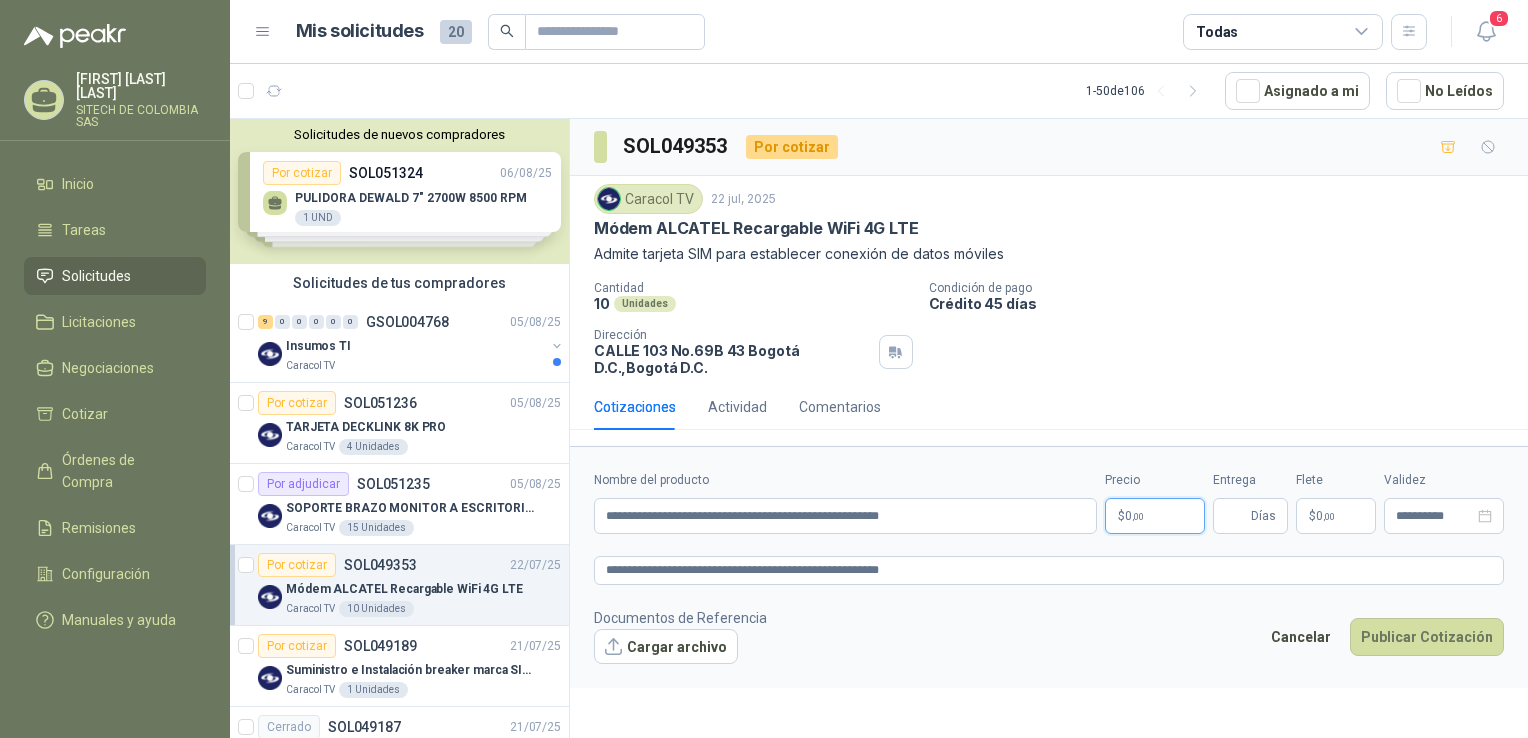 click on "$  0 ,00" at bounding box center (1155, 516) 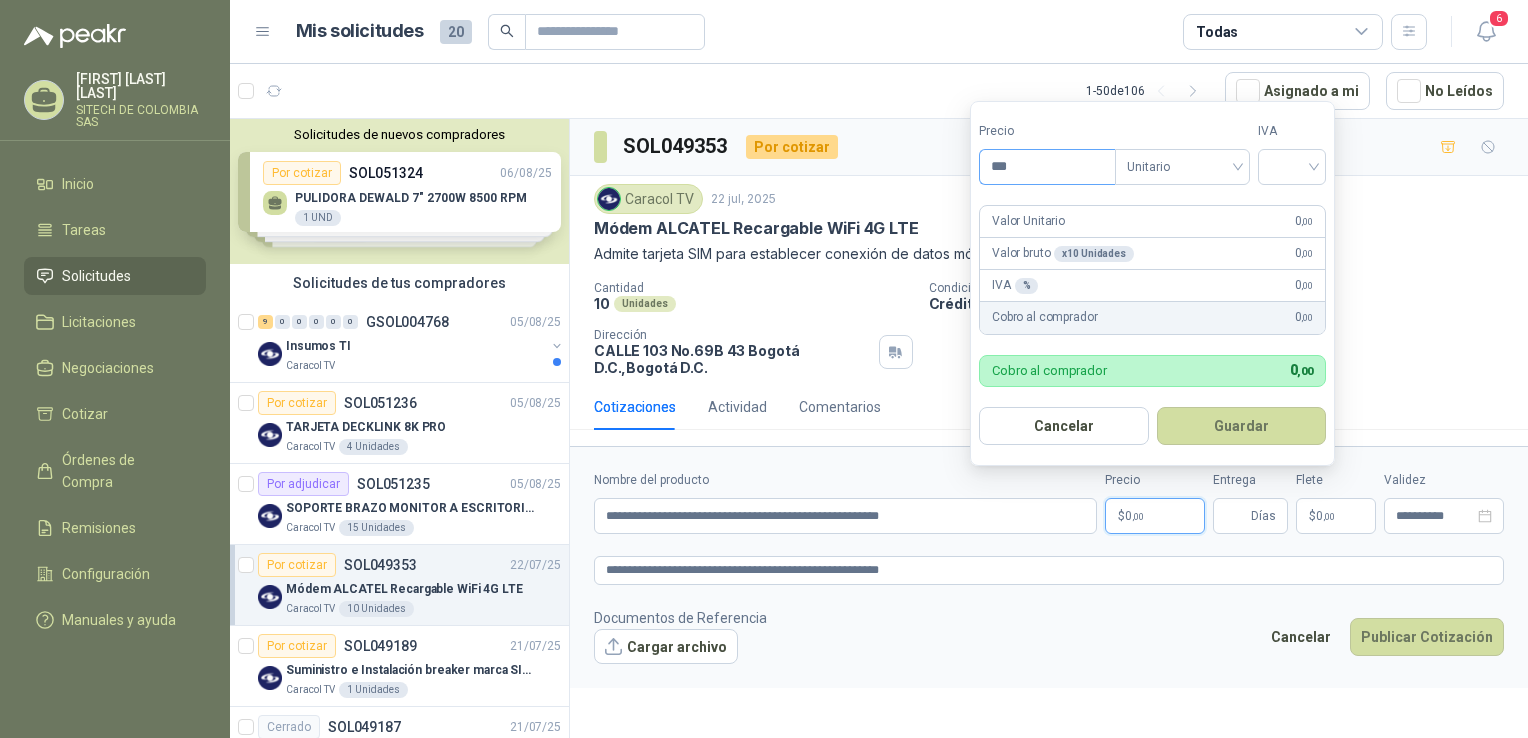 click on "***" at bounding box center [1047, 167] 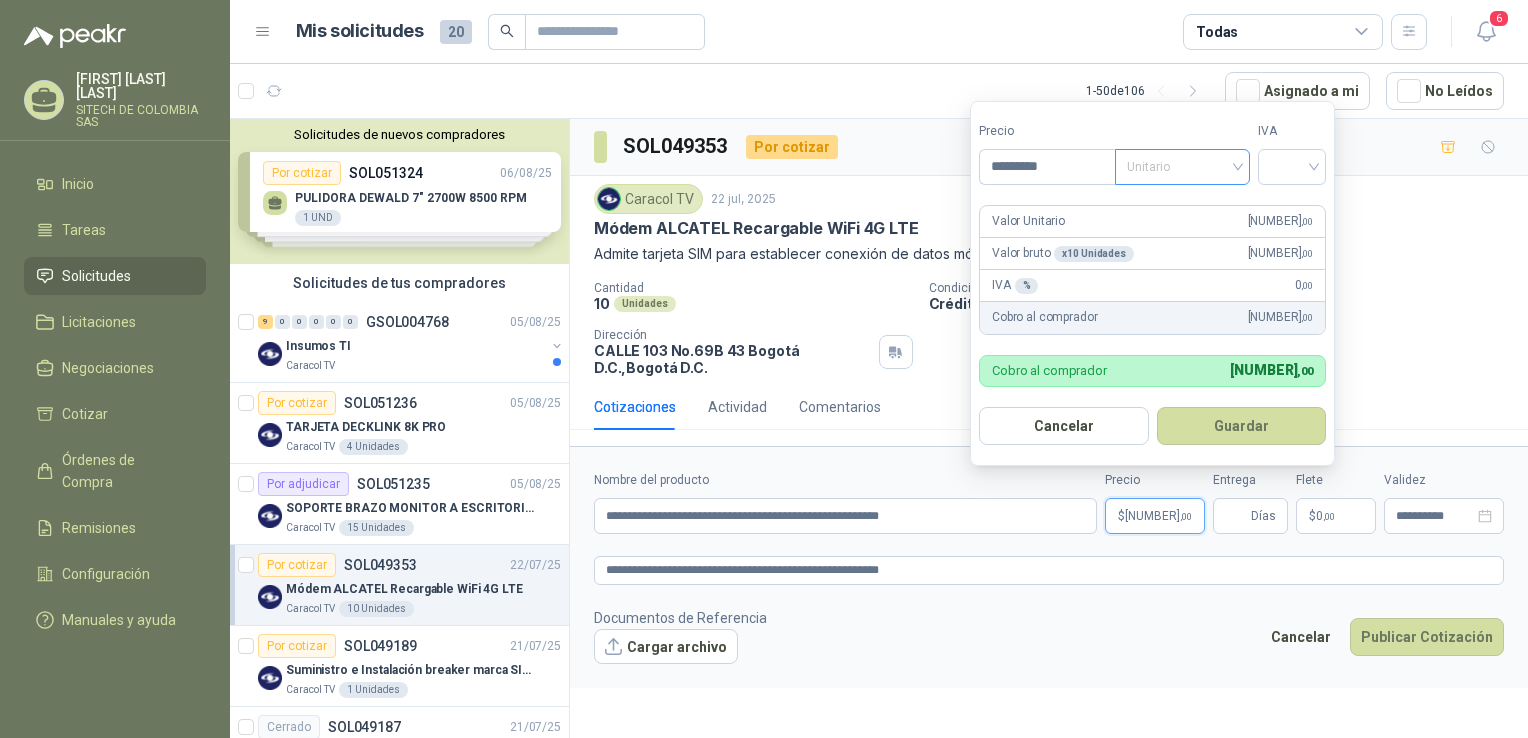 click on "Unitario" at bounding box center (1182, 167) 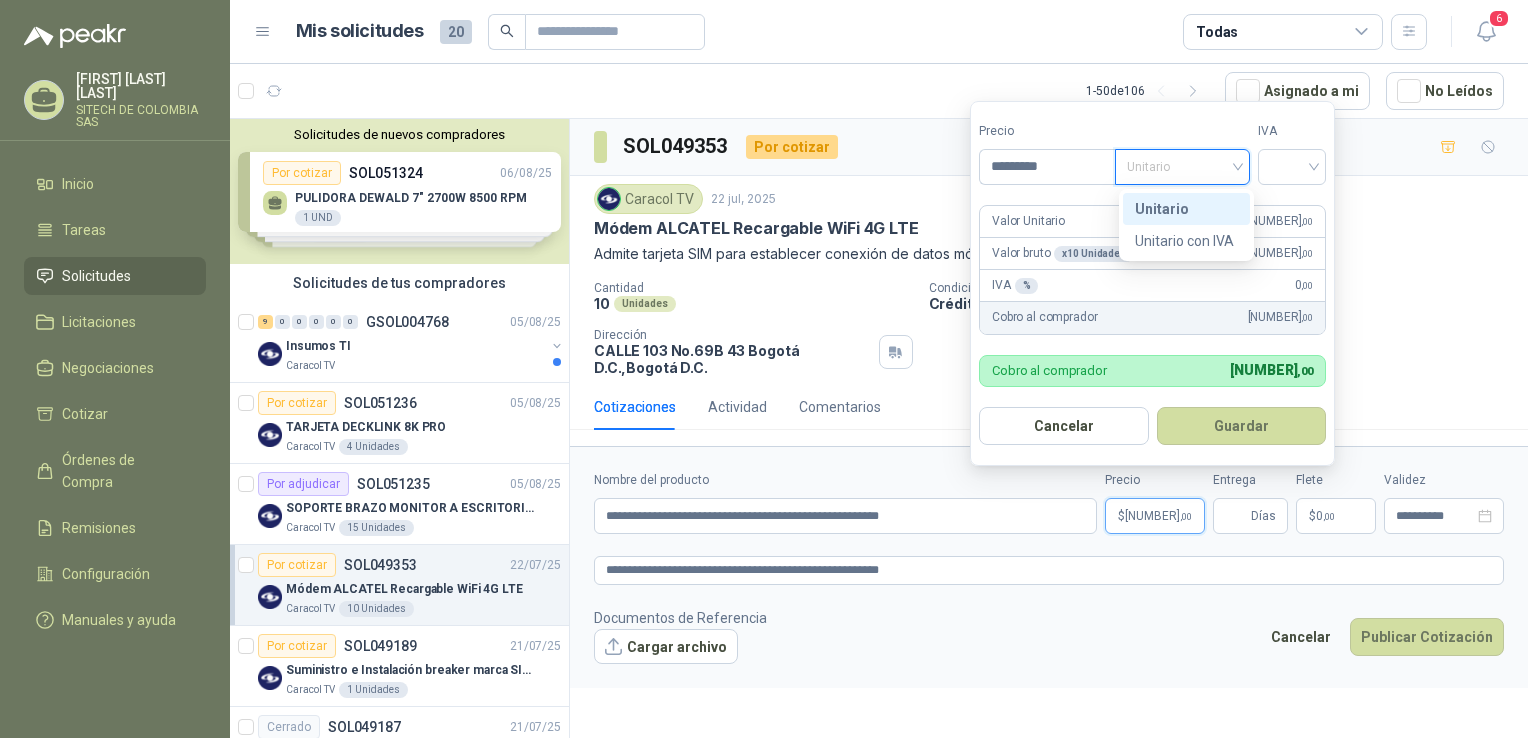 click on "Unitario" at bounding box center (1186, 209) 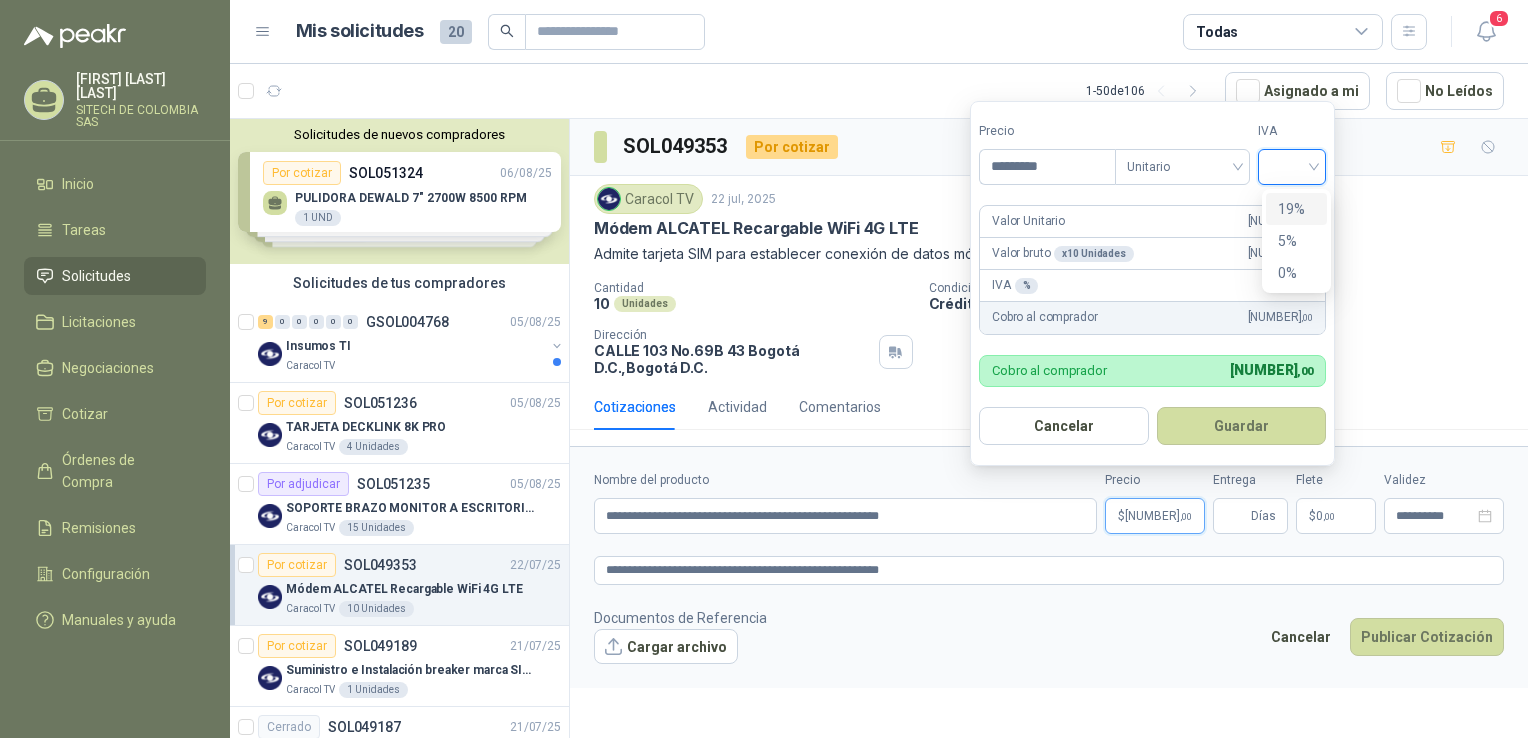 click at bounding box center [1292, 165] 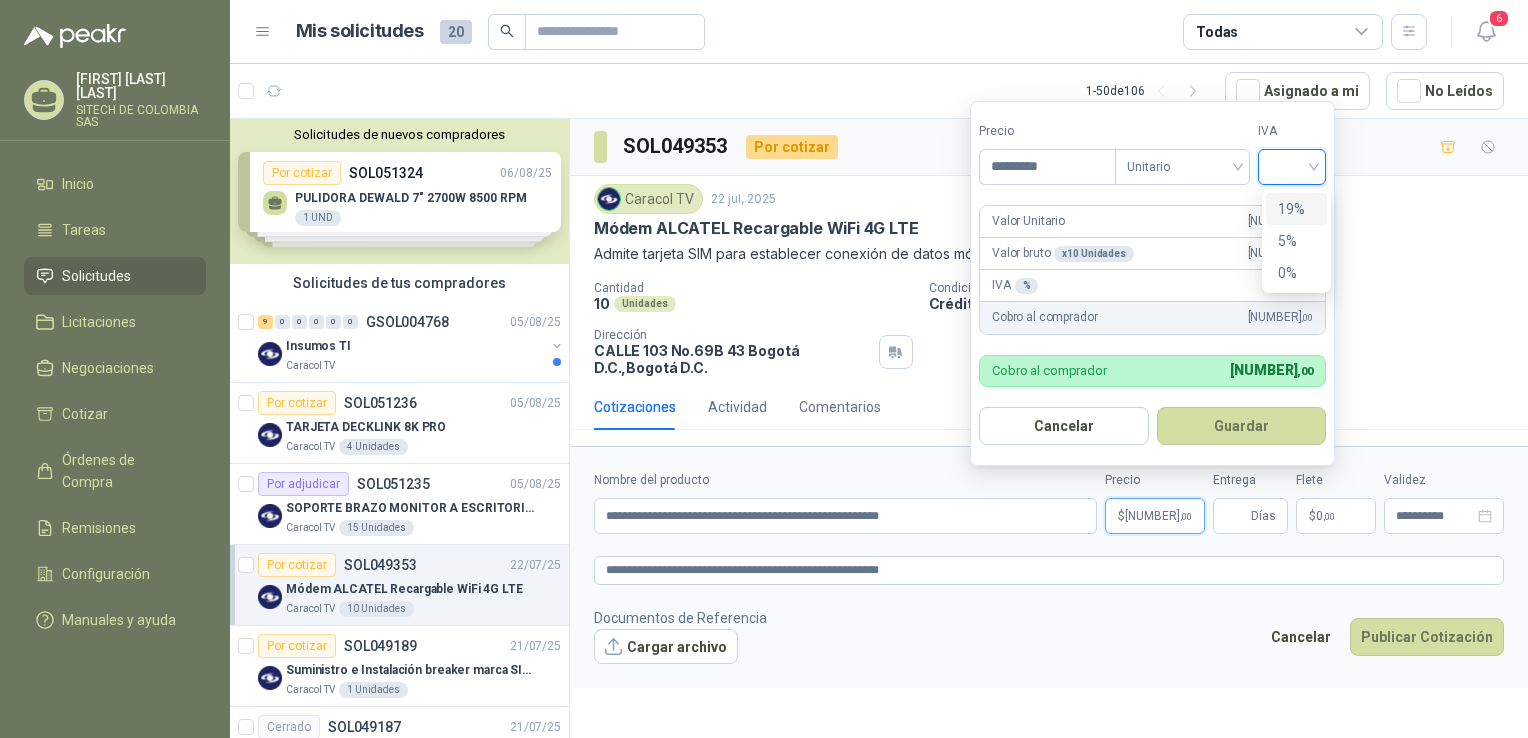 click on "19%" at bounding box center (1296, 209) 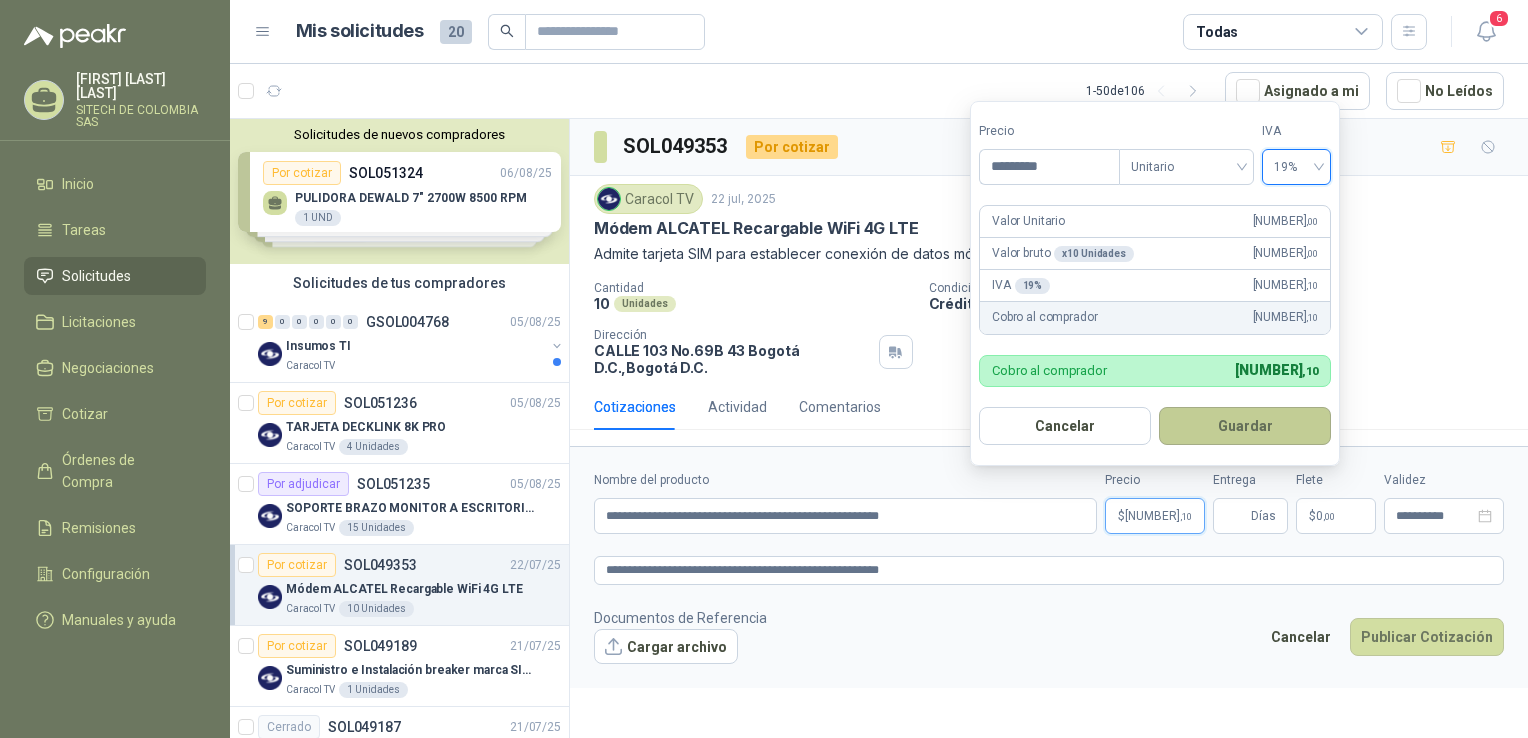 click on "Guardar" at bounding box center (1245, 426) 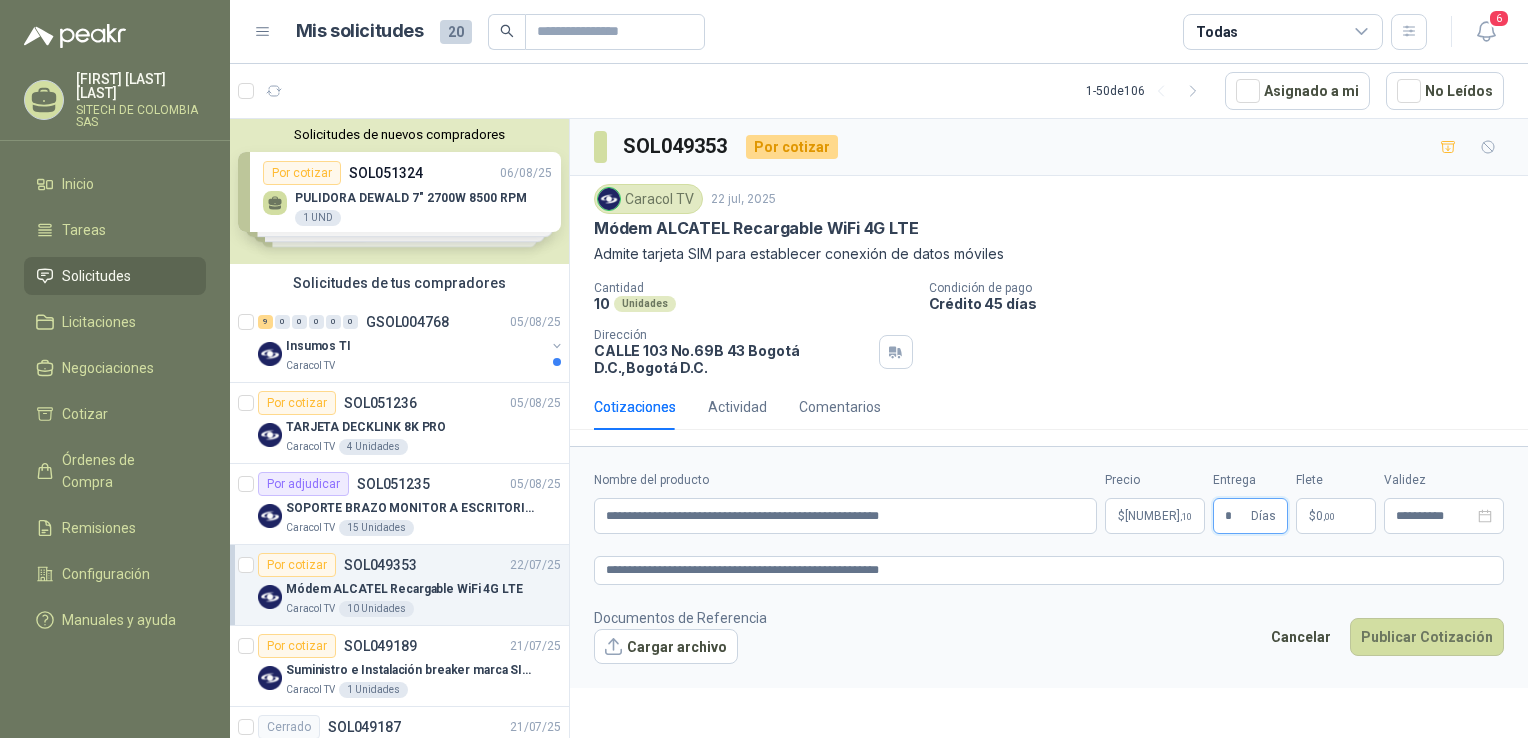 type on "*" 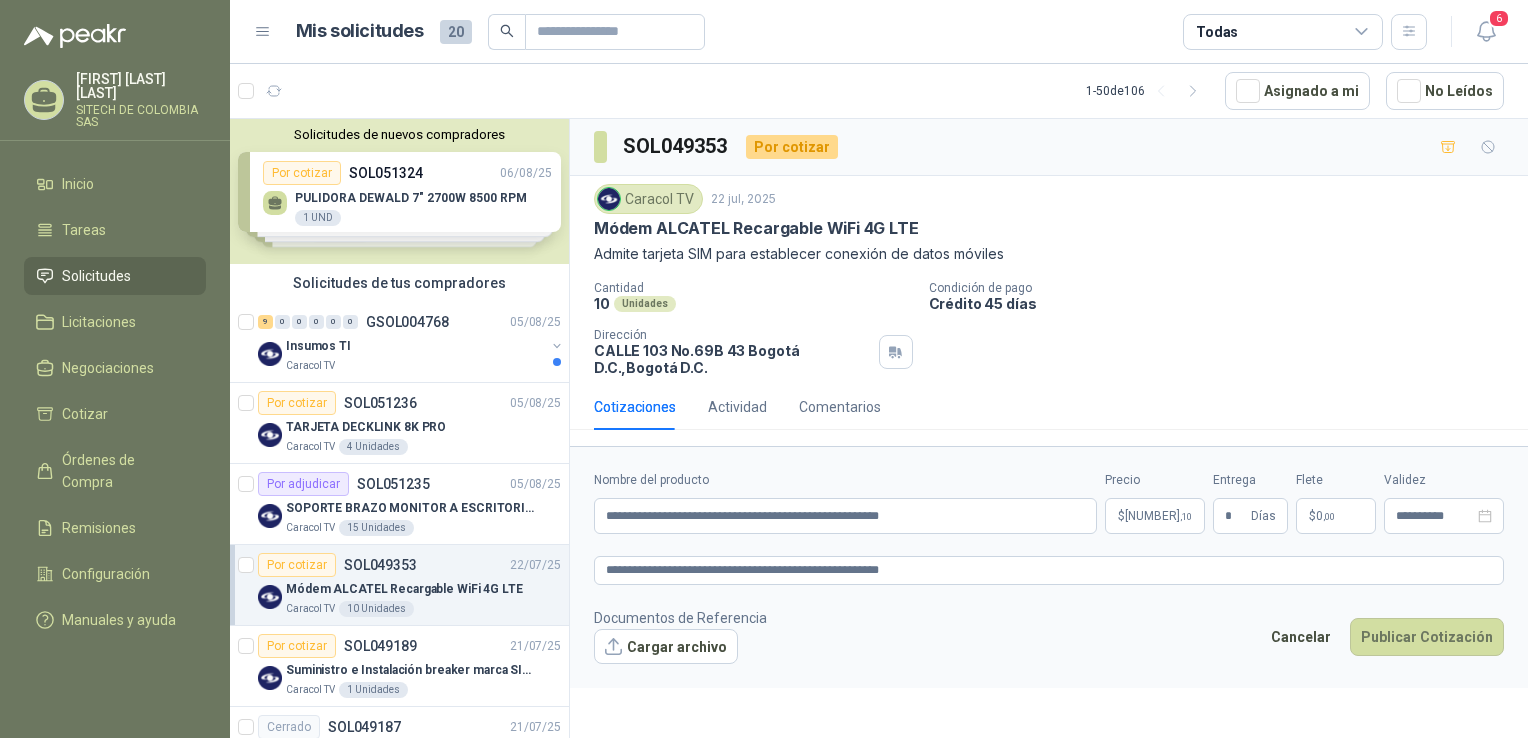 click on ",00" at bounding box center [1329, 516] 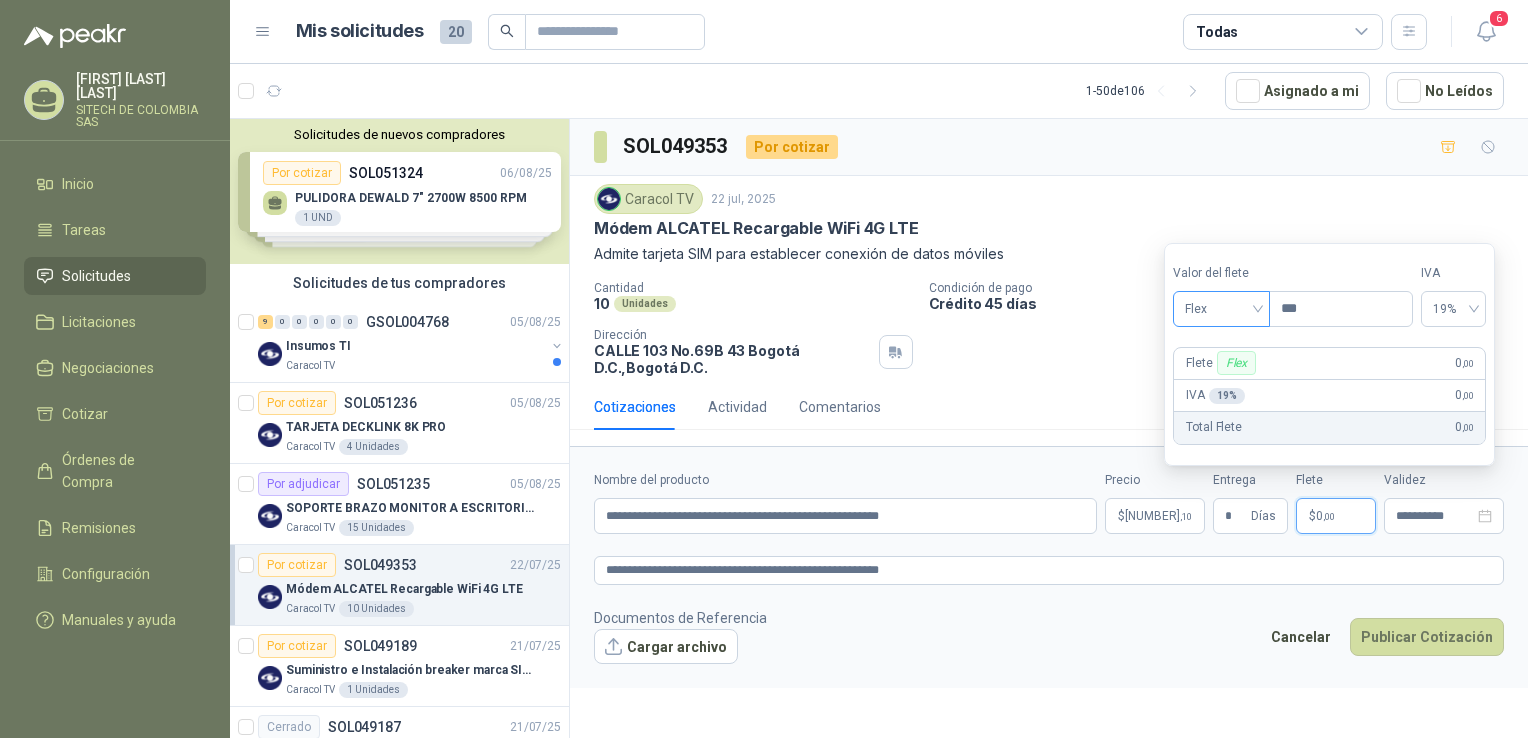click on "Flex" at bounding box center [1221, 309] 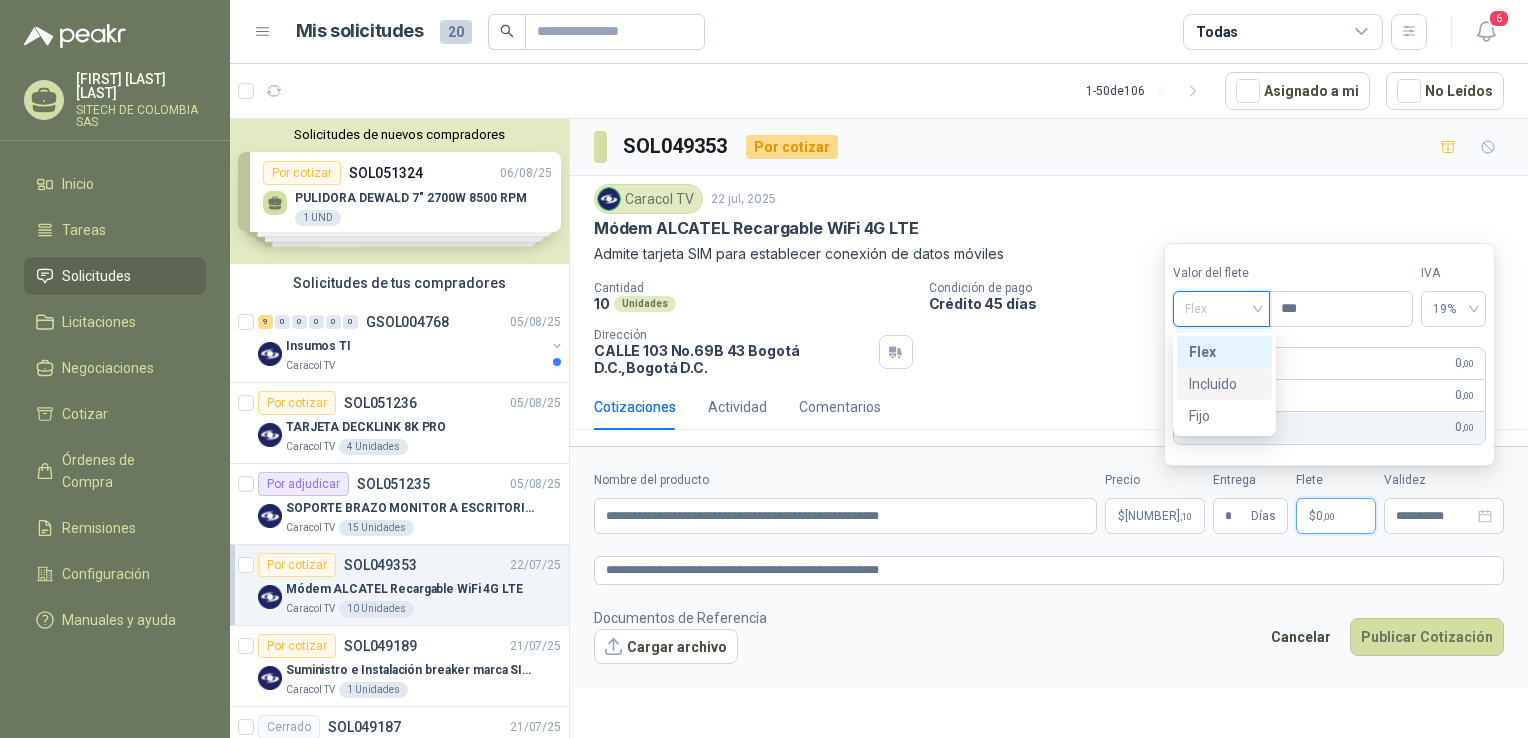 click on "Incluido" at bounding box center (1224, 384) 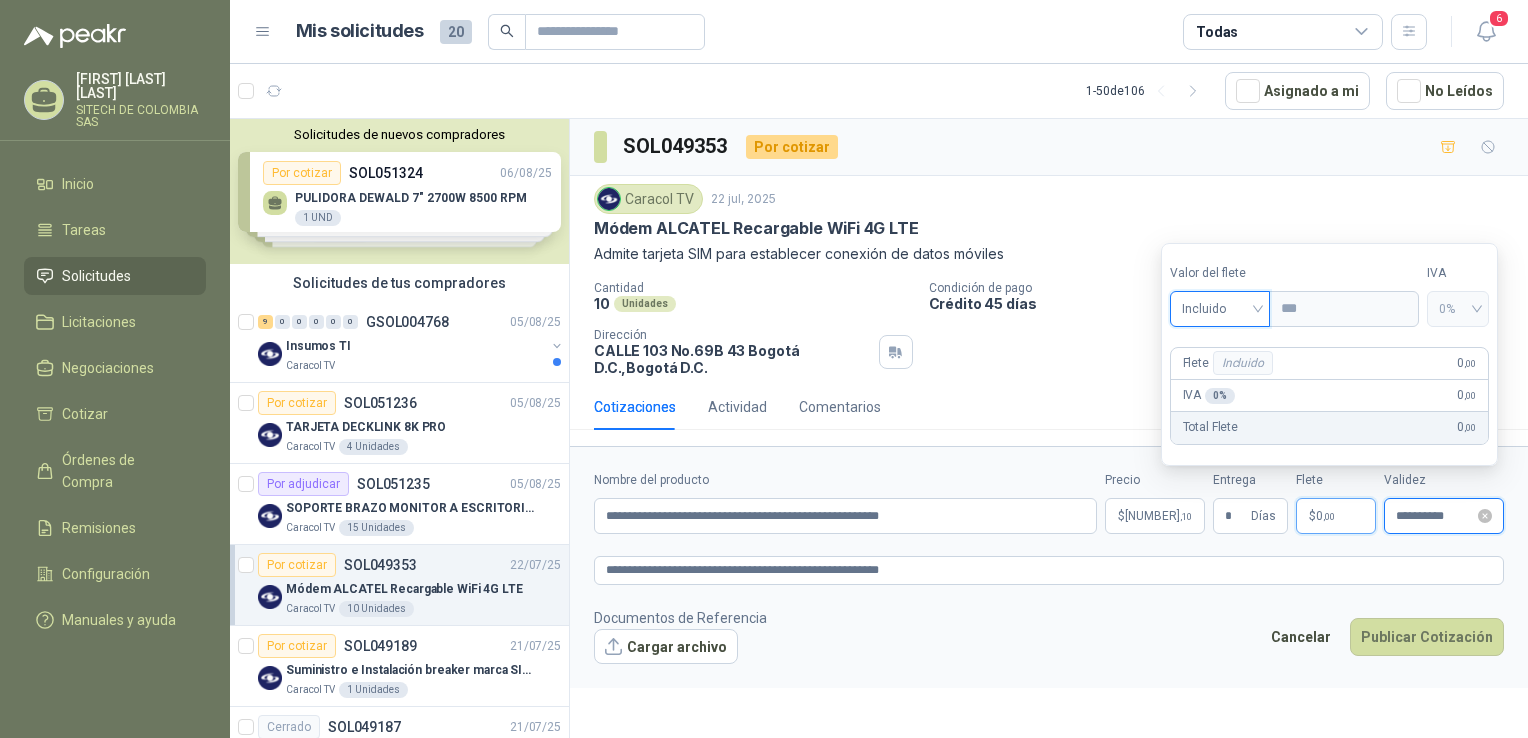 click on "**********" at bounding box center (1435, 516) 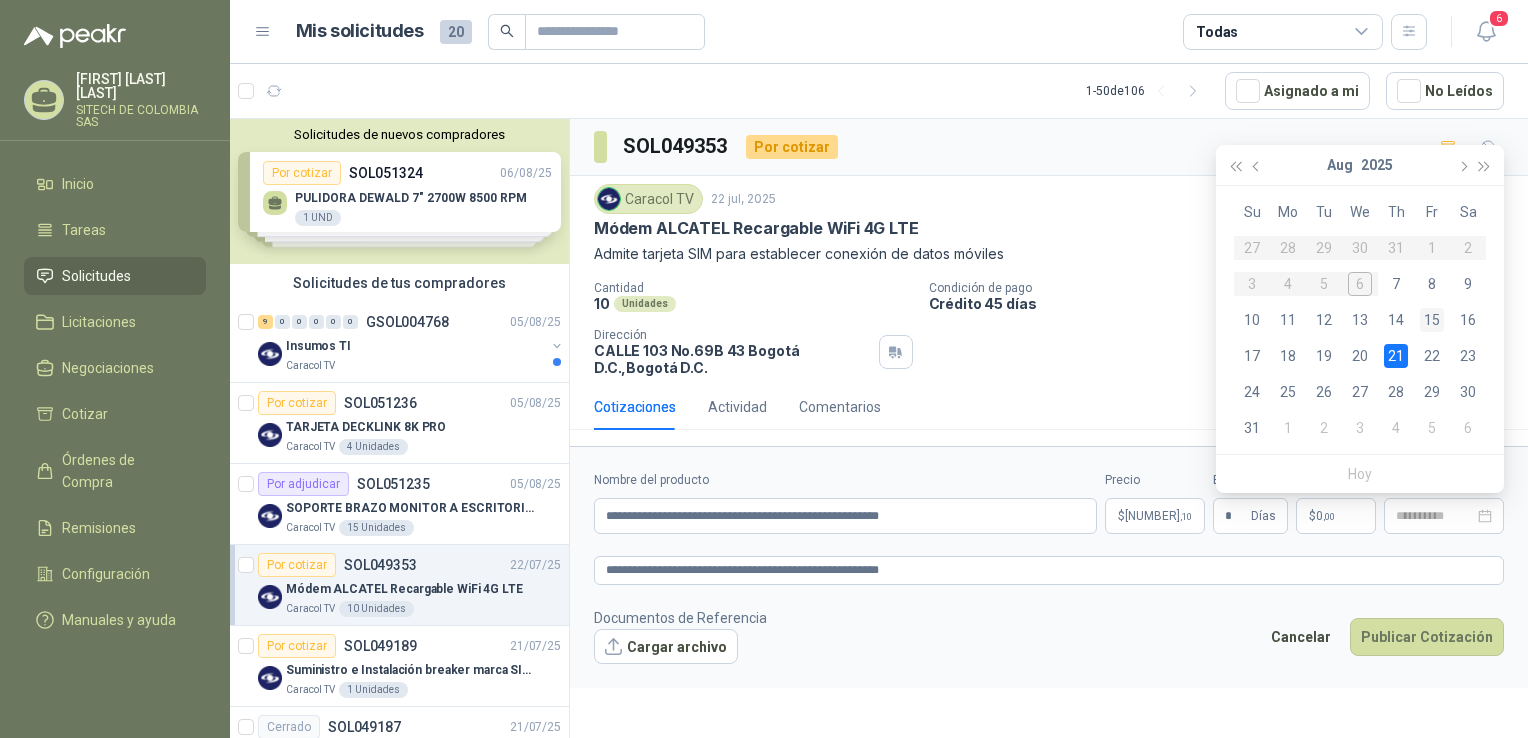 click on "15" at bounding box center (1432, 320) 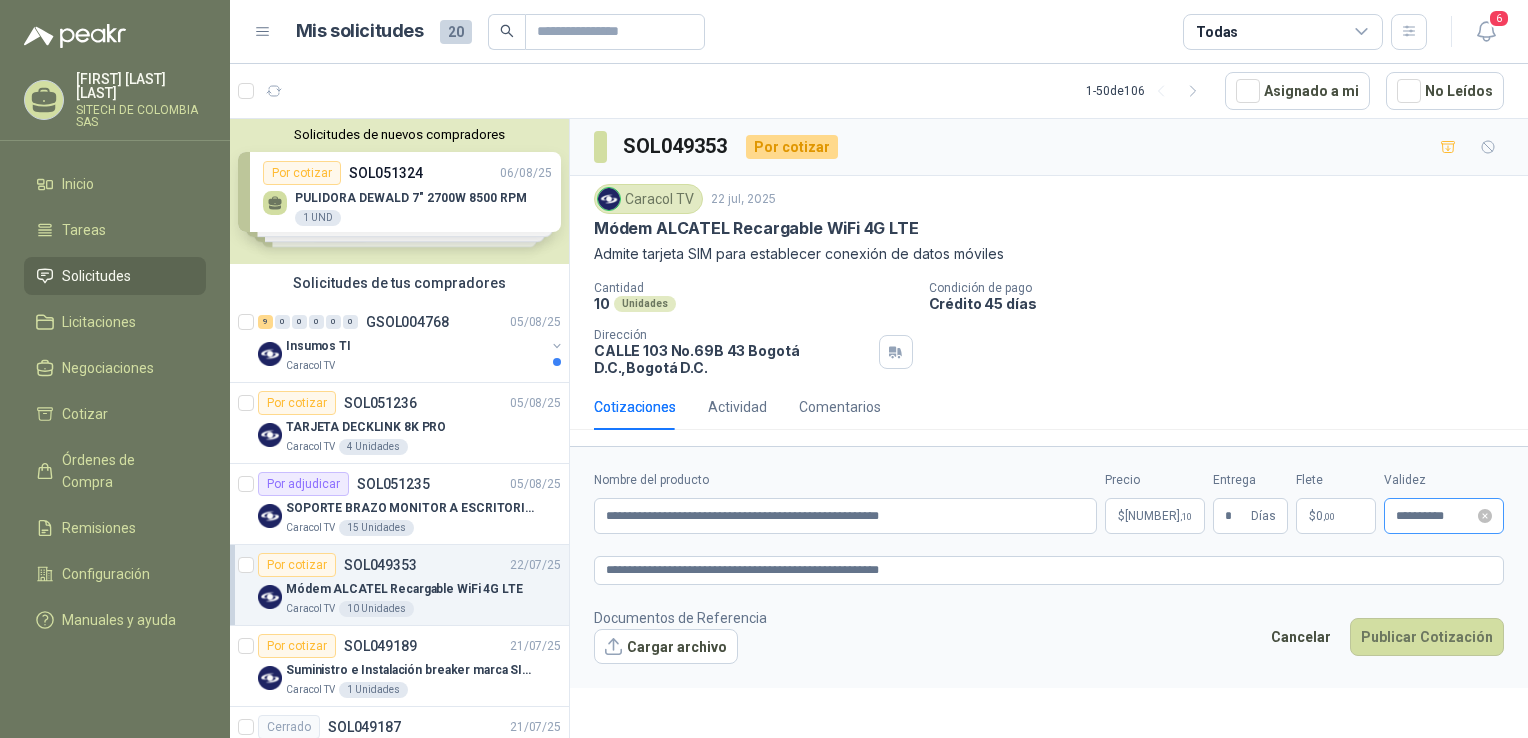 type on "**********" 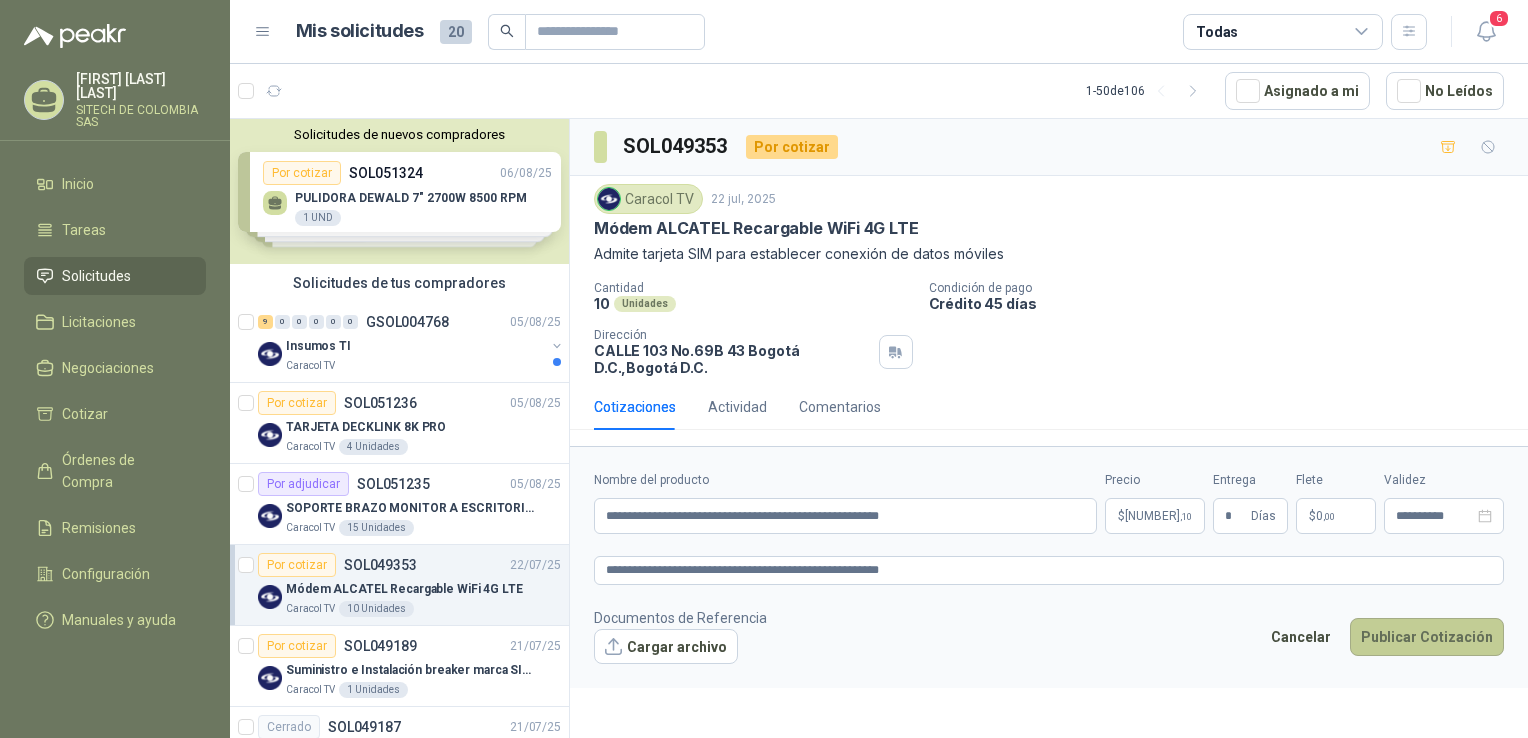 click on "Publicar Cotización" at bounding box center (1427, 637) 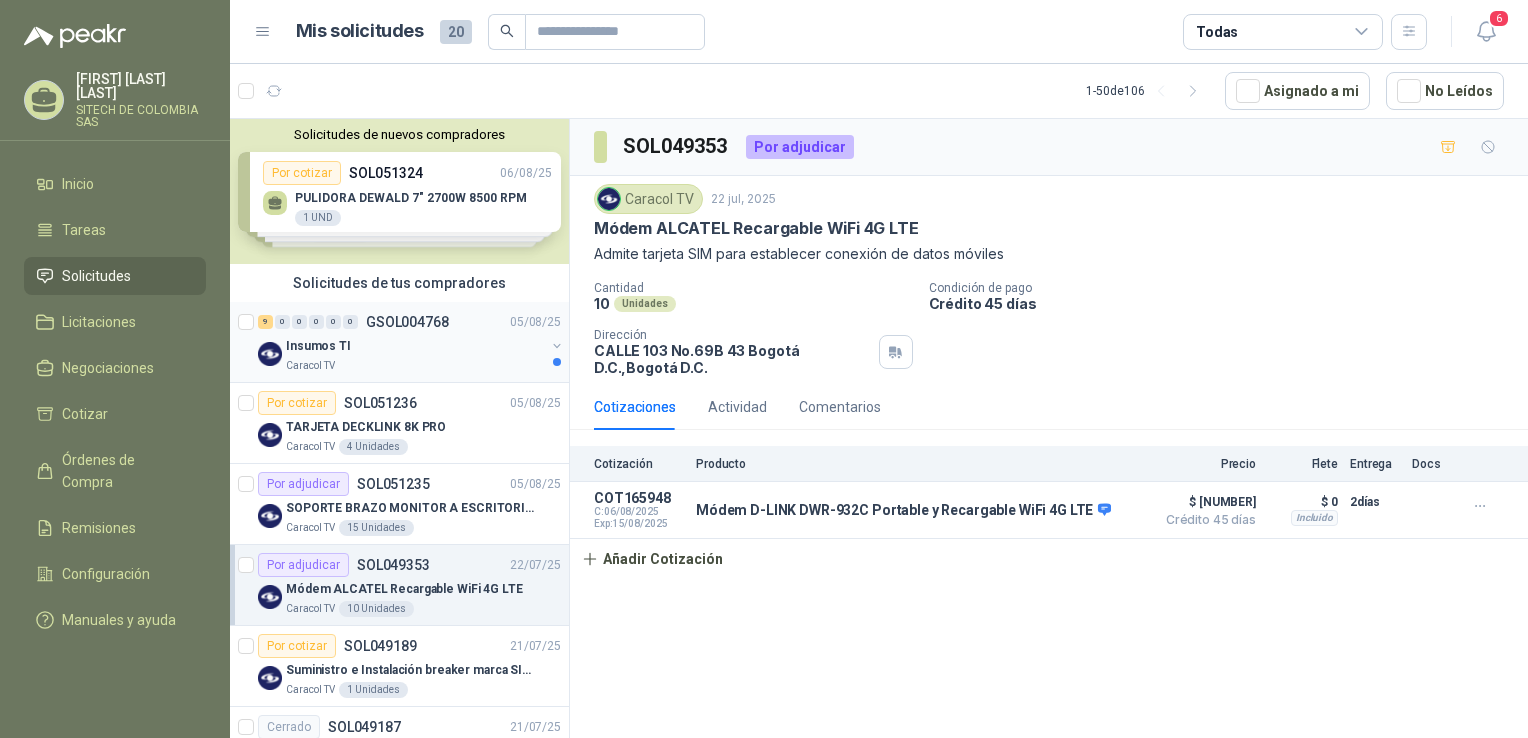 click on "Caracol TV" at bounding box center (415, 366) 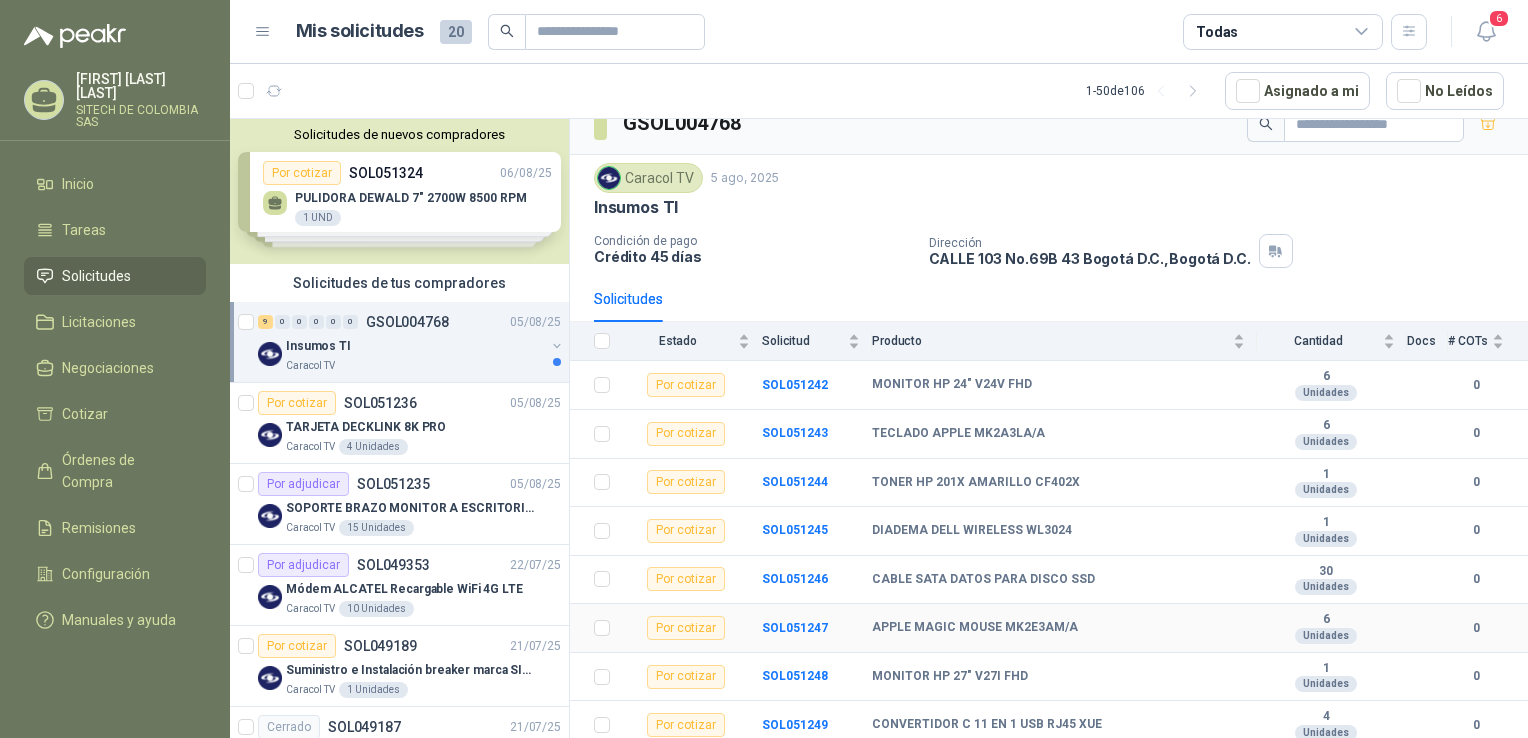 scroll, scrollTop: 76, scrollLeft: 0, axis: vertical 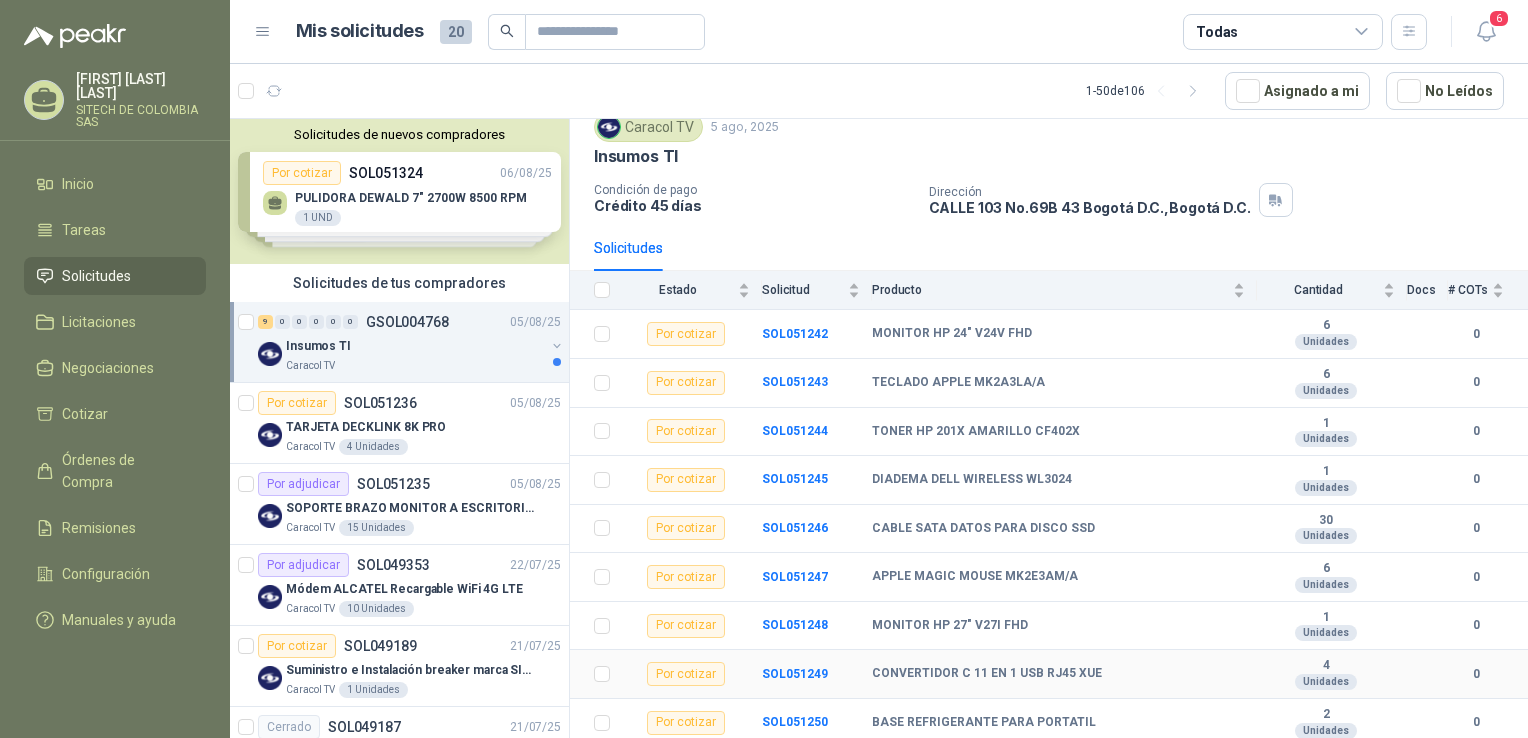 drag, startPoint x: 1054, startPoint y: 482, endPoint x: 1087, endPoint y: 673, distance: 193.82982 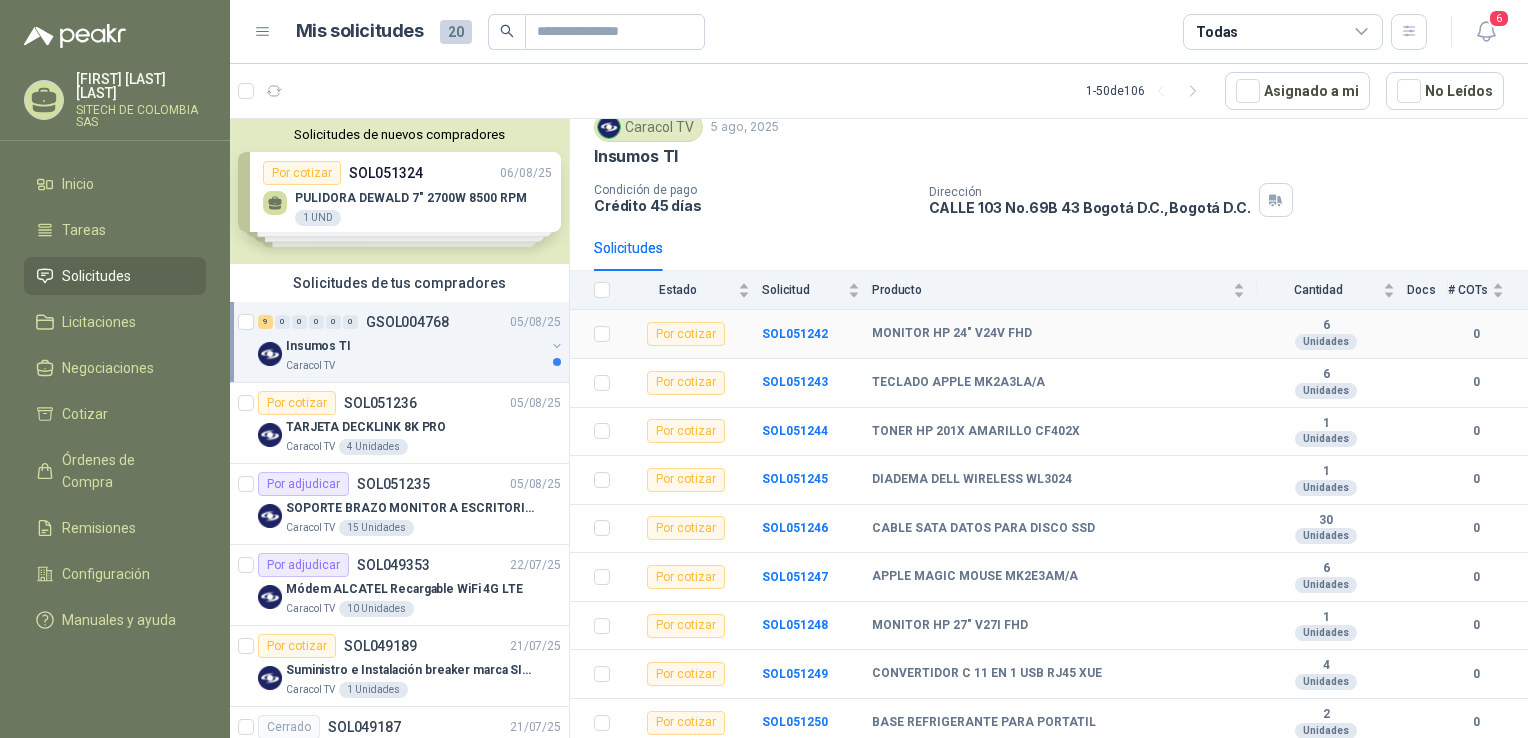 click on "MONITOR HP 24" V24V FHD" at bounding box center (952, 334) 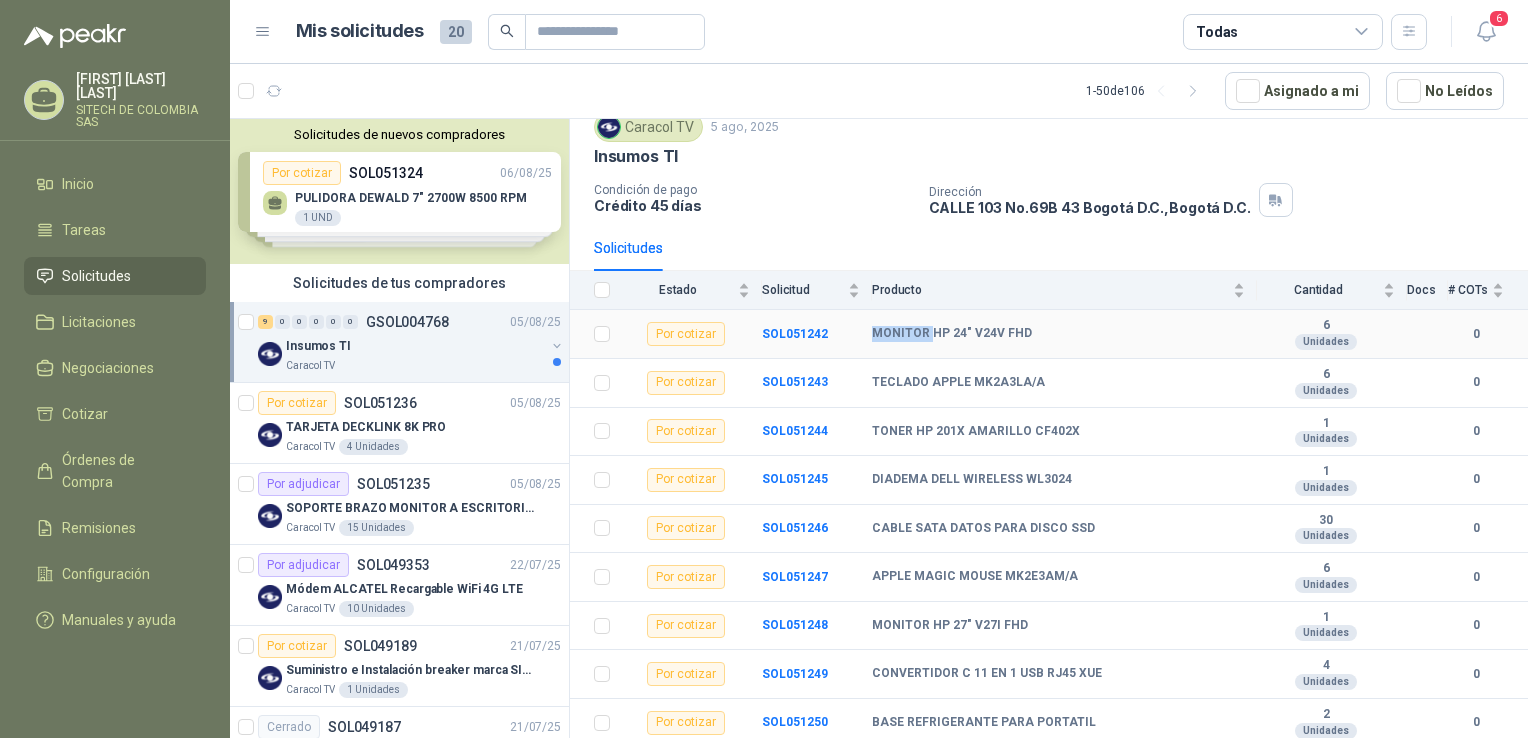 click on "MONITOR HP 24" V24V FHD" at bounding box center (952, 334) 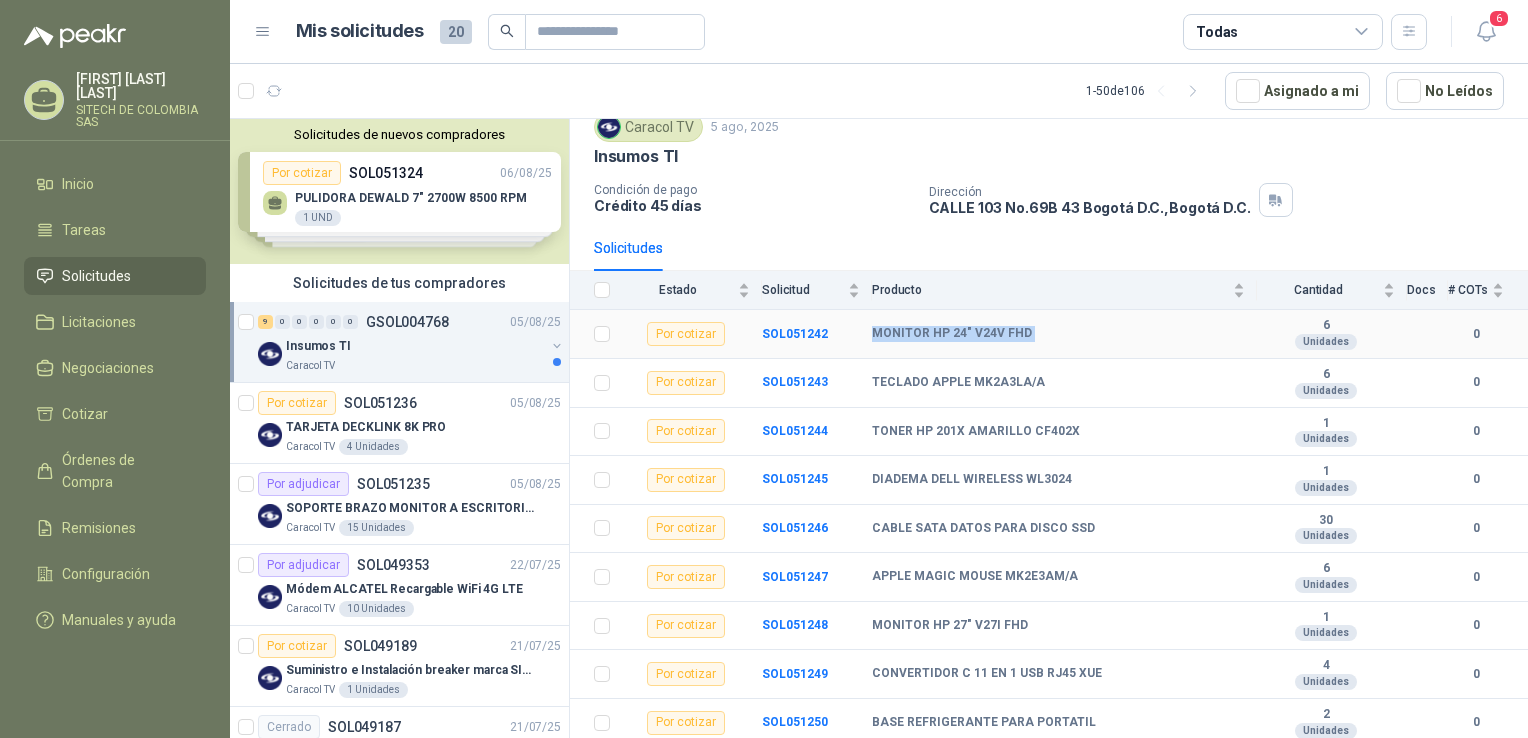 click on "MONITOR HP 24" V24V FHD" at bounding box center (952, 334) 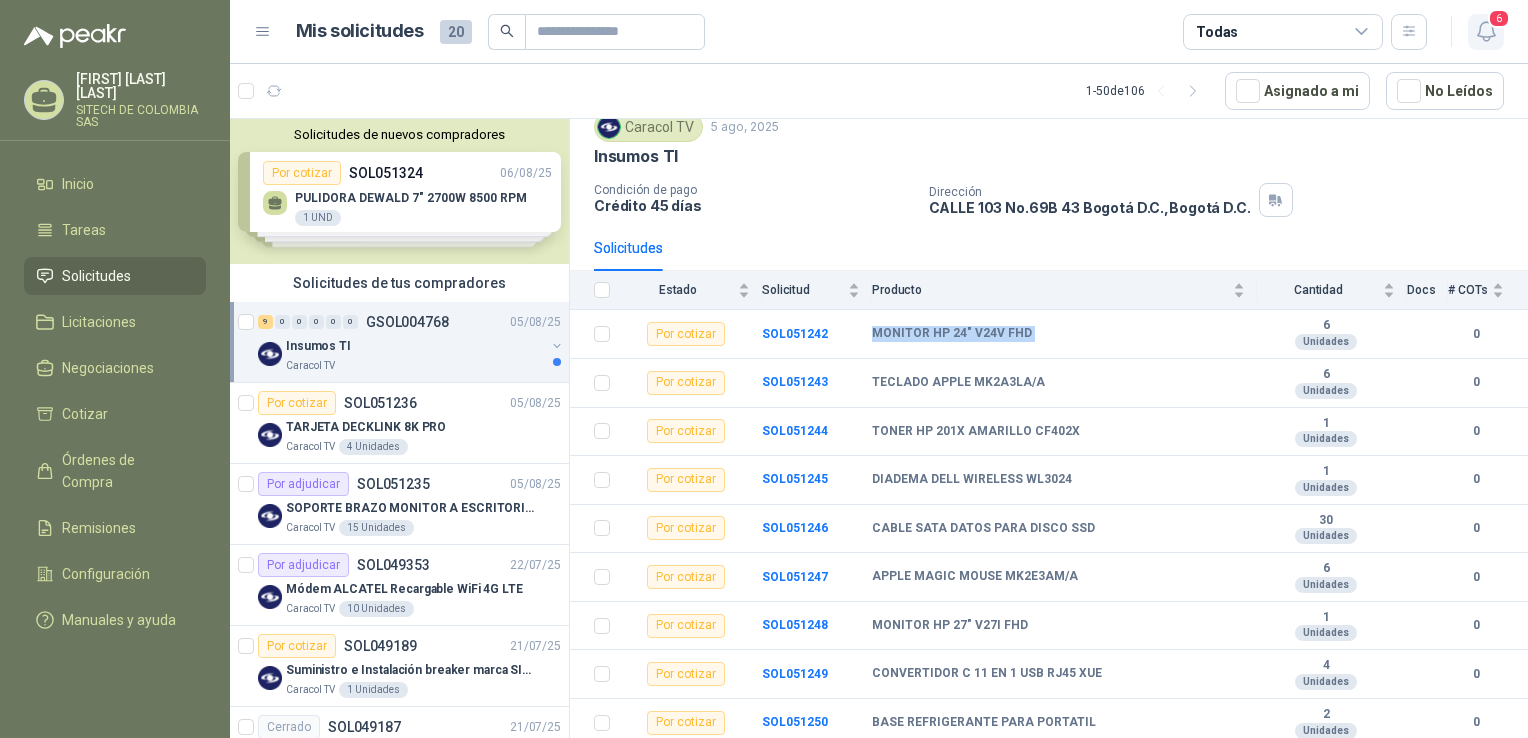 click 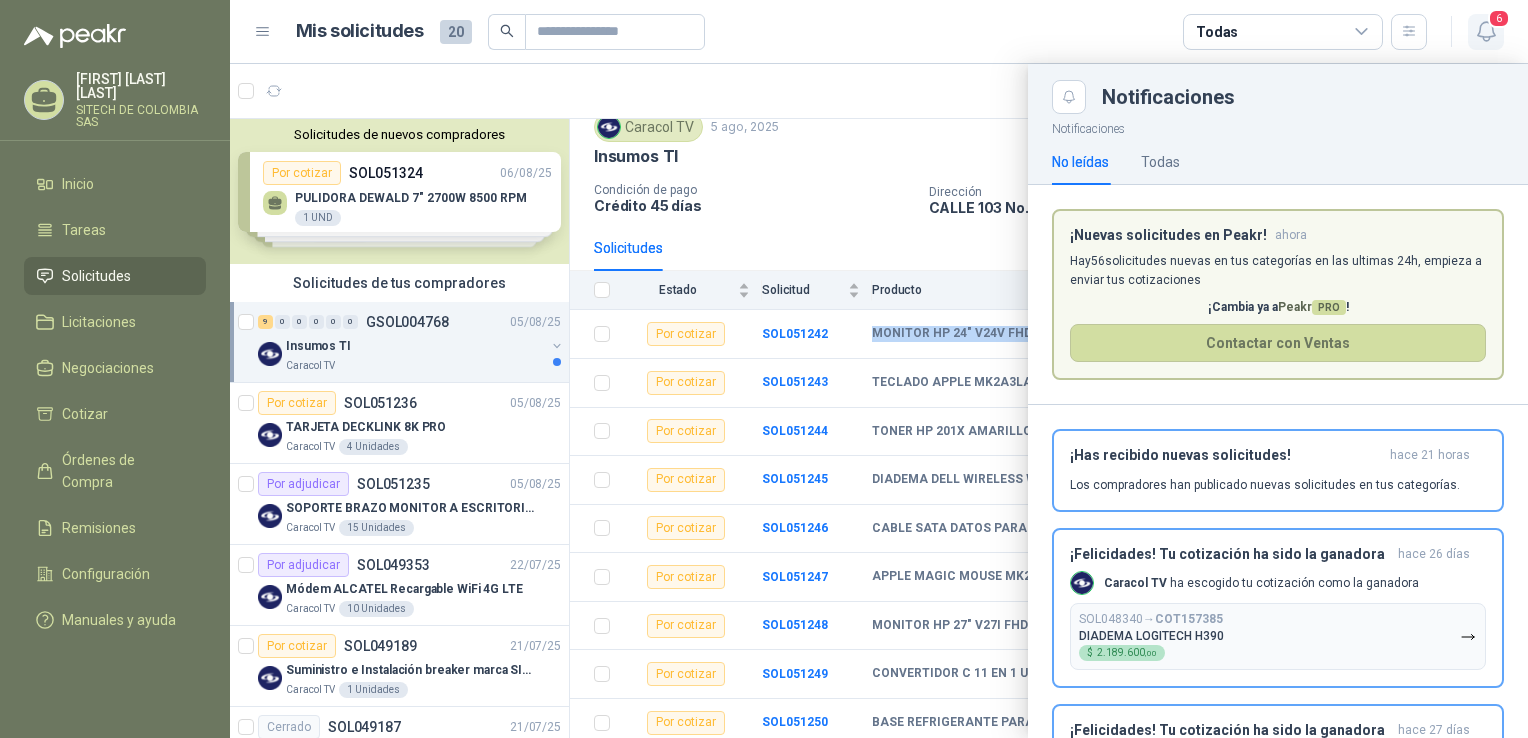 click 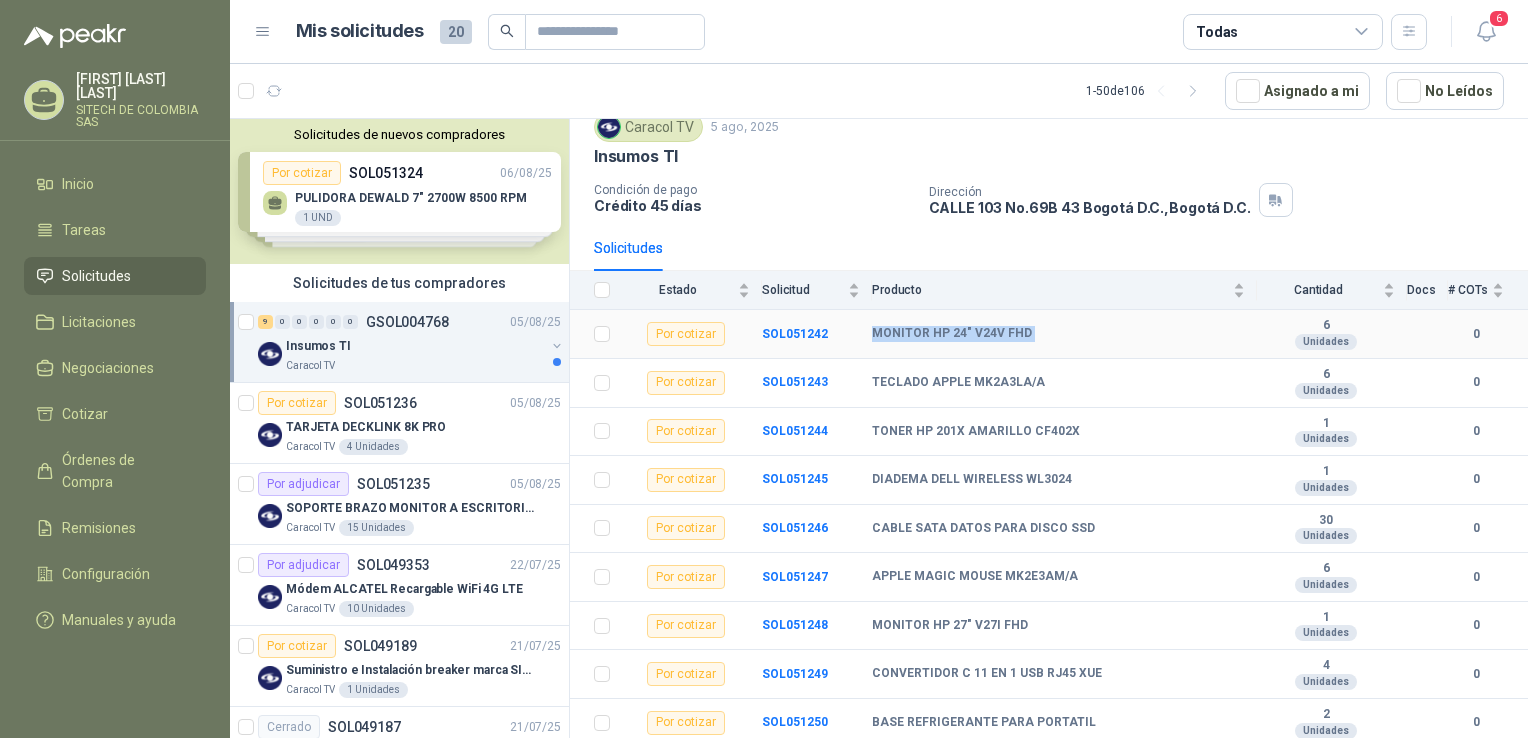 click on "MONITOR HP 24" V24V FHD" at bounding box center (952, 334) 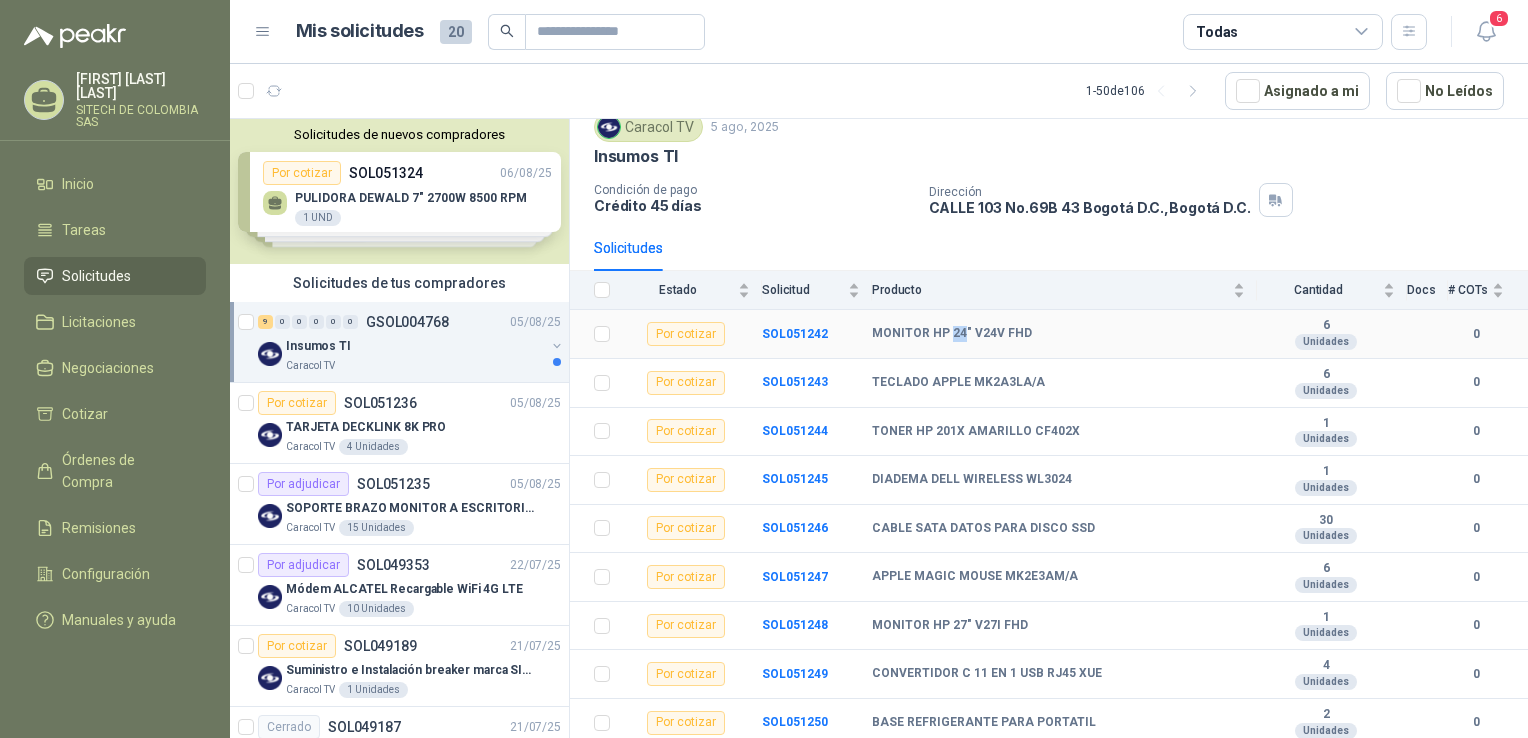click on "MONITOR HP 24" V24V FHD" at bounding box center [952, 334] 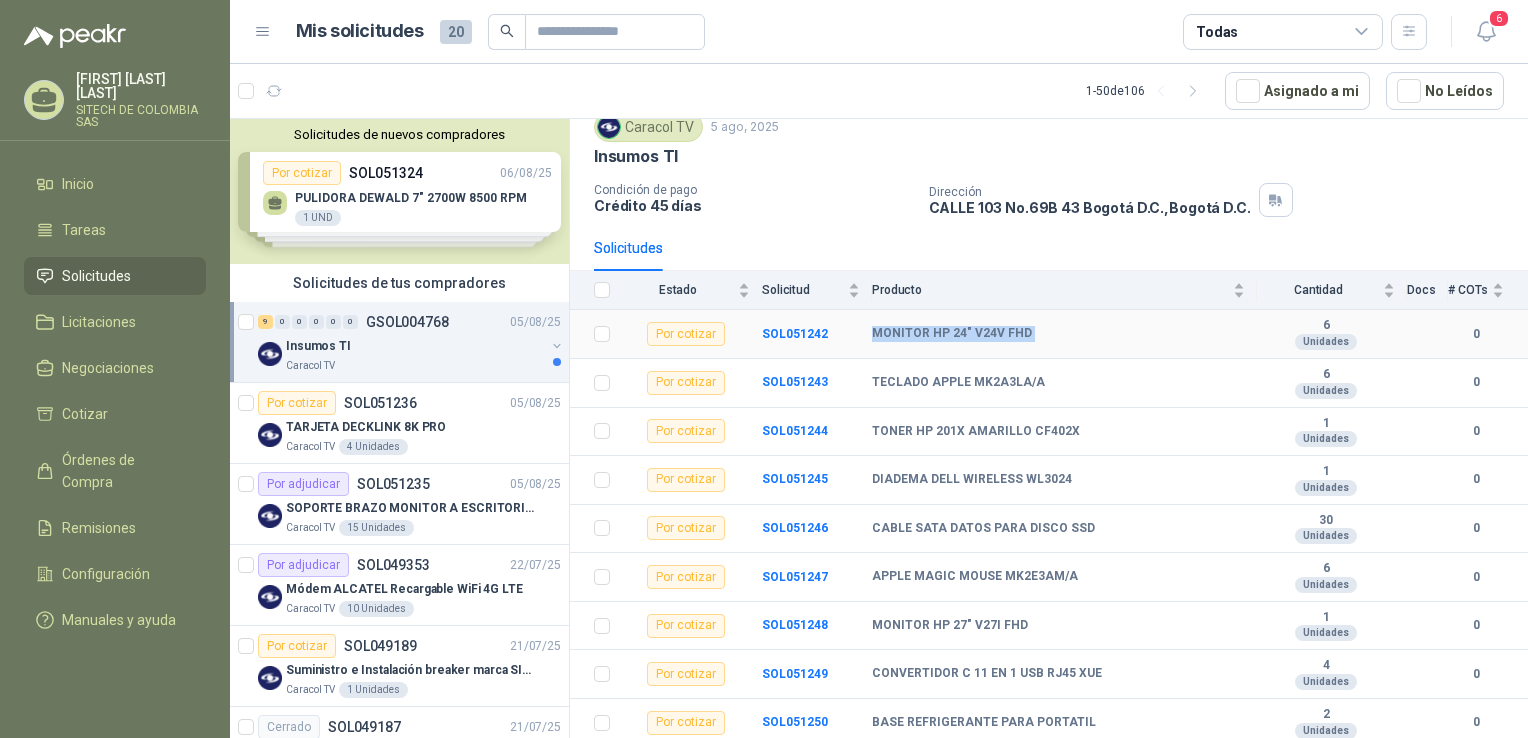 click on "MONITOR HP 24" V24V FHD" at bounding box center (952, 334) 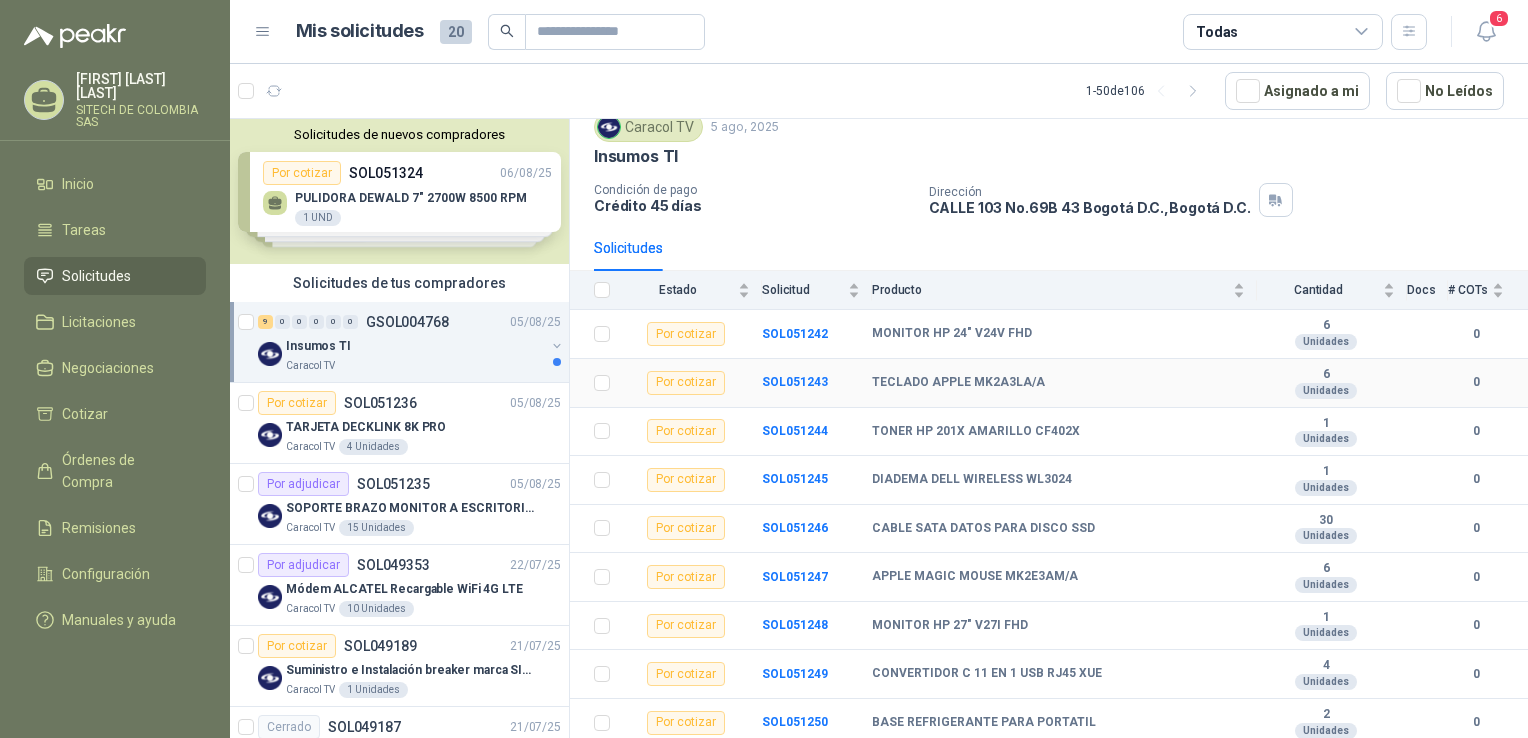 click on "TECLADO APPLE MK2A3LA/A" at bounding box center (958, 383) 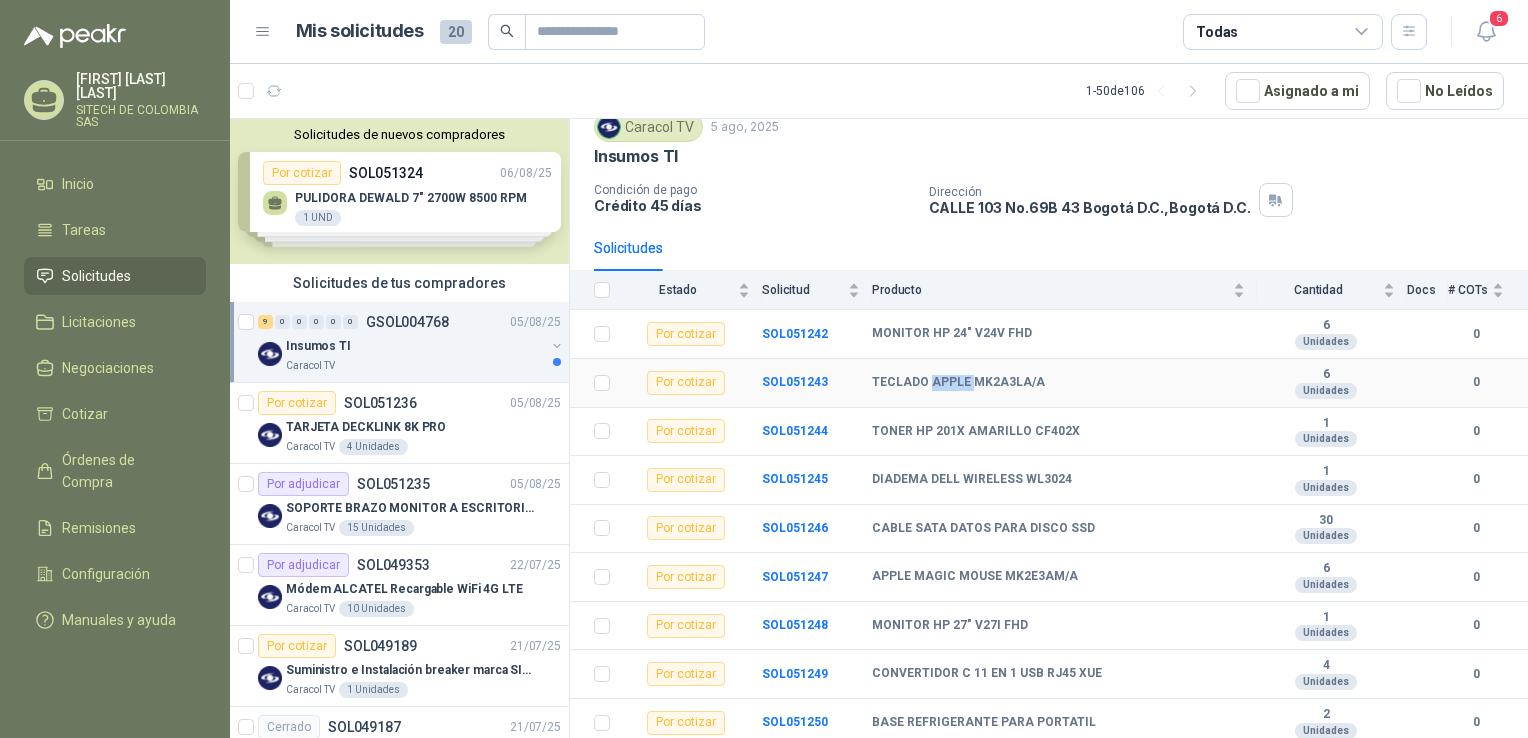 click on "TECLADO APPLE MK2A3LA/A" at bounding box center (958, 383) 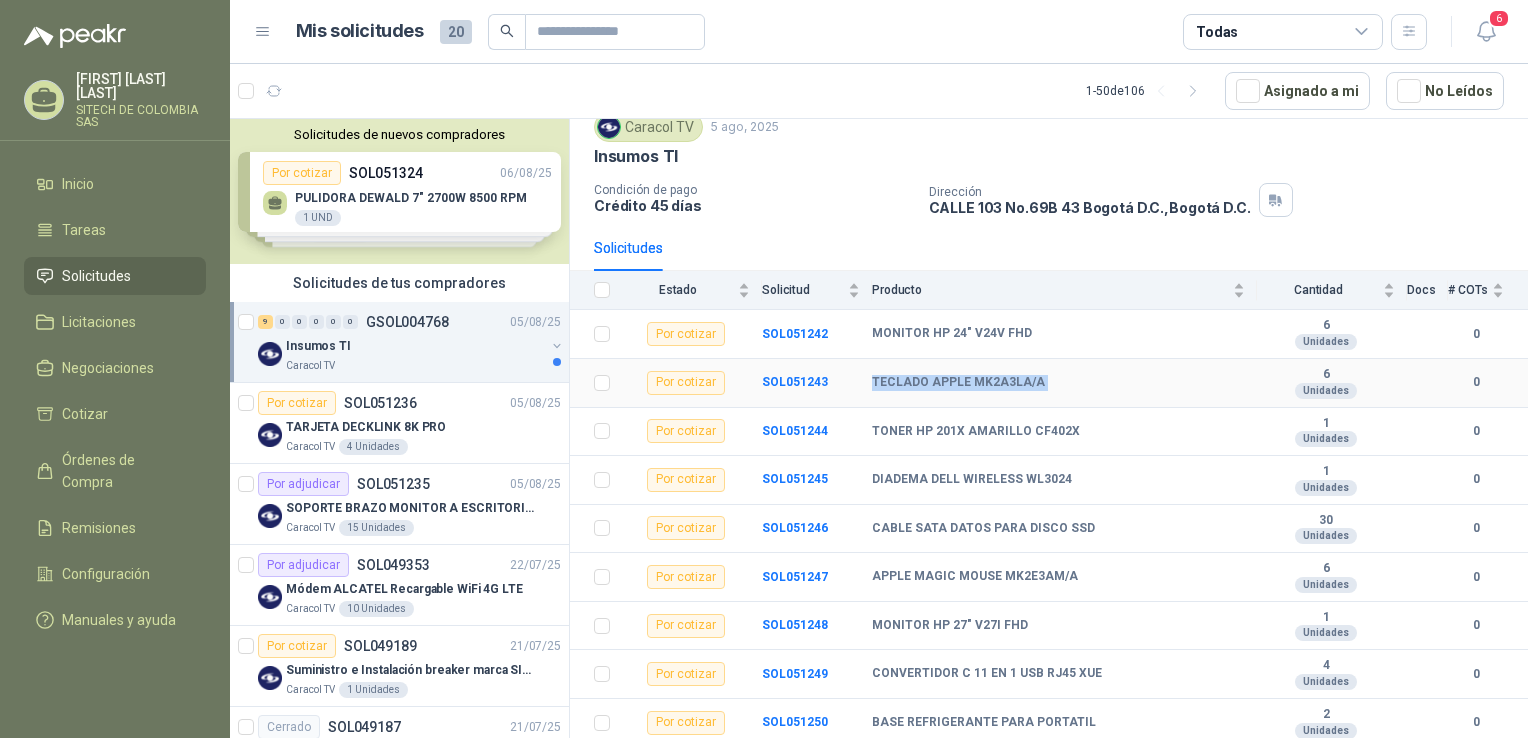 click on "TECLADO APPLE MK2A3LA/A" at bounding box center (958, 383) 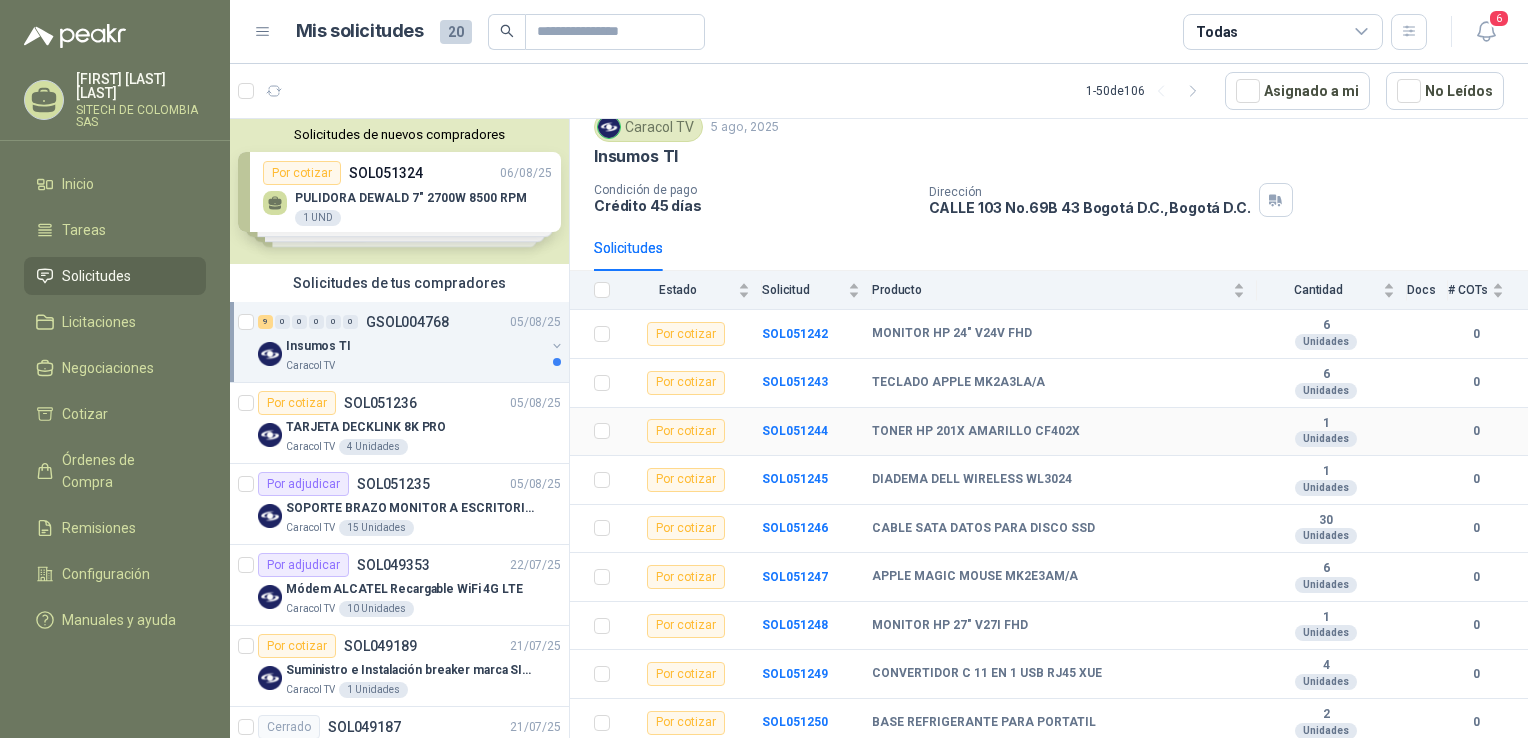 click on "TONER HP 201X AMARILLO CF402X" at bounding box center (976, 432) 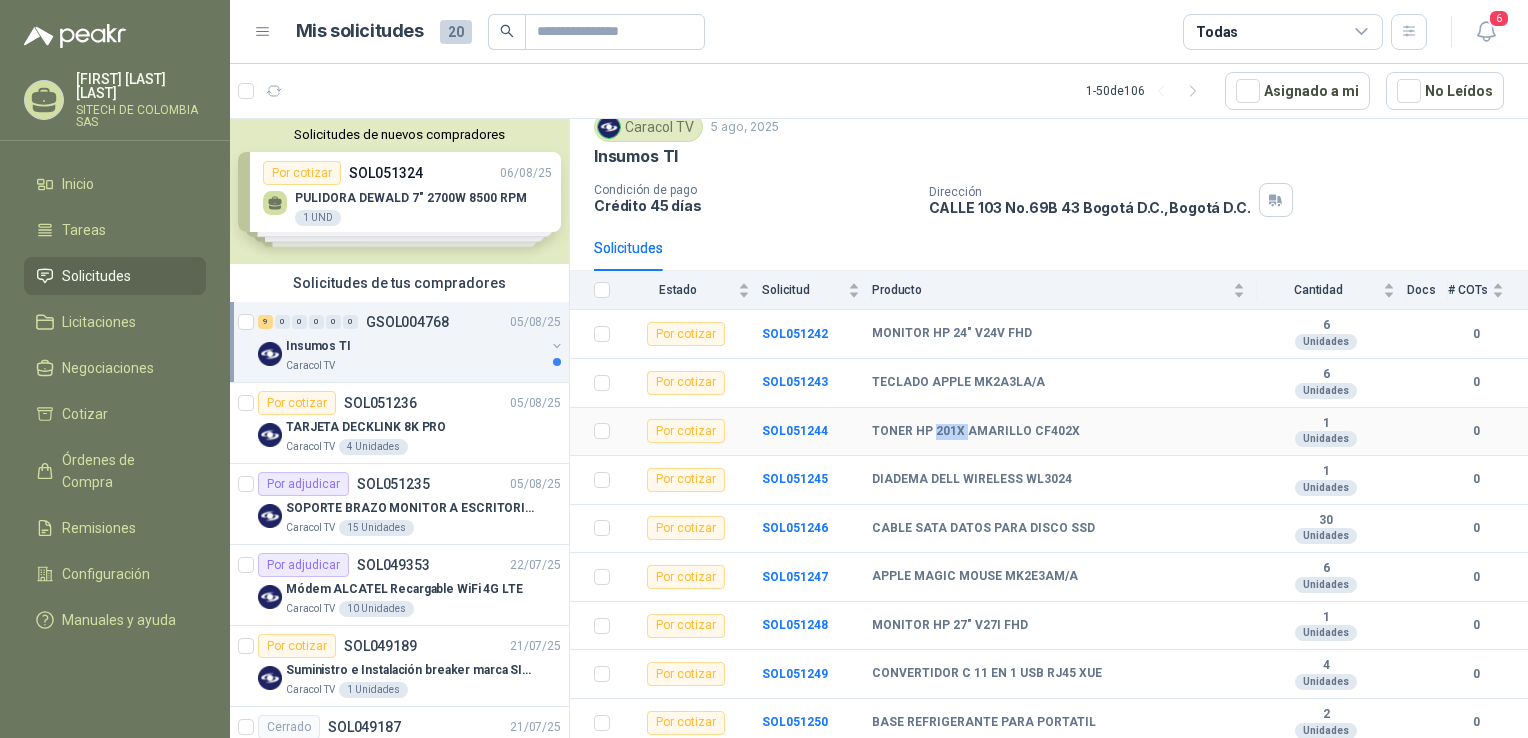 click on "TONER HP 201X AMARILLO CF402X" at bounding box center [976, 432] 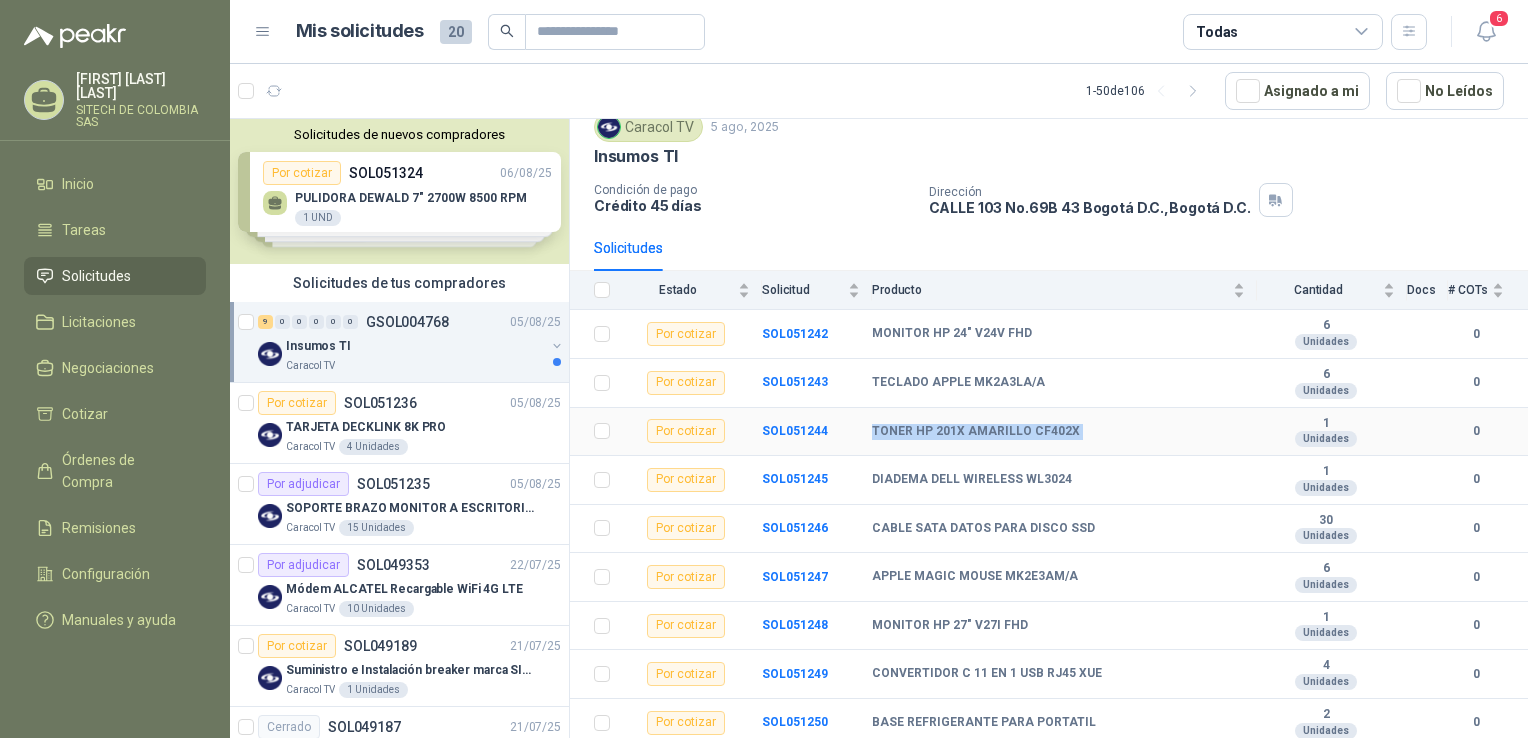 click on "TONER HP 201X AMARILLO CF402X" at bounding box center (976, 432) 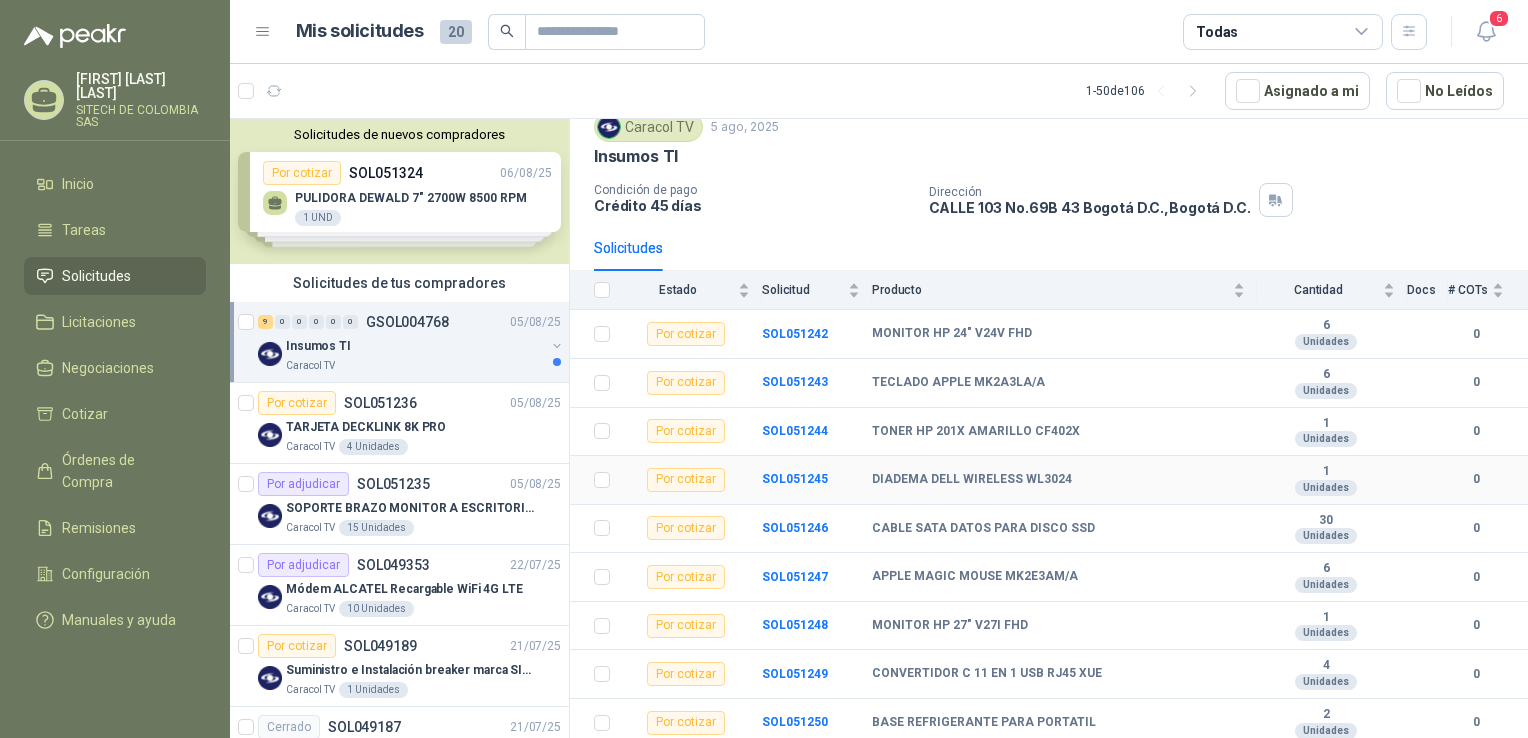 click on "DIADEMA DELL WIRELESS WL3024" at bounding box center (972, 480) 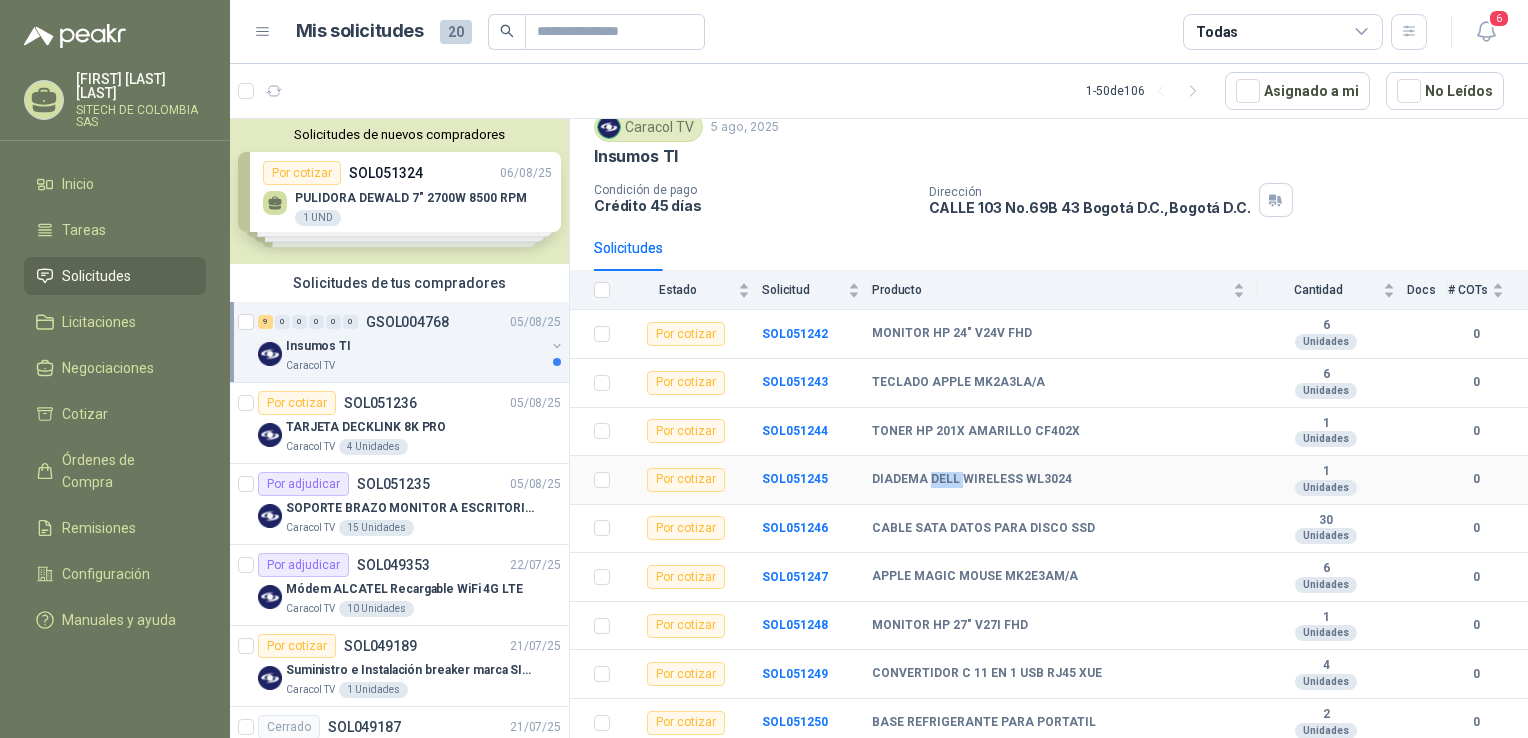 click on "DIADEMA DELL WIRELESS WL3024" at bounding box center [972, 480] 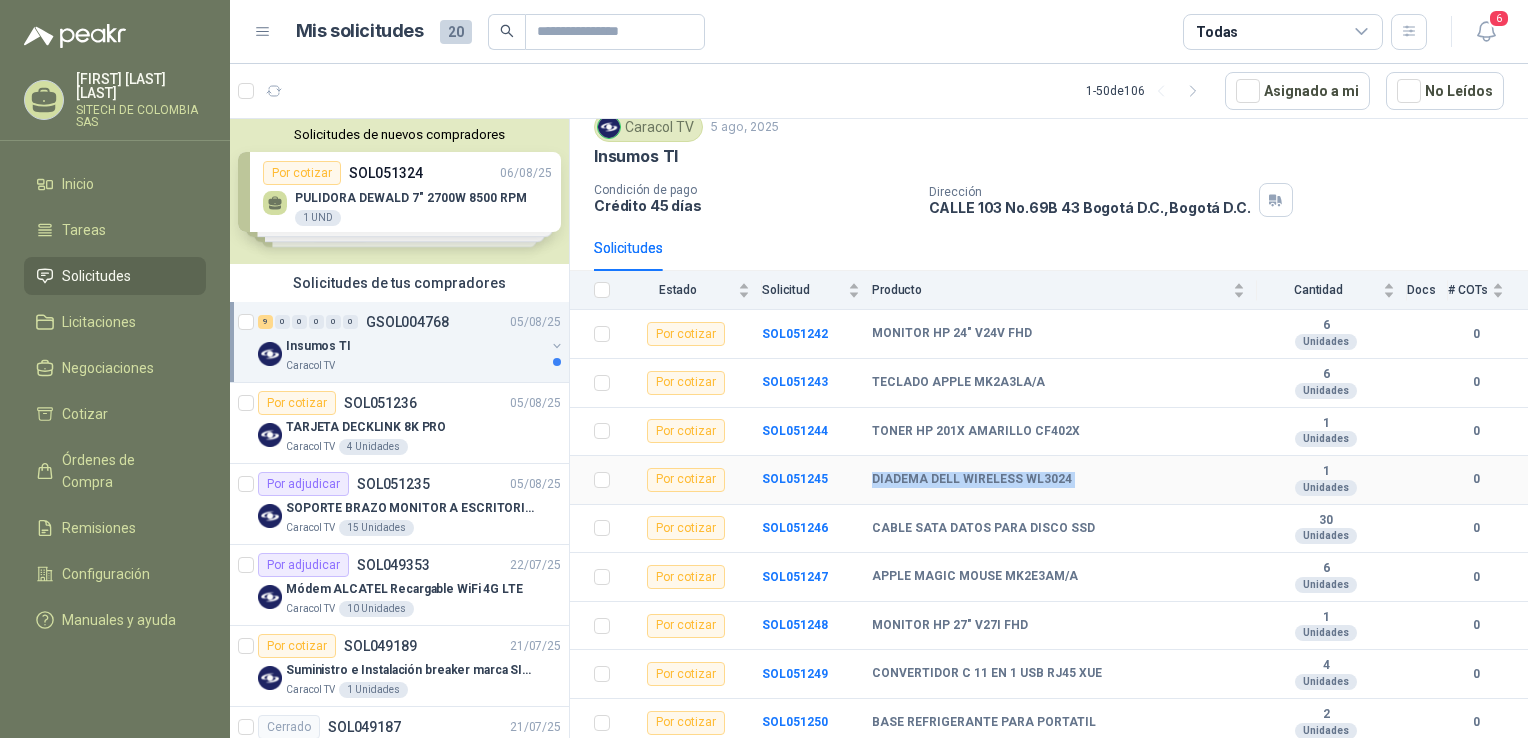 click on "DIADEMA DELL WIRELESS WL3024" at bounding box center [972, 480] 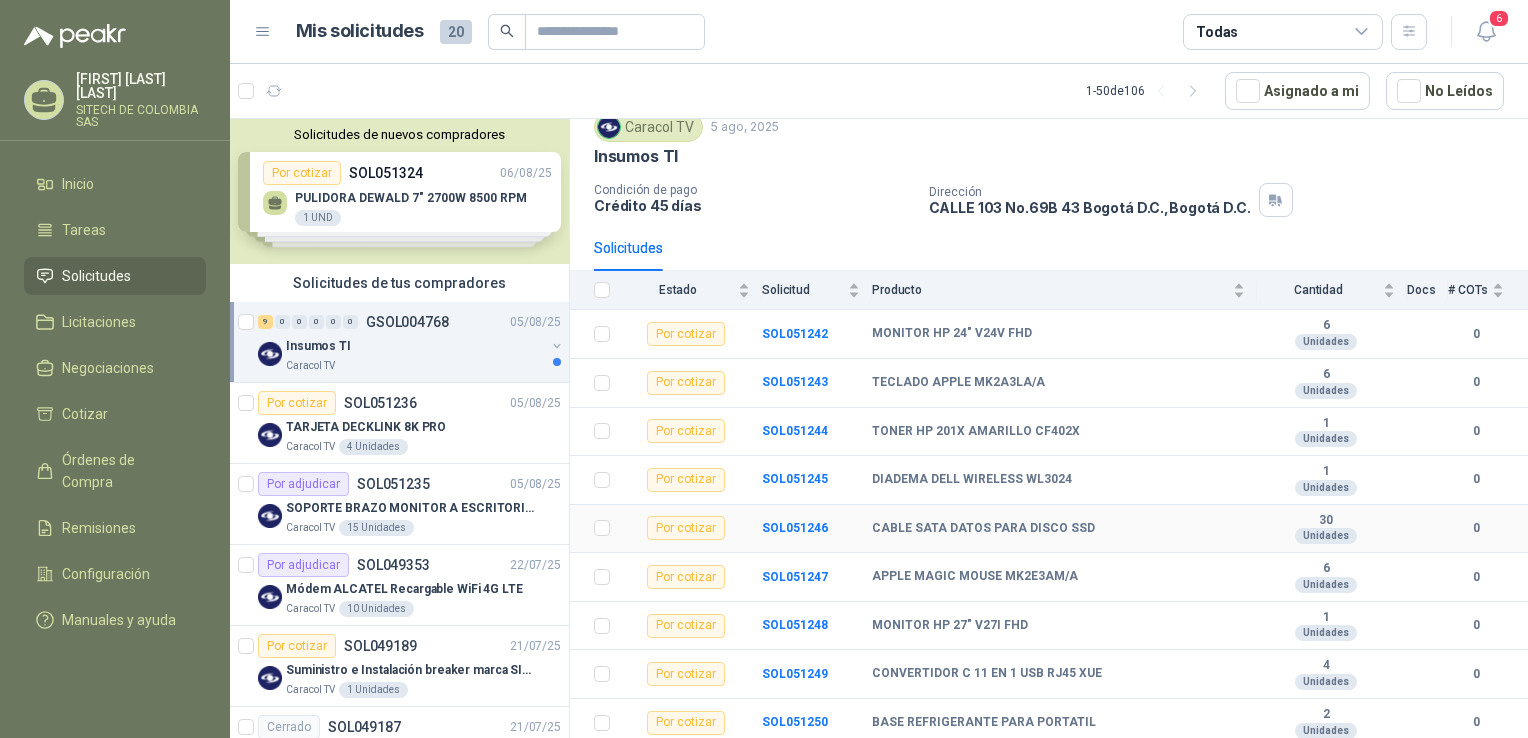 click on "CABLE SATA DATOS PARA DISCO SSD" at bounding box center (983, 529) 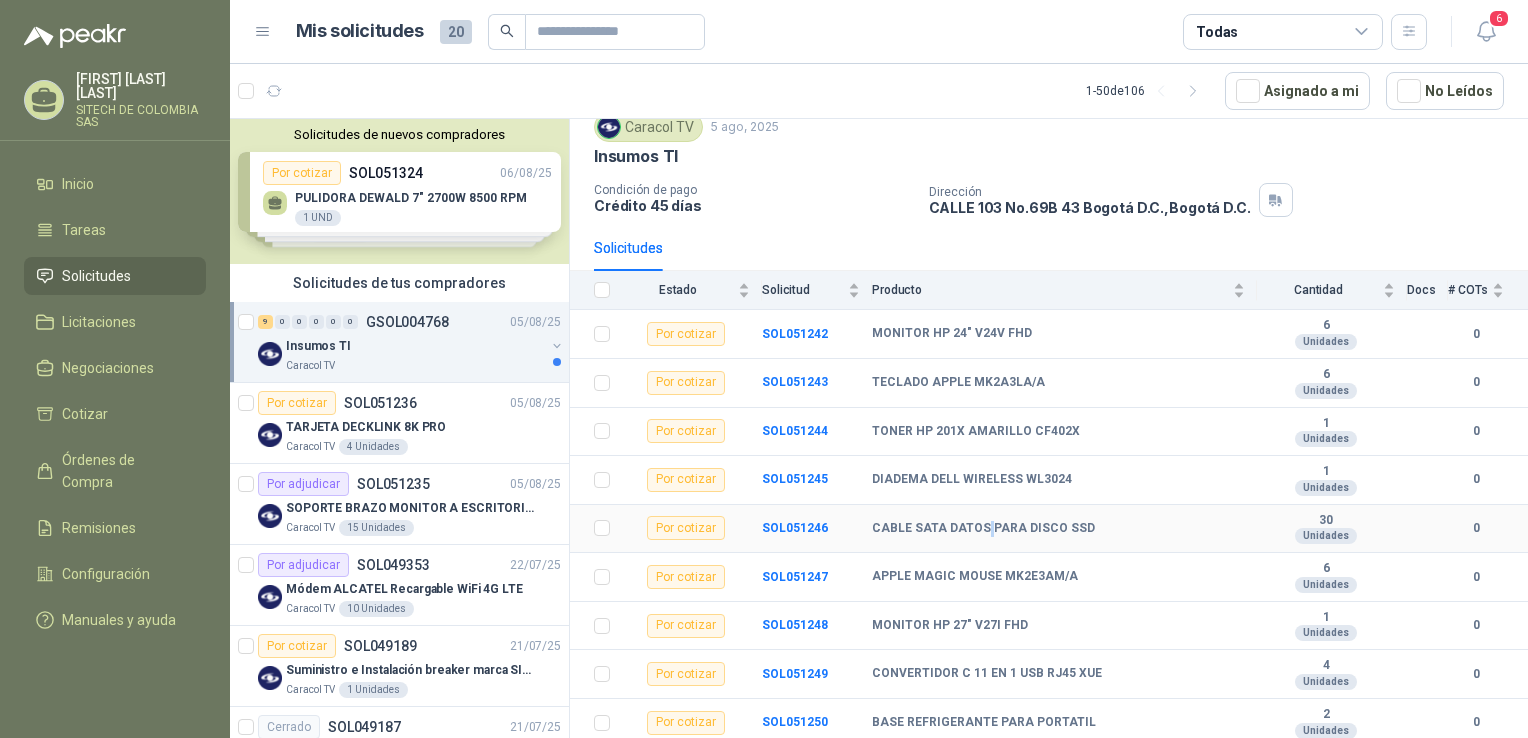 click on "CABLE SATA DATOS PARA DISCO SSD" at bounding box center [983, 529] 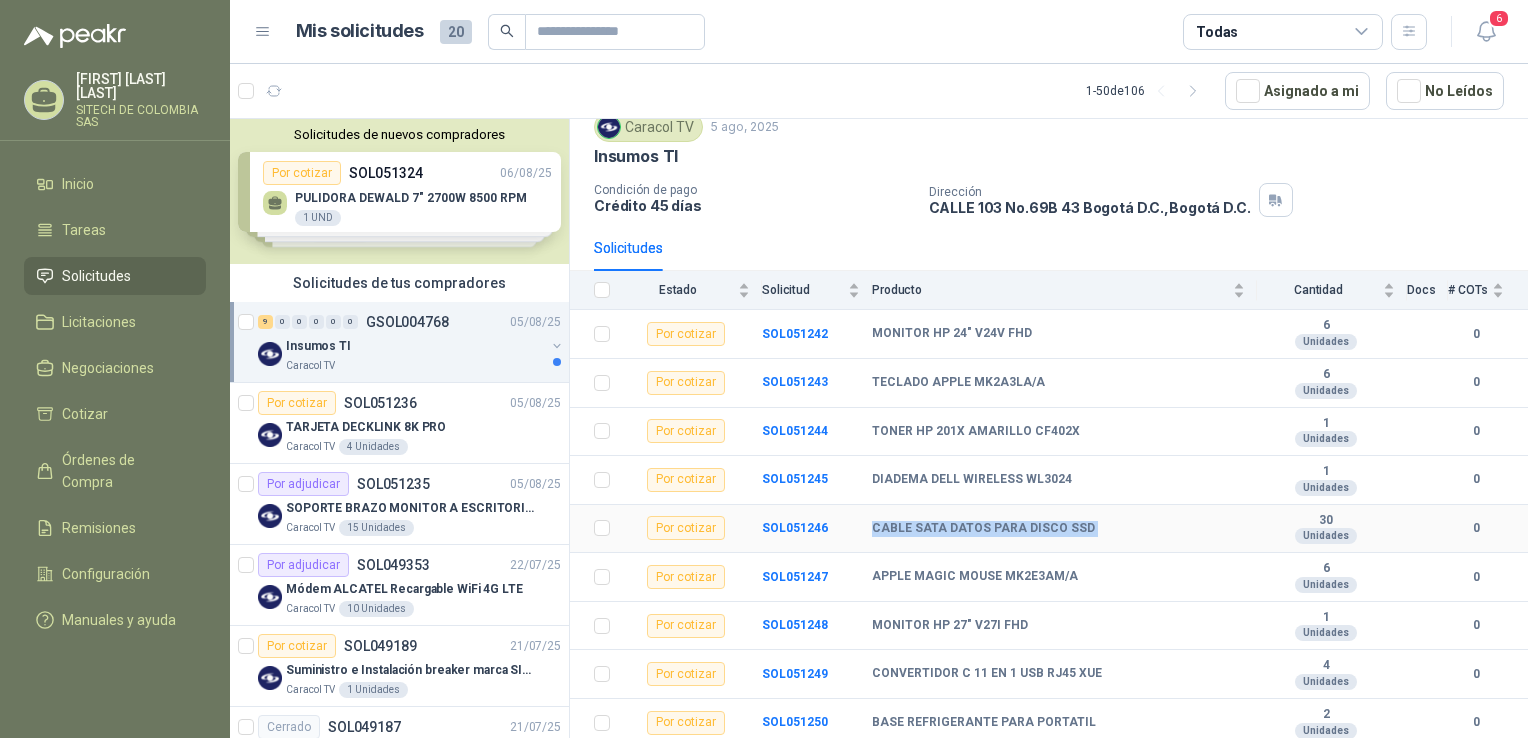 click on "CABLE SATA DATOS PARA DISCO SSD" at bounding box center (983, 529) 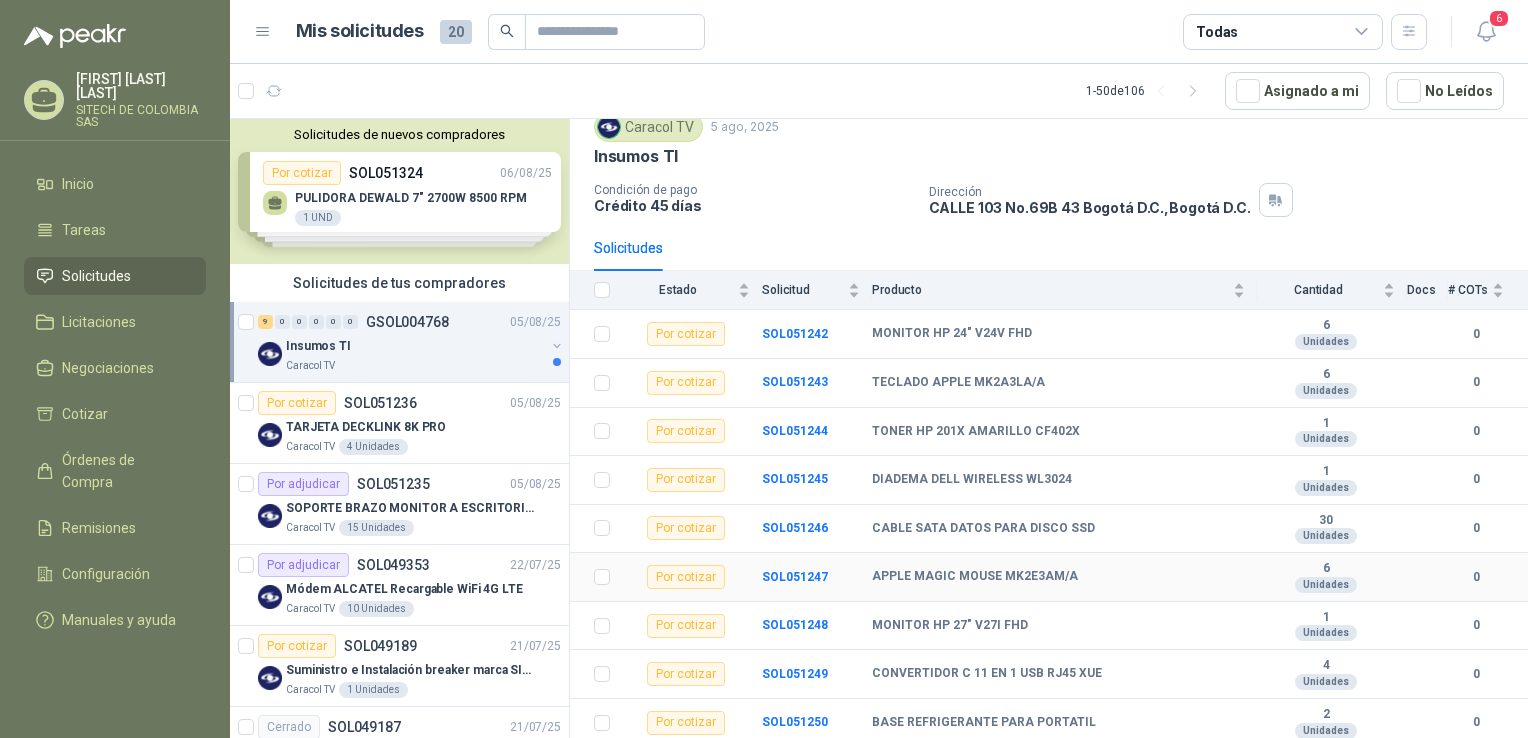 click on "APPLE MAGIC MOUSE MK2E3AM/A" at bounding box center (975, 577) 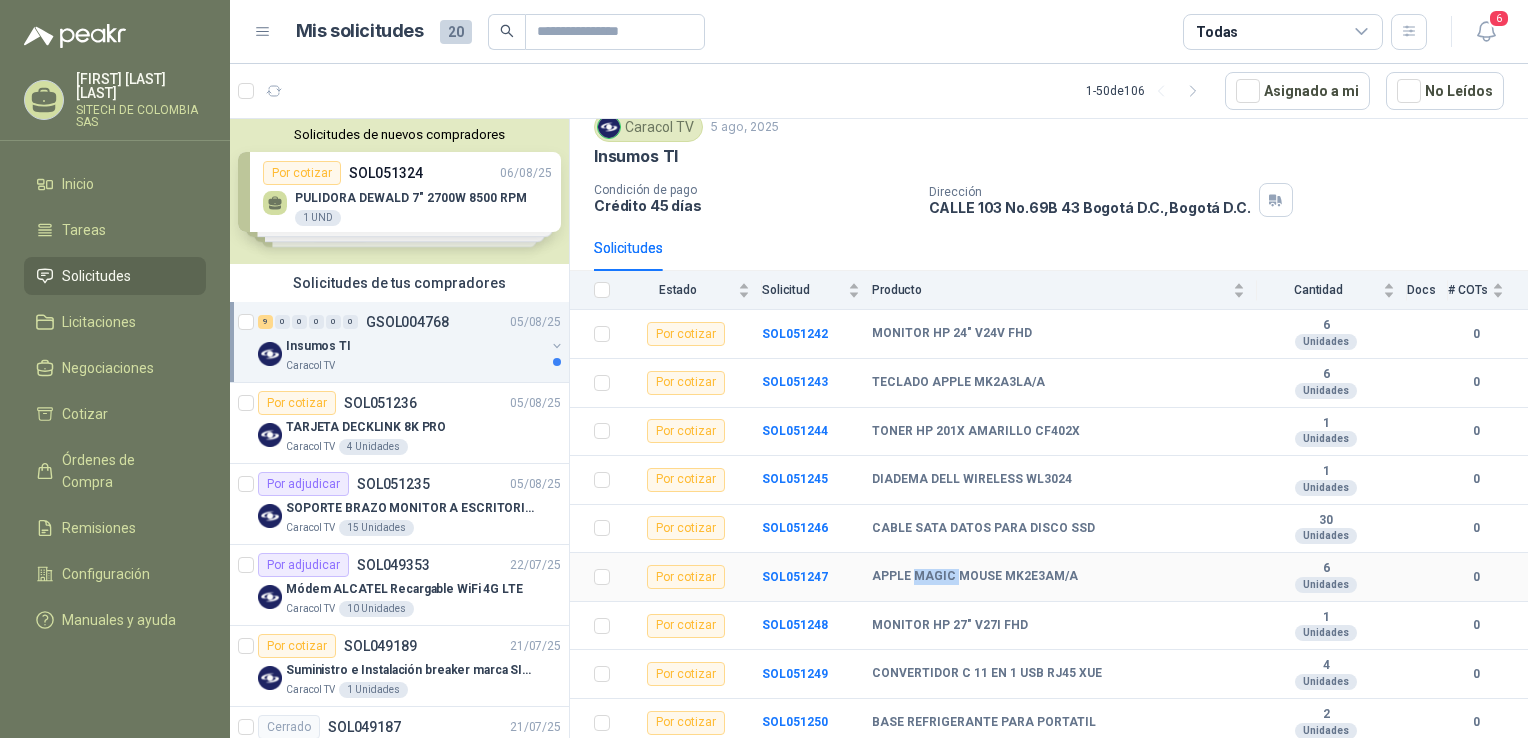 click on "APPLE MAGIC MOUSE MK2E3AM/A" at bounding box center (975, 577) 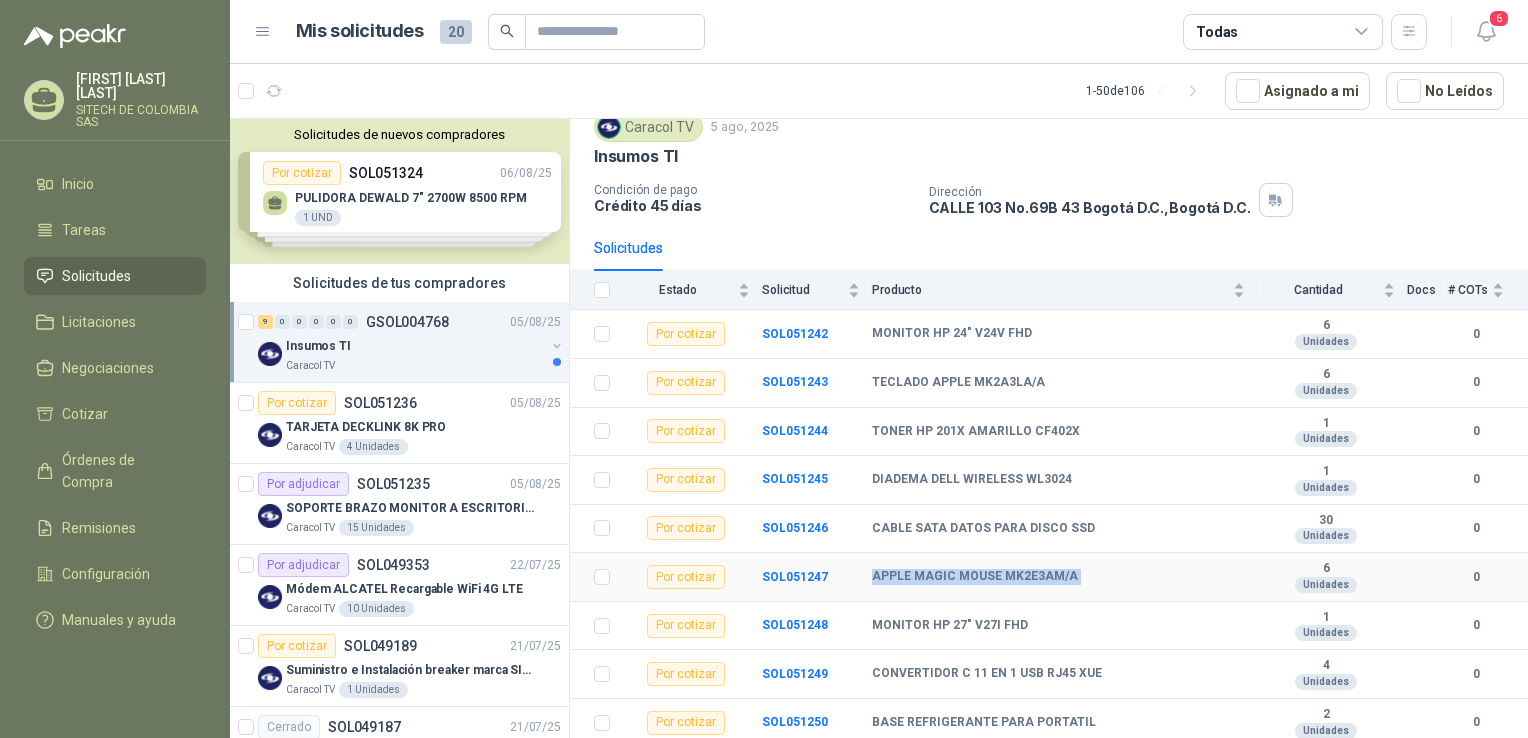click on "APPLE MAGIC MOUSE MK2E3AM/A" at bounding box center (975, 577) 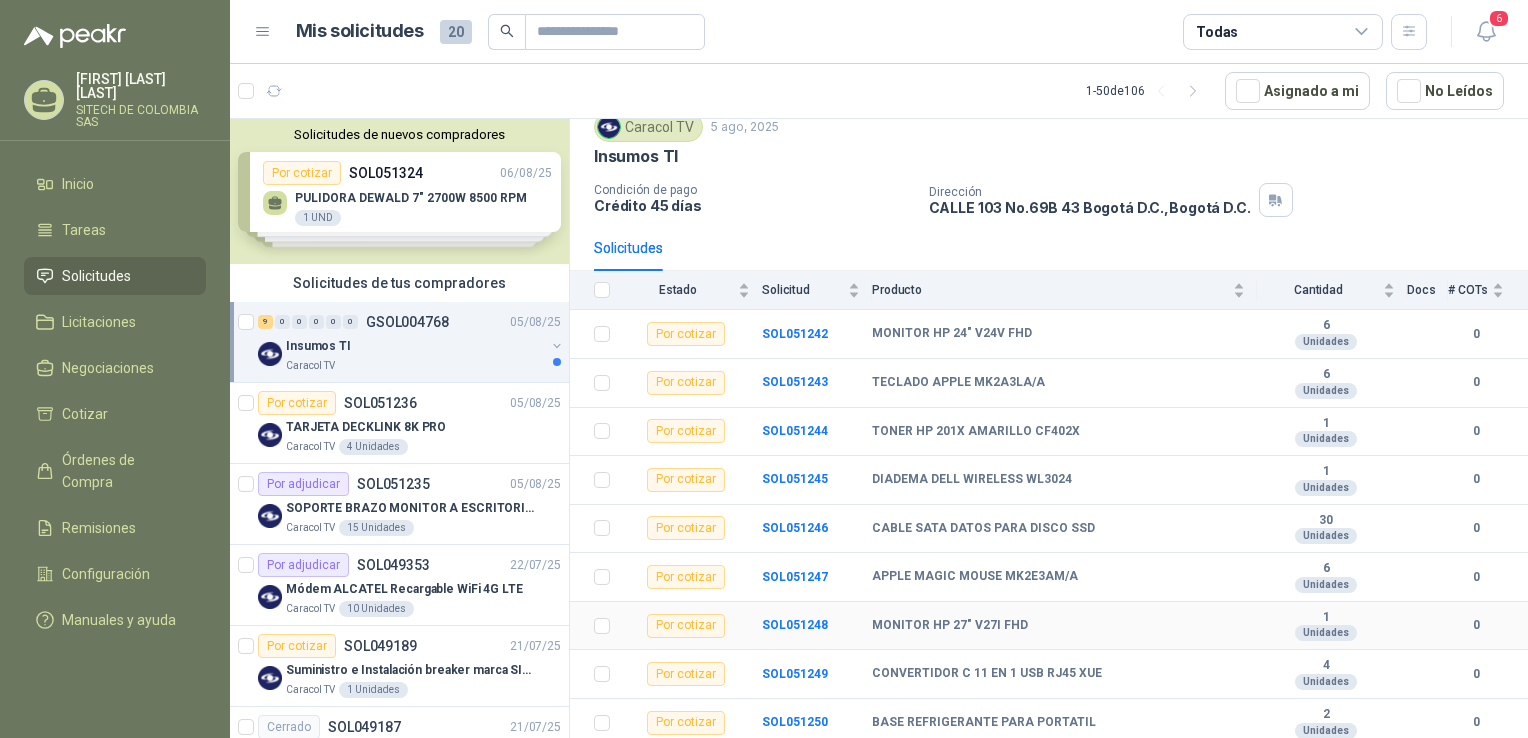 click on "MONITOR HP 27" V27I FHD" at bounding box center (950, 626) 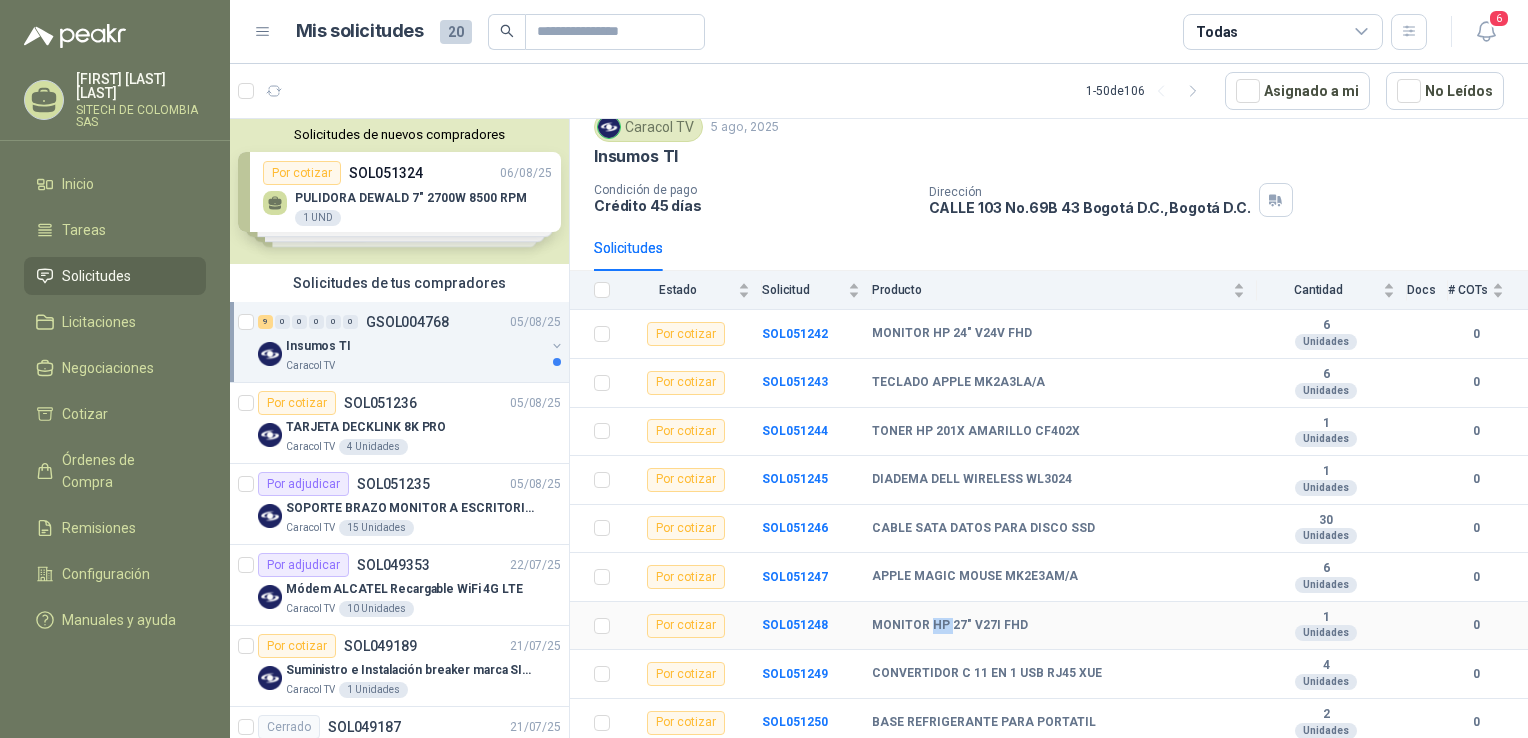 click on "MONITOR HP 27" V27I FHD" at bounding box center (950, 626) 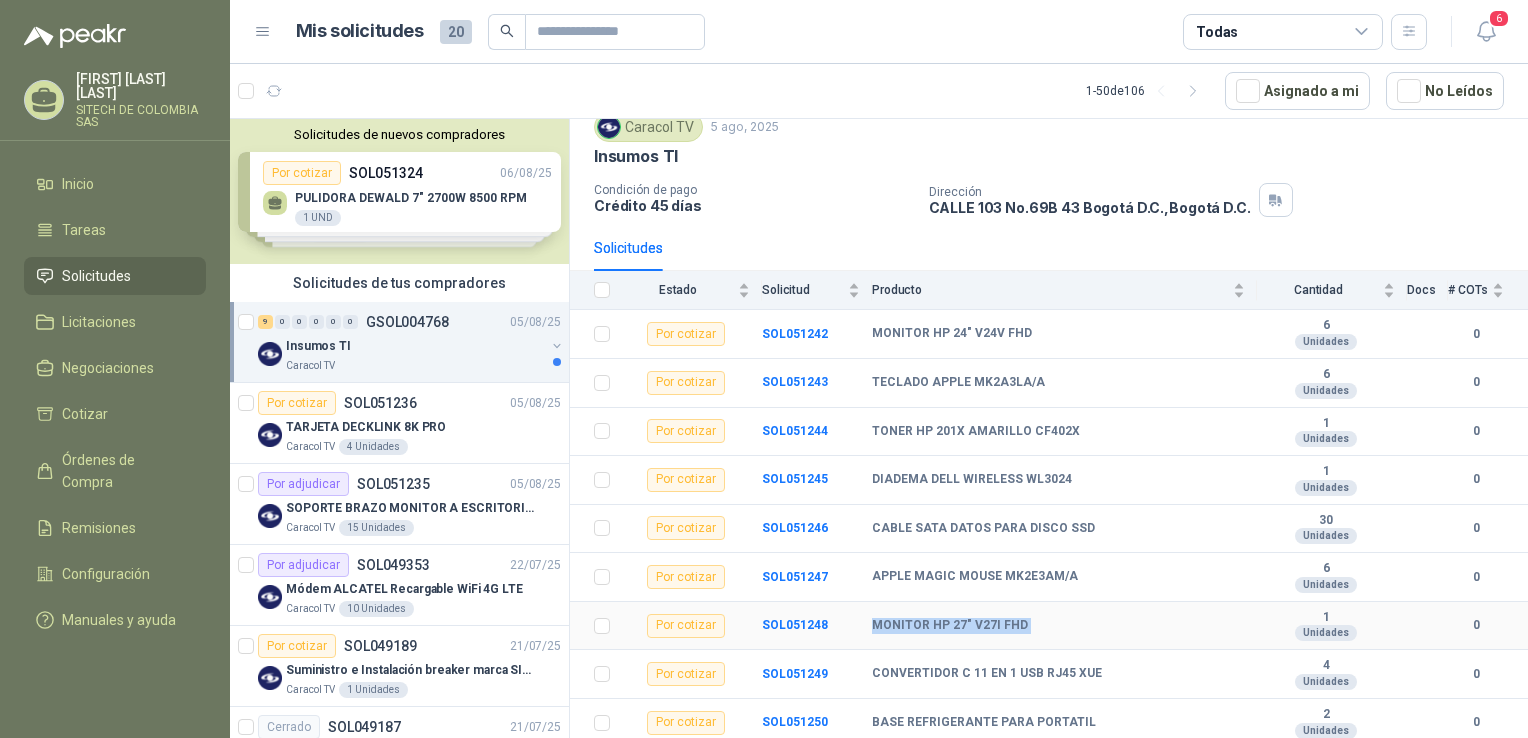 click on "MONITOR HP 27" V27I FHD" at bounding box center [950, 626] 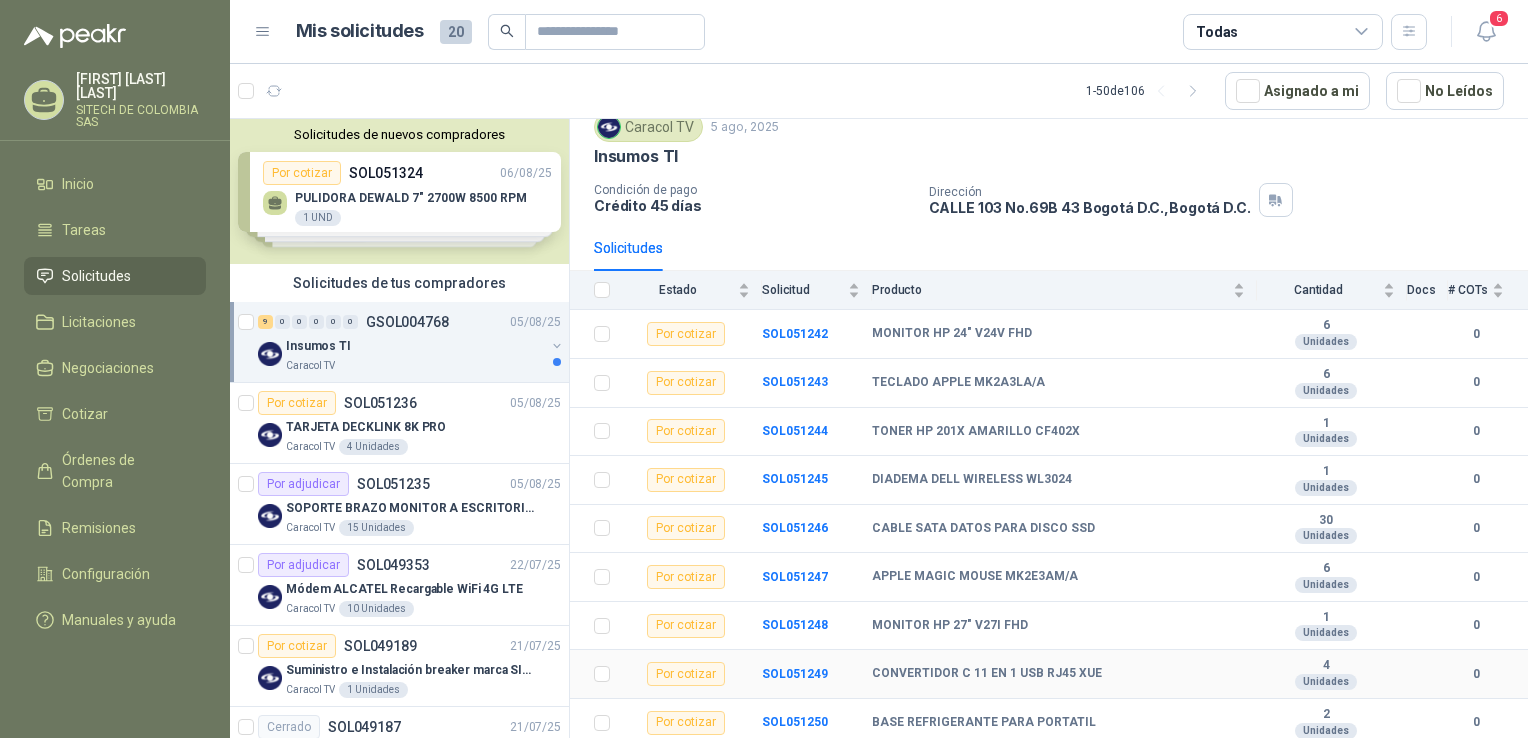 click on "CONVERTIDOR C 11 EN 1 USB RJ45 XUE" at bounding box center [987, 674] 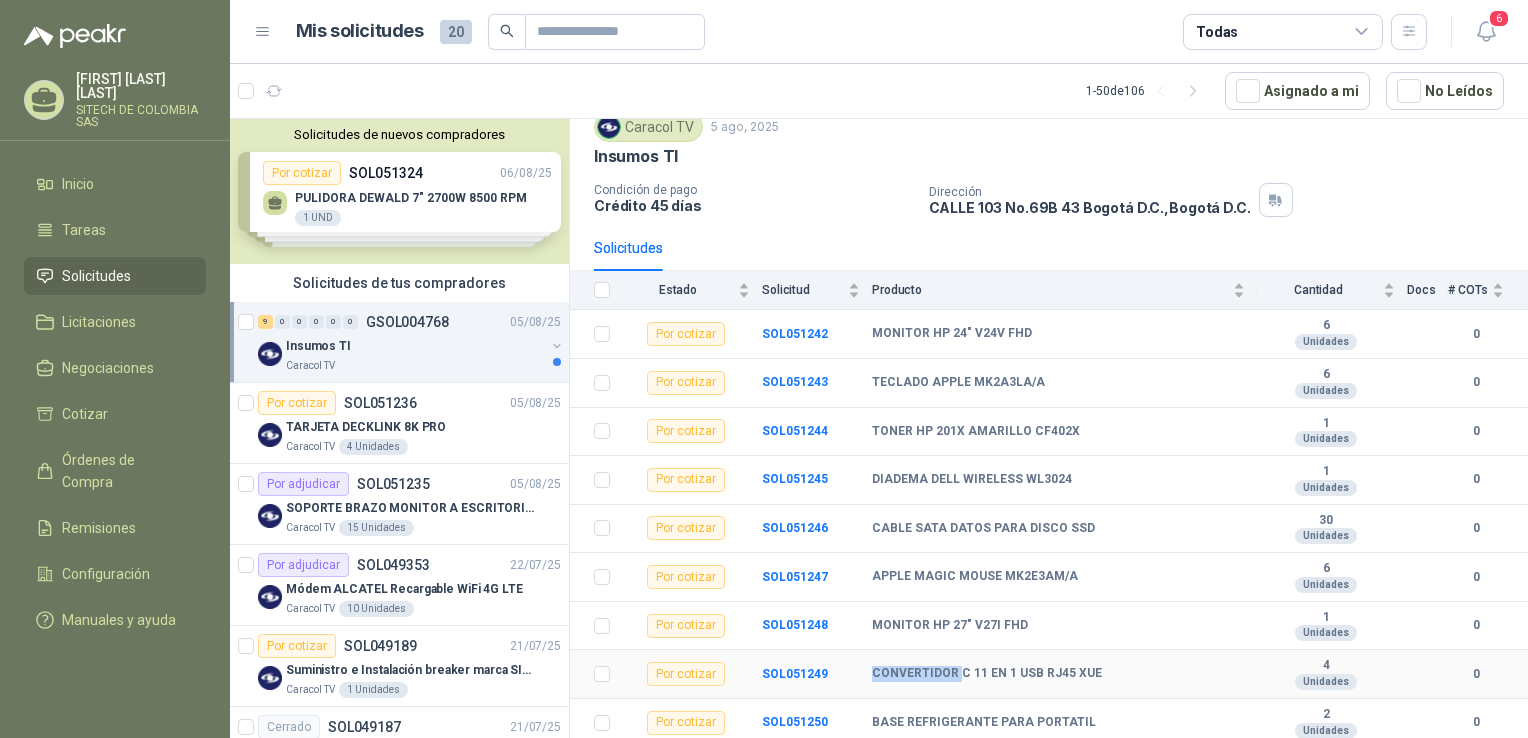 click on "CONVERTIDOR C 11 EN 1 USB RJ45 XUE" at bounding box center [987, 674] 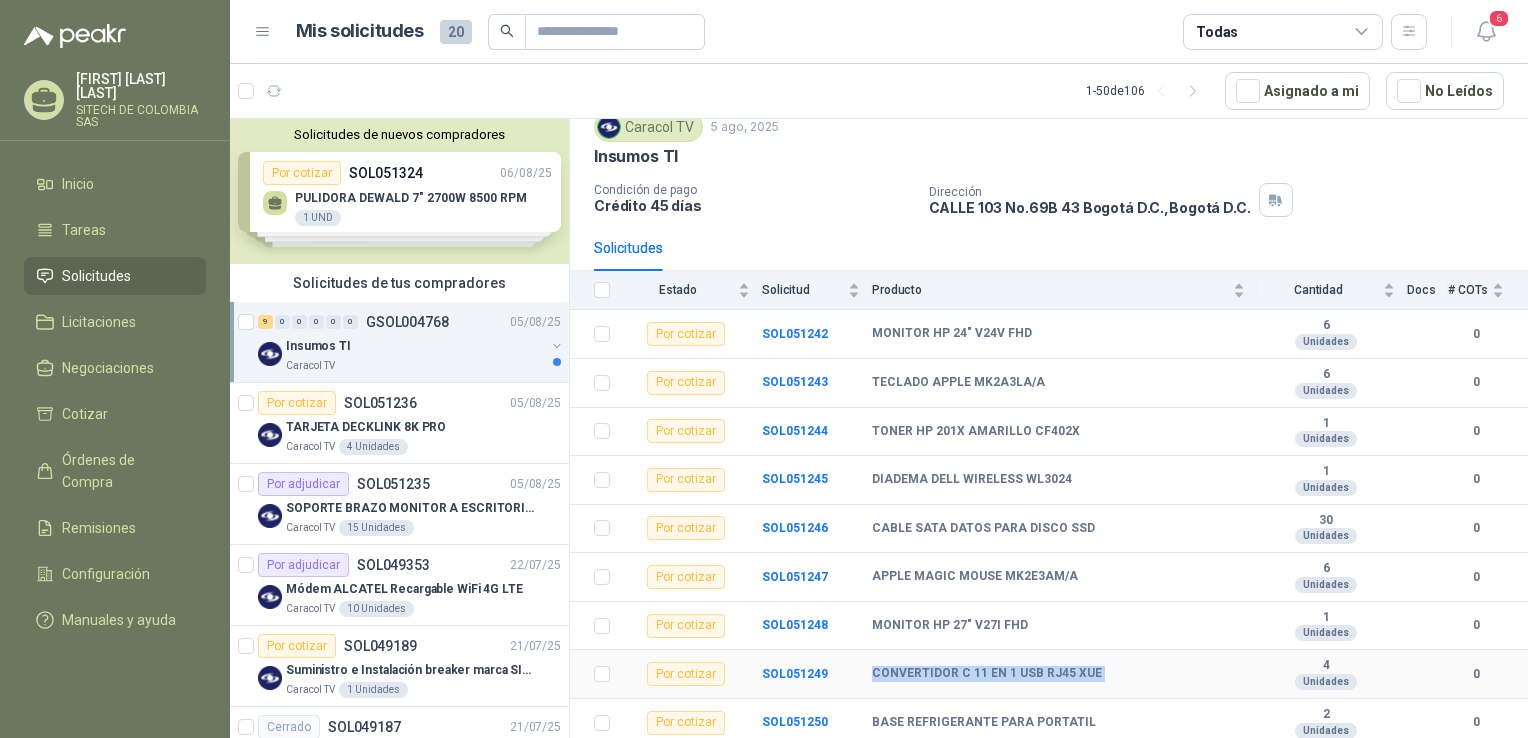 click on "CONVERTIDOR C 11 EN 1 USB RJ45 XUE" at bounding box center [987, 674] 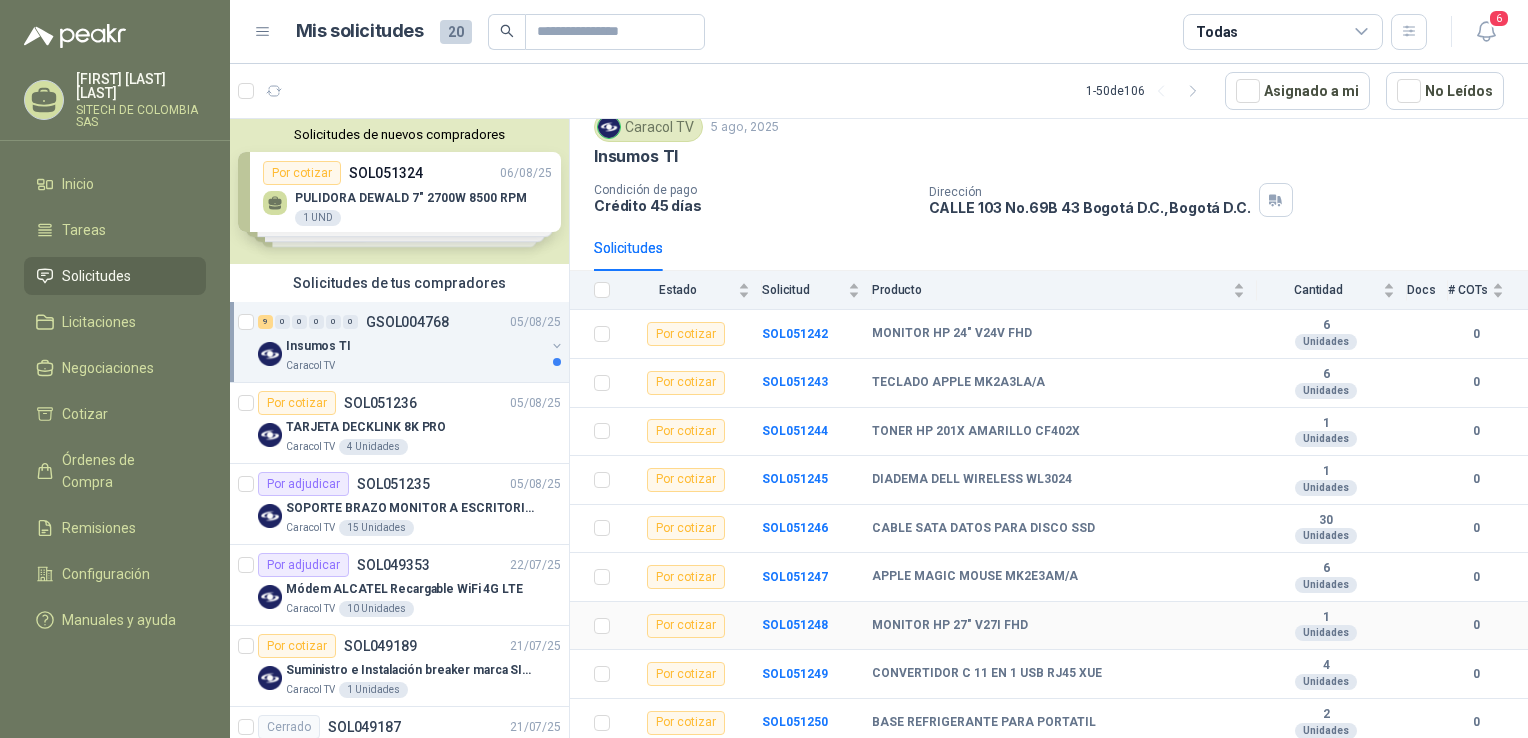 drag, startPoint x: 1065, startPoint y: 504, endPoint x: 1055, endPoint y: 675, distance: 171.29214 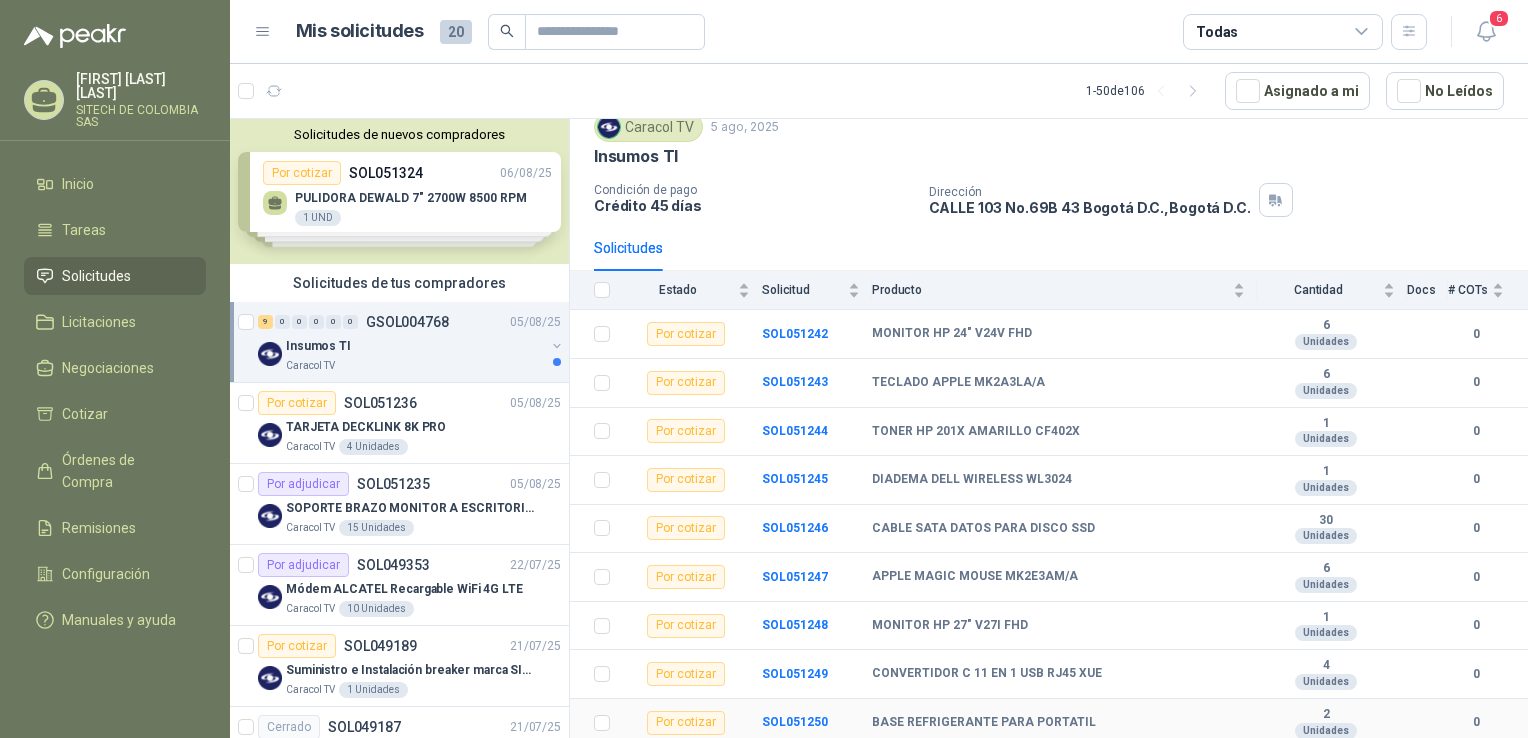 click on "BASE REFRIGERANTE PARA PORTATIL" at bounding box center [984, 723] 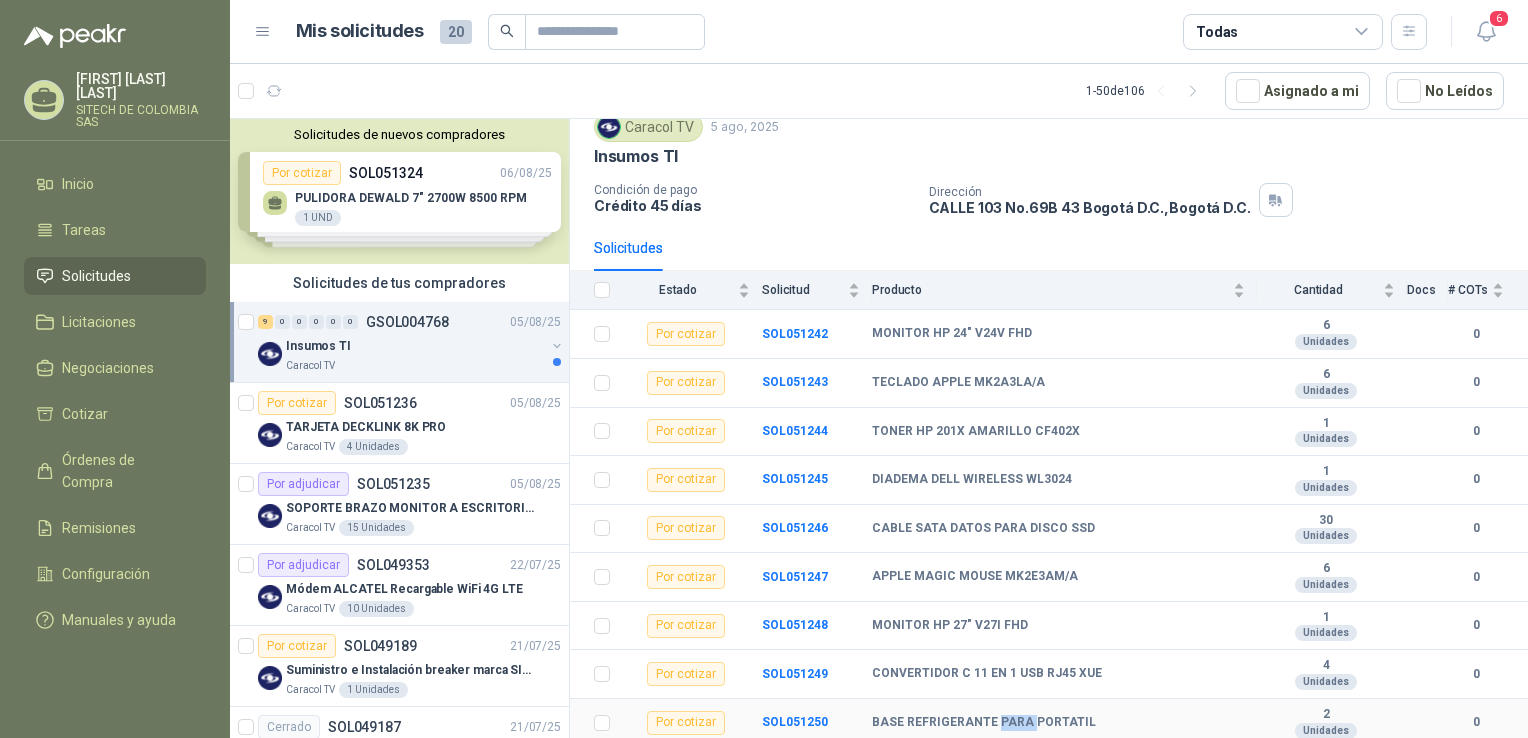 click on "BASE REFRIGERANTE PARA PORTATIL" at bounding box center [984, 723] 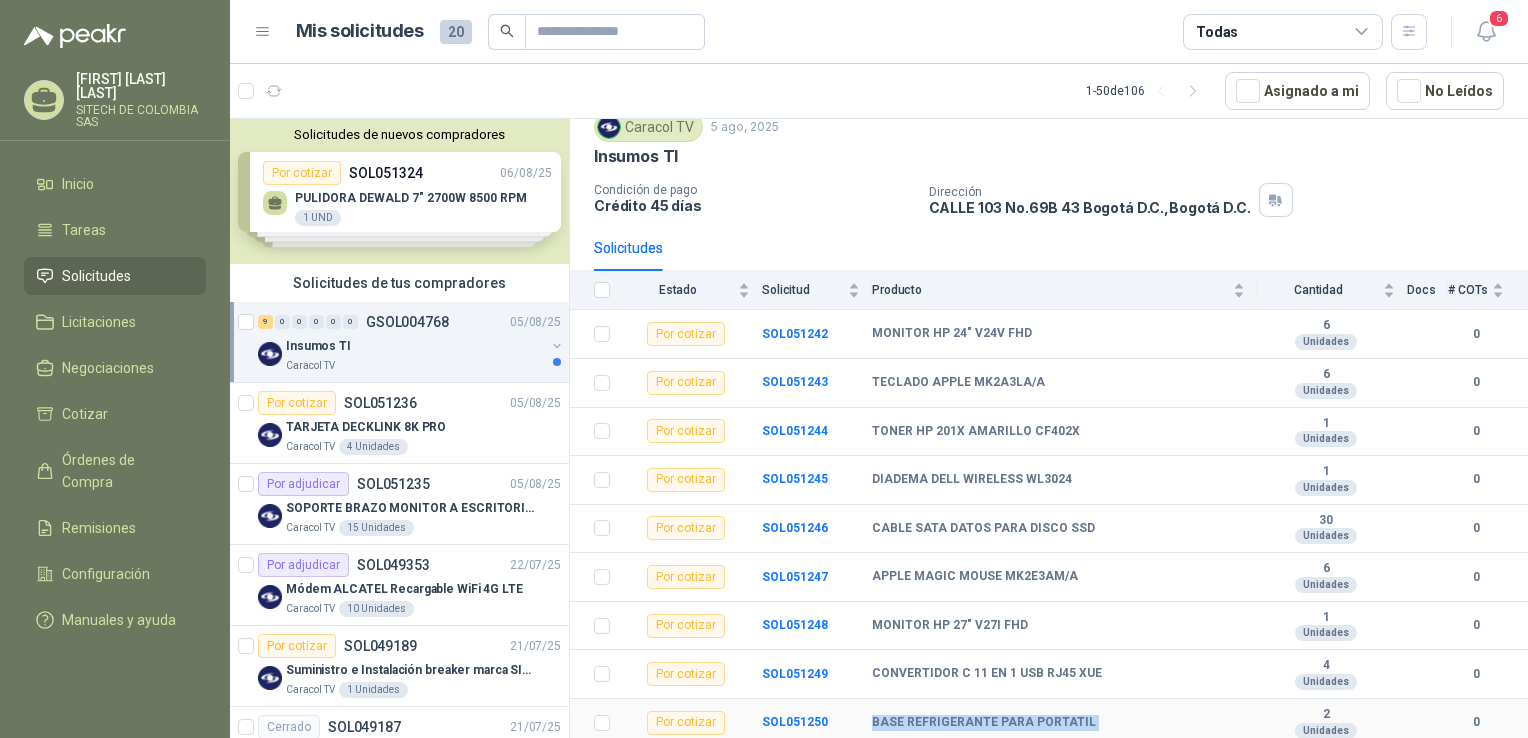 click on "BASE REFRIGERANTE PARA PORTATIL" at bounding box center [984, 723] 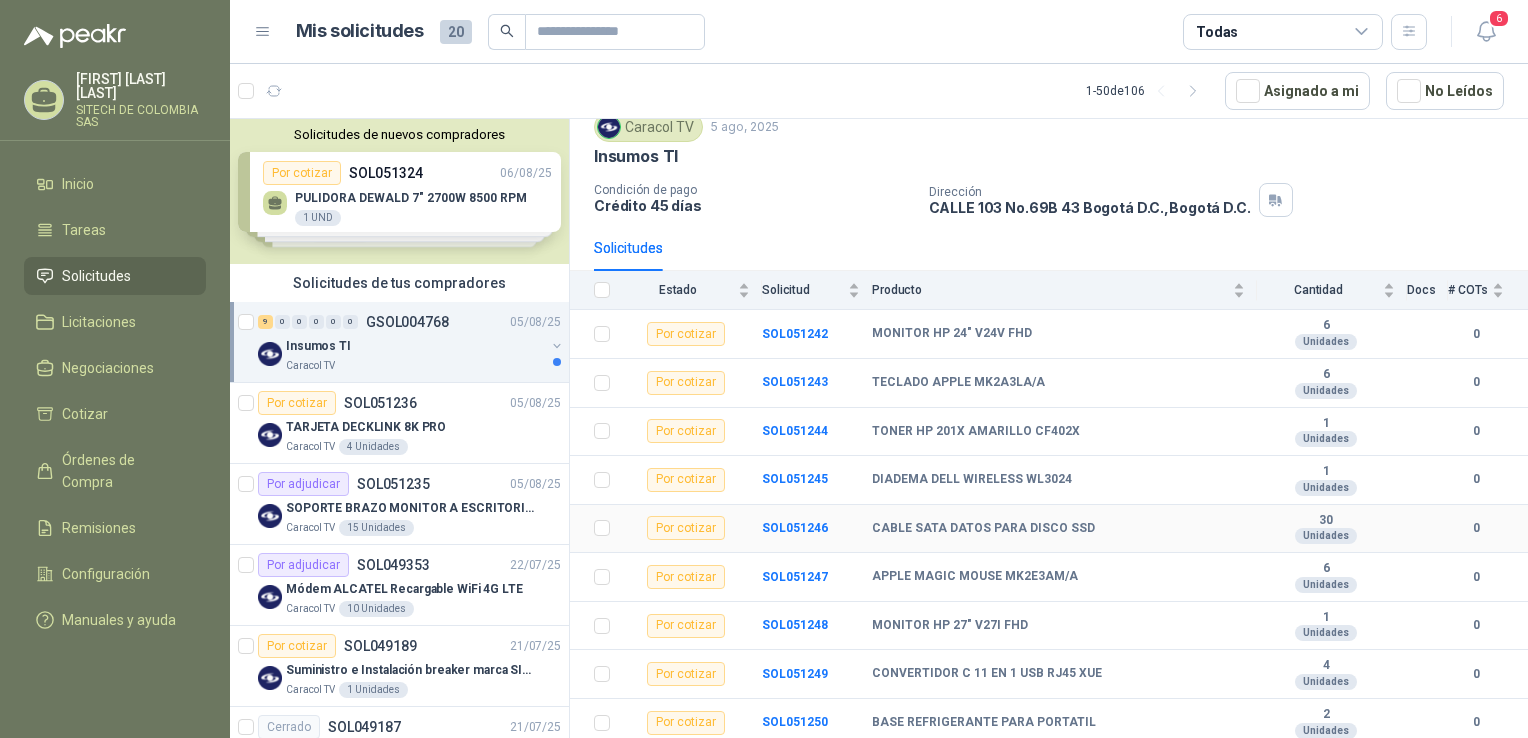 drag, startPoint x: 1070, startPoint y: 399, endPoint x: 1057, endPoint y: 523, distance: 124.67959 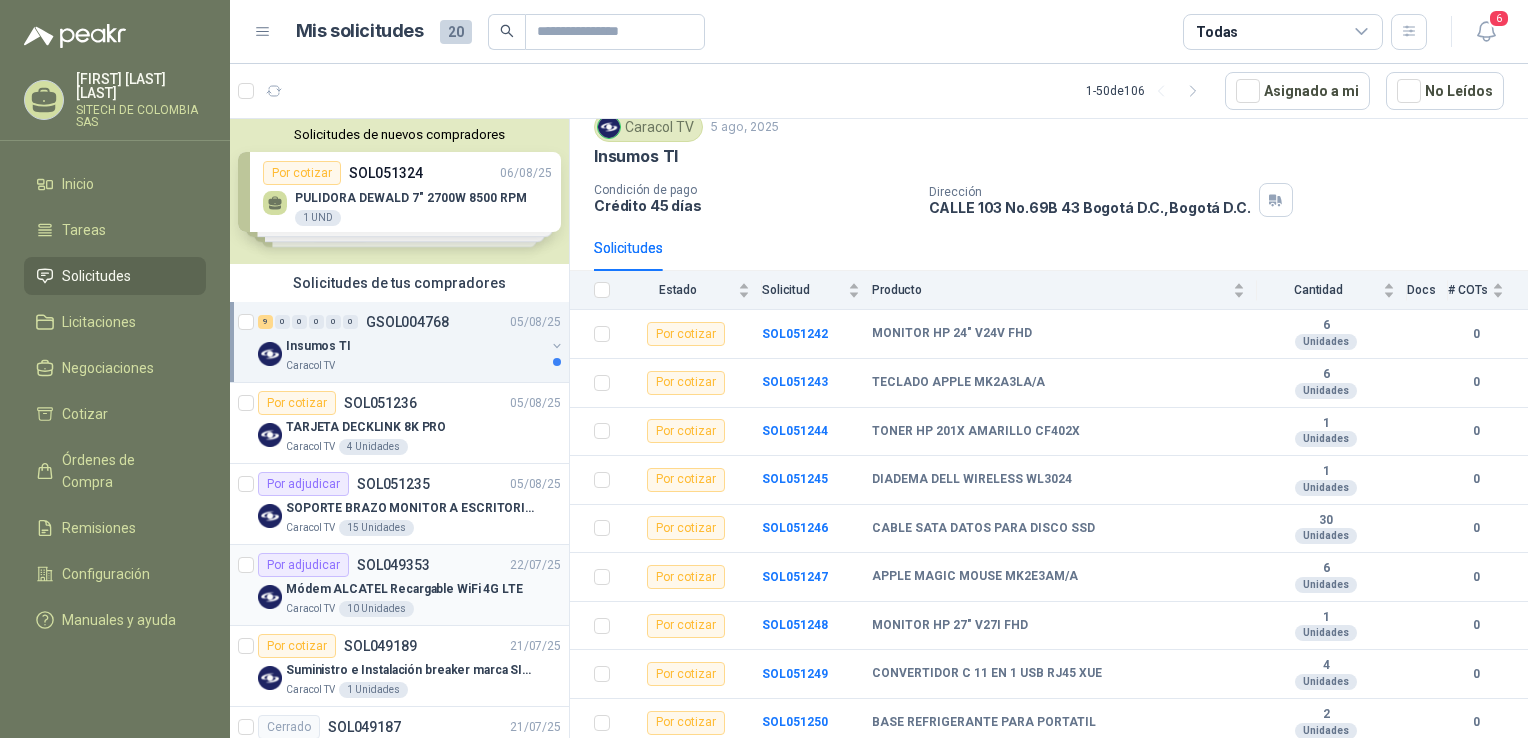drag, startPoint x: 401, startPoint y: 491, endPoint x: 451, endPoint y: 618, distance: 136.4881 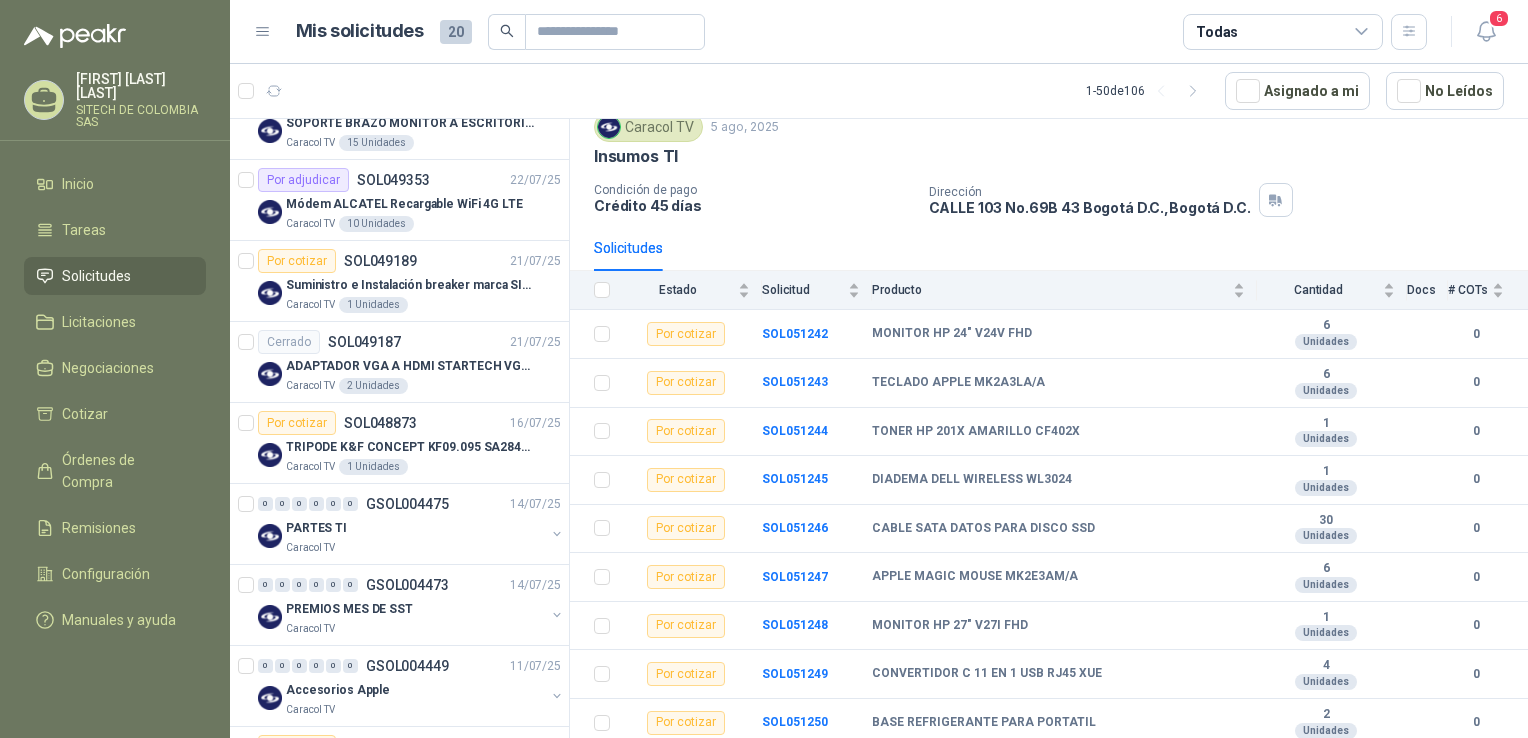 scroll, scrollTop: 0, scrollLeft: 0, axis: both 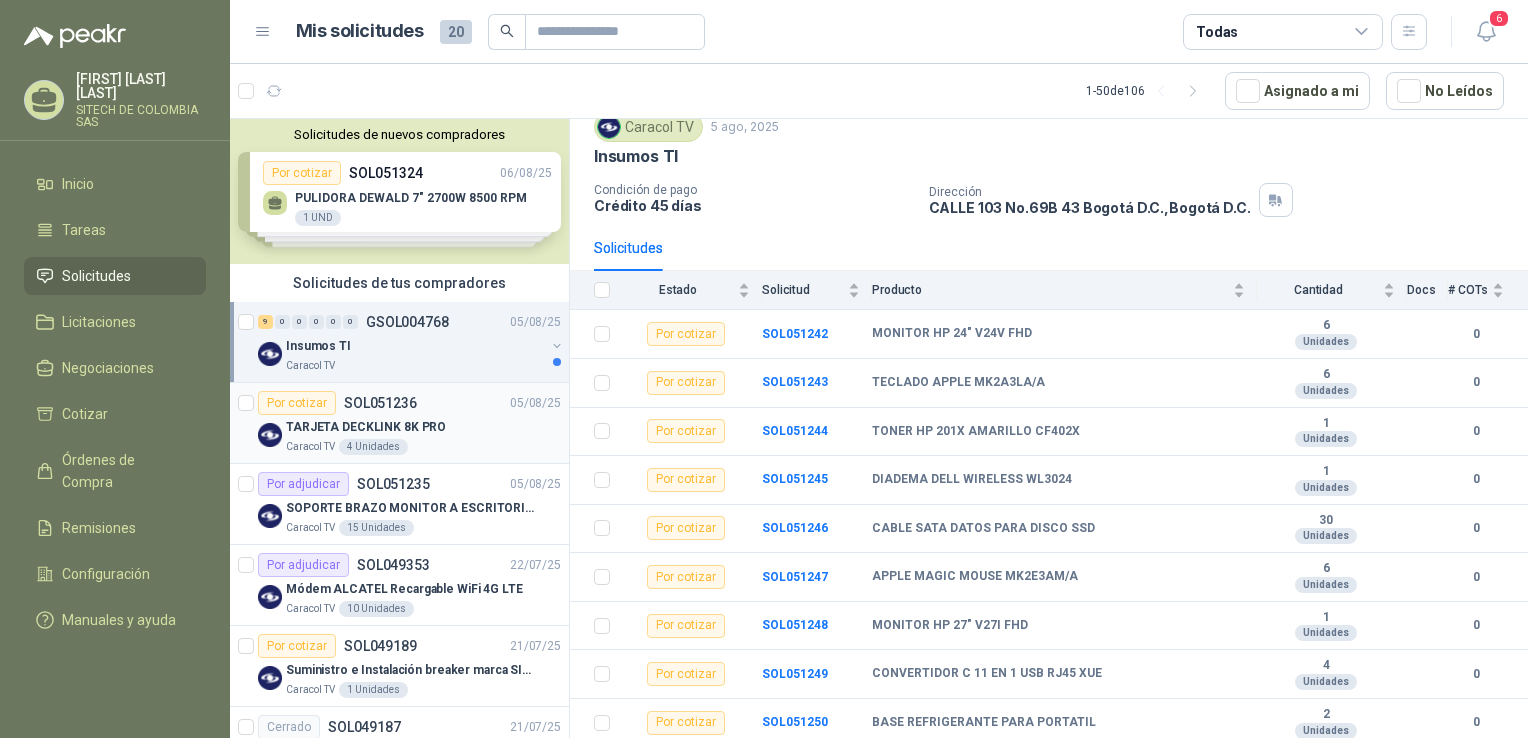 click on "TARJETA DECKLINK 8K PRO" at bounding box center [366, 427] 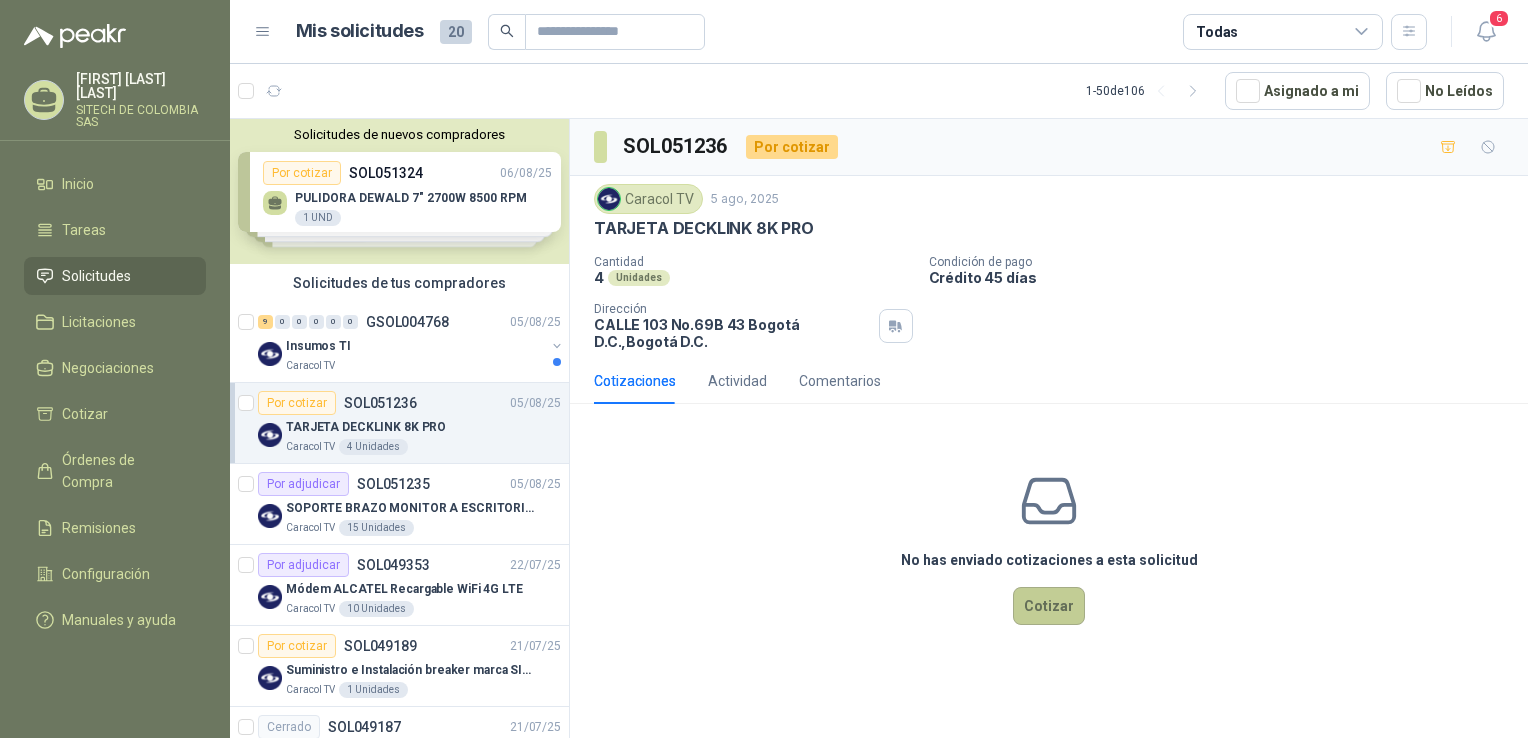 click on "Cotizar" at bounding box center (1049, 606) 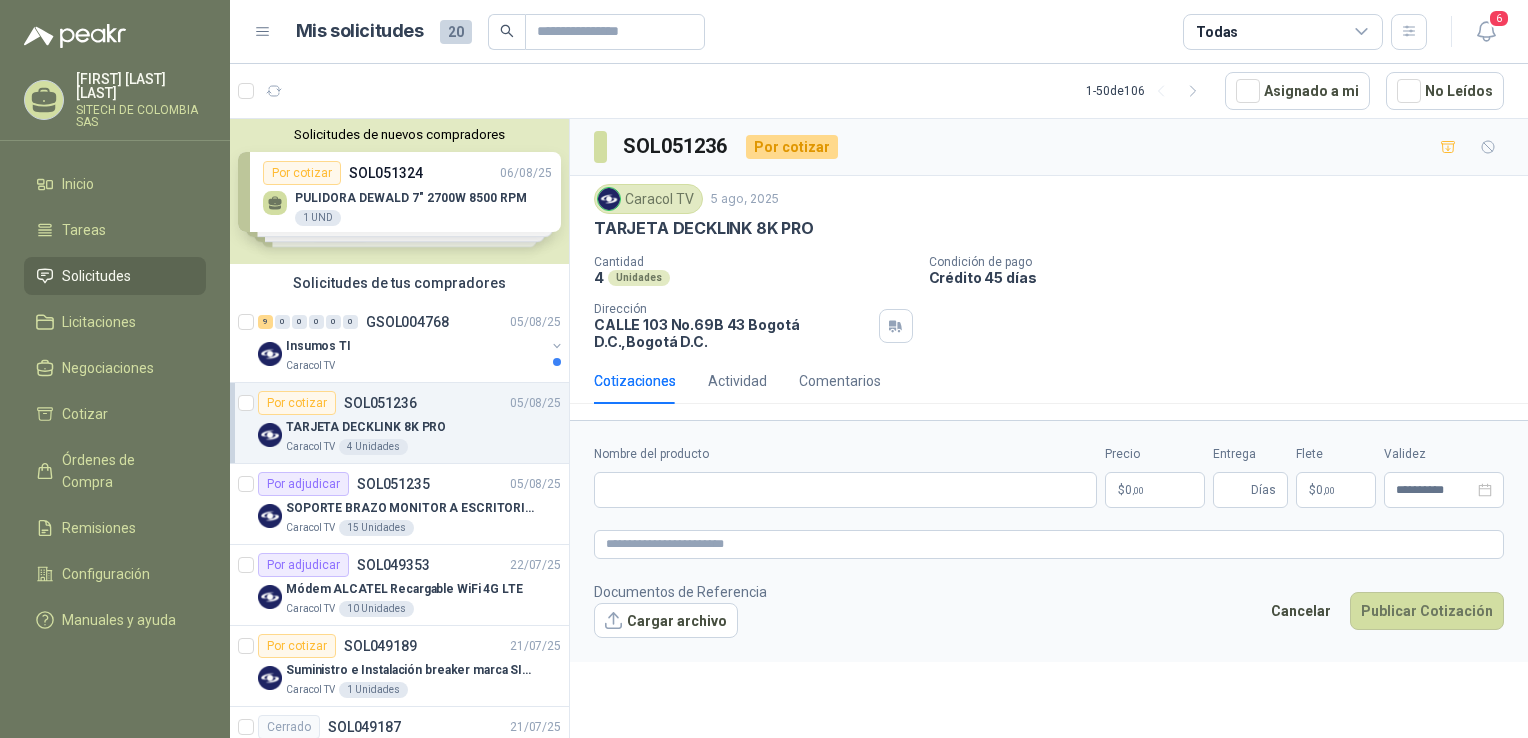 type 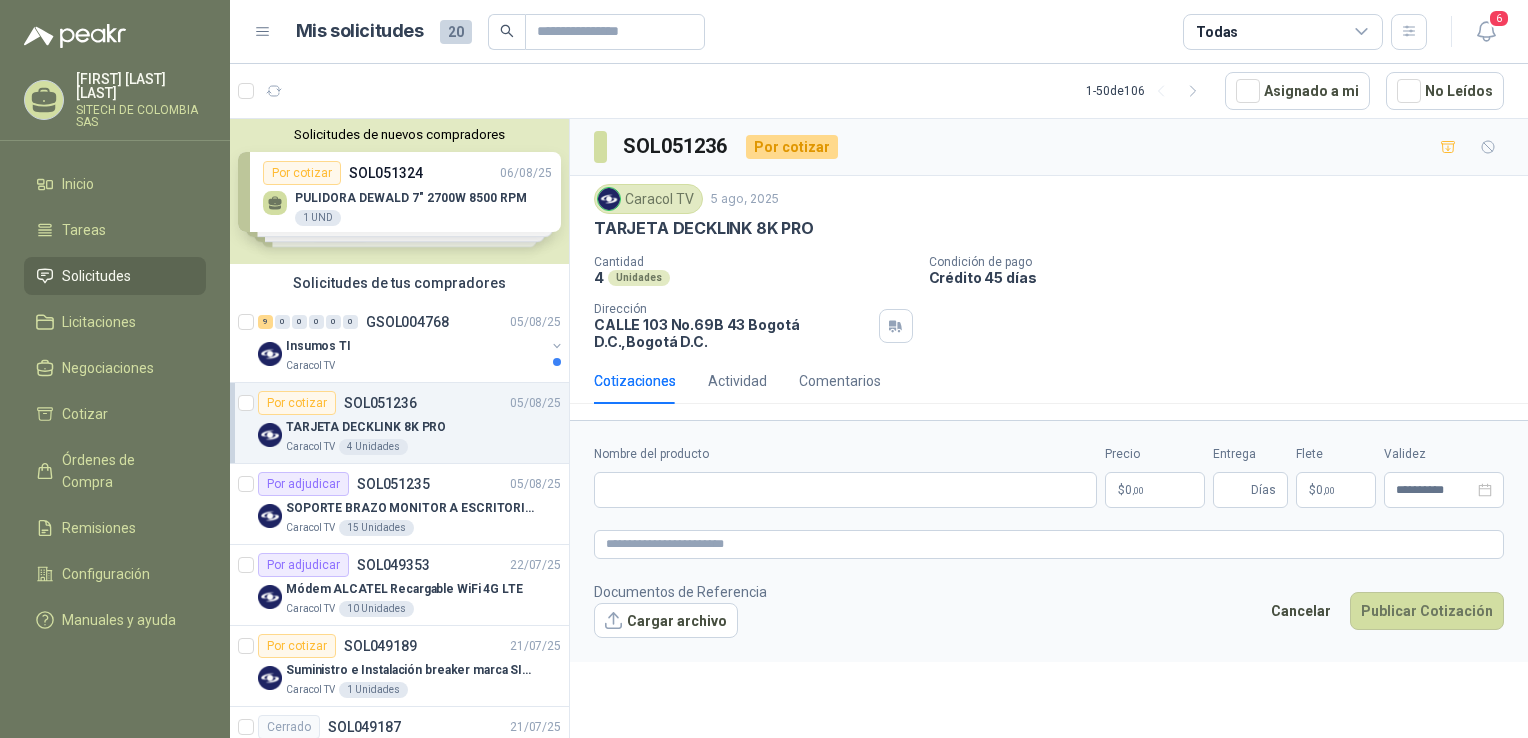 click on "TARJETA DECKLINK 8K PRO" at bounding box center (704, 228) 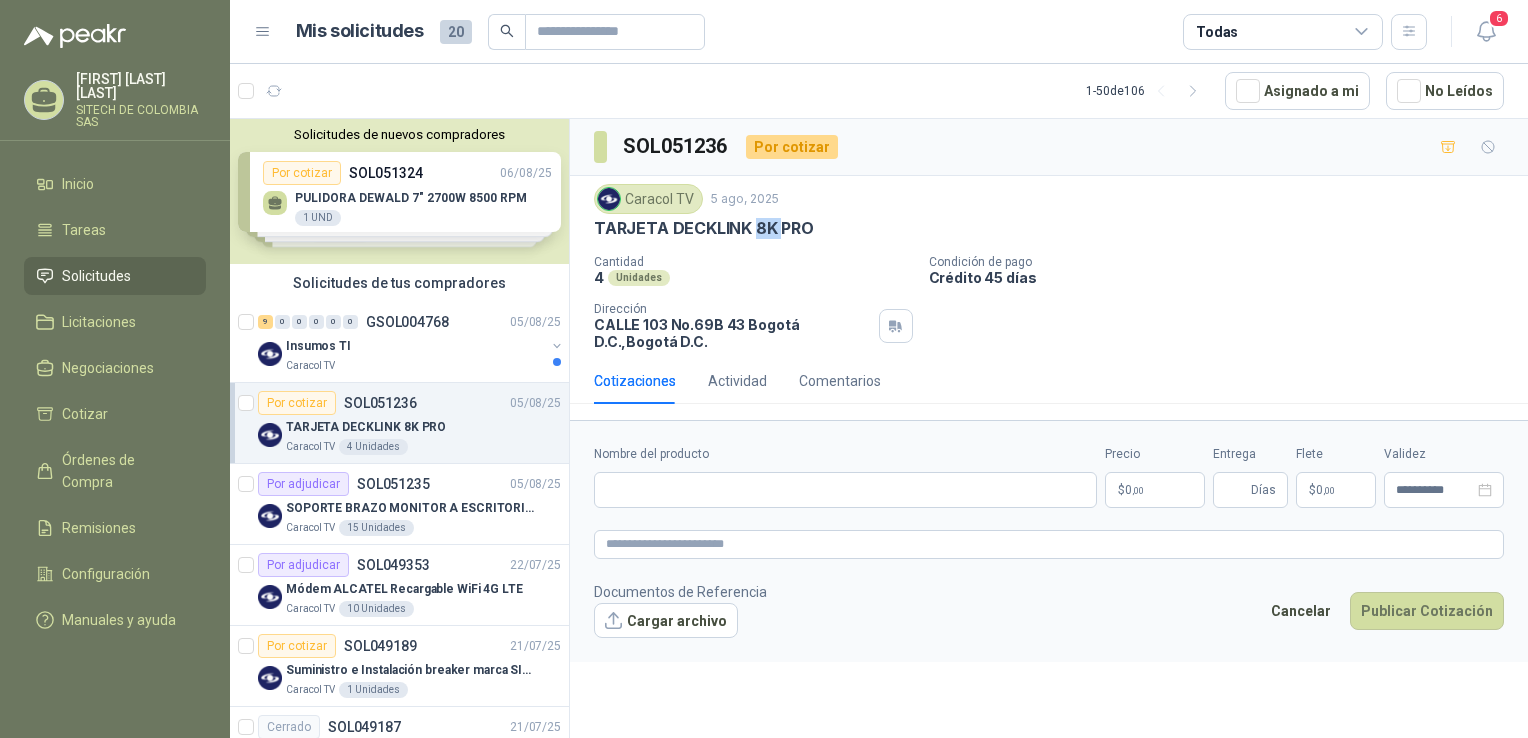 click on "TARJETA DECKLINK 8K PRO" at bounding box center (704, 228) 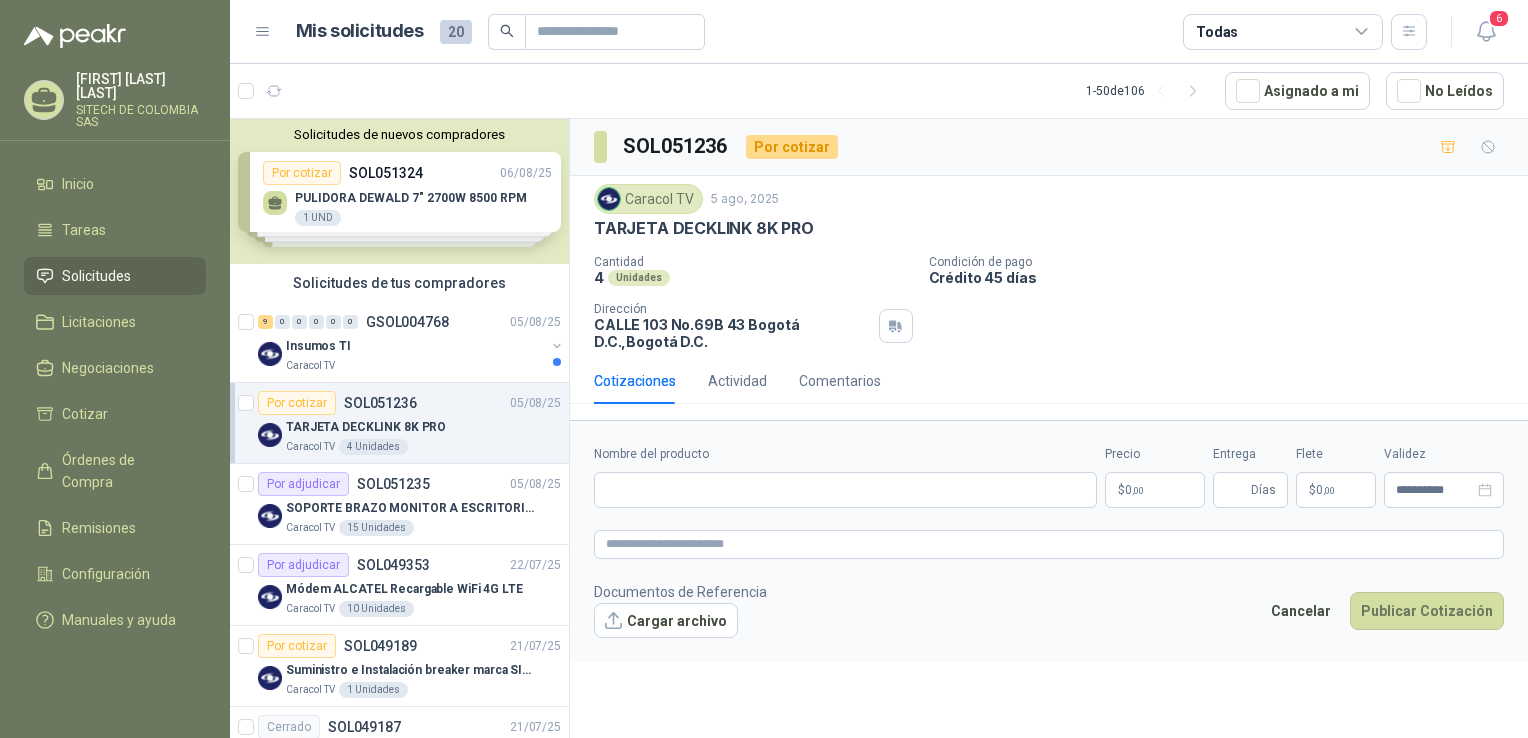 click on "TARJETA DECKLINK 8K PRO" at bounding box center (704, 228) 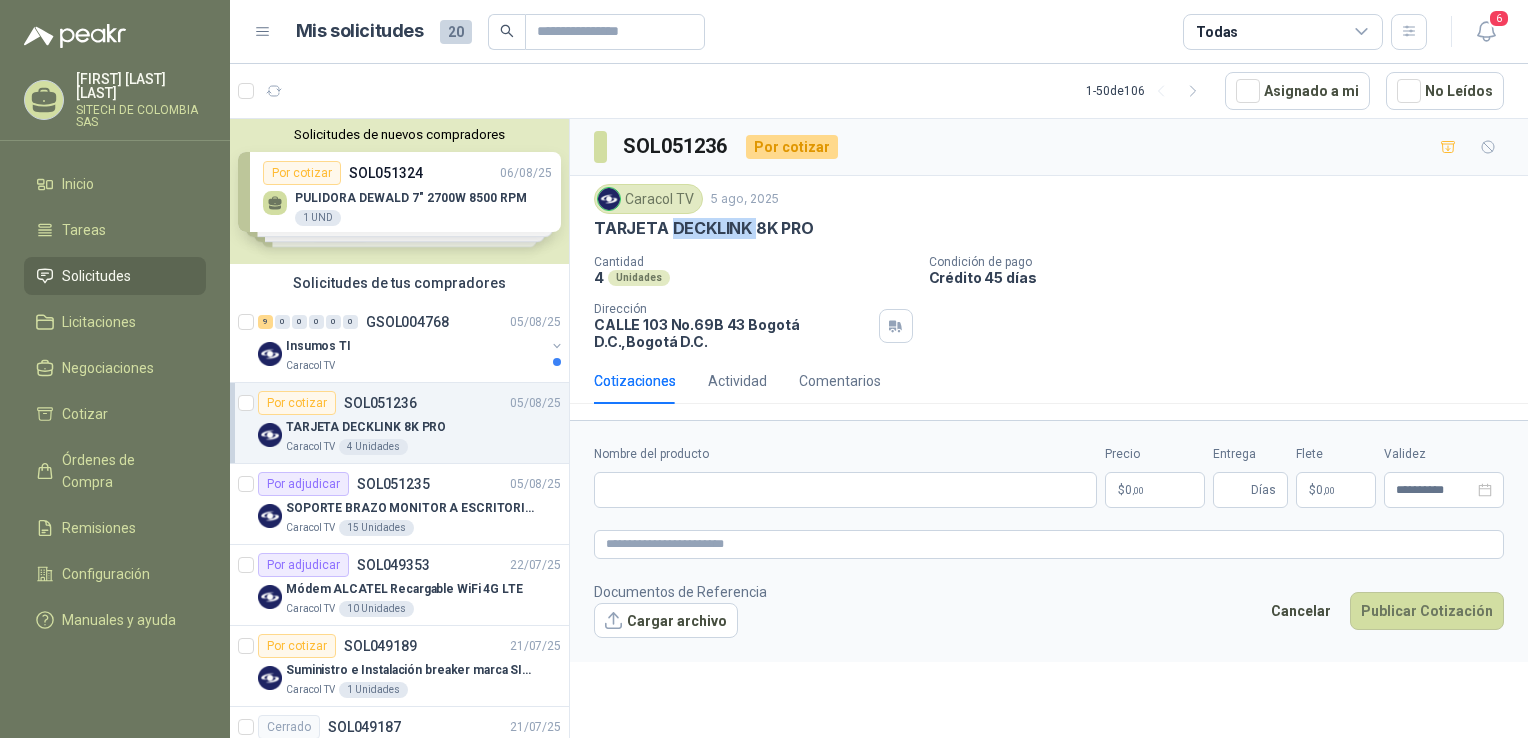 click on "TARJETA DECKLINK 8K PRO" at bounding box center (704, 228) 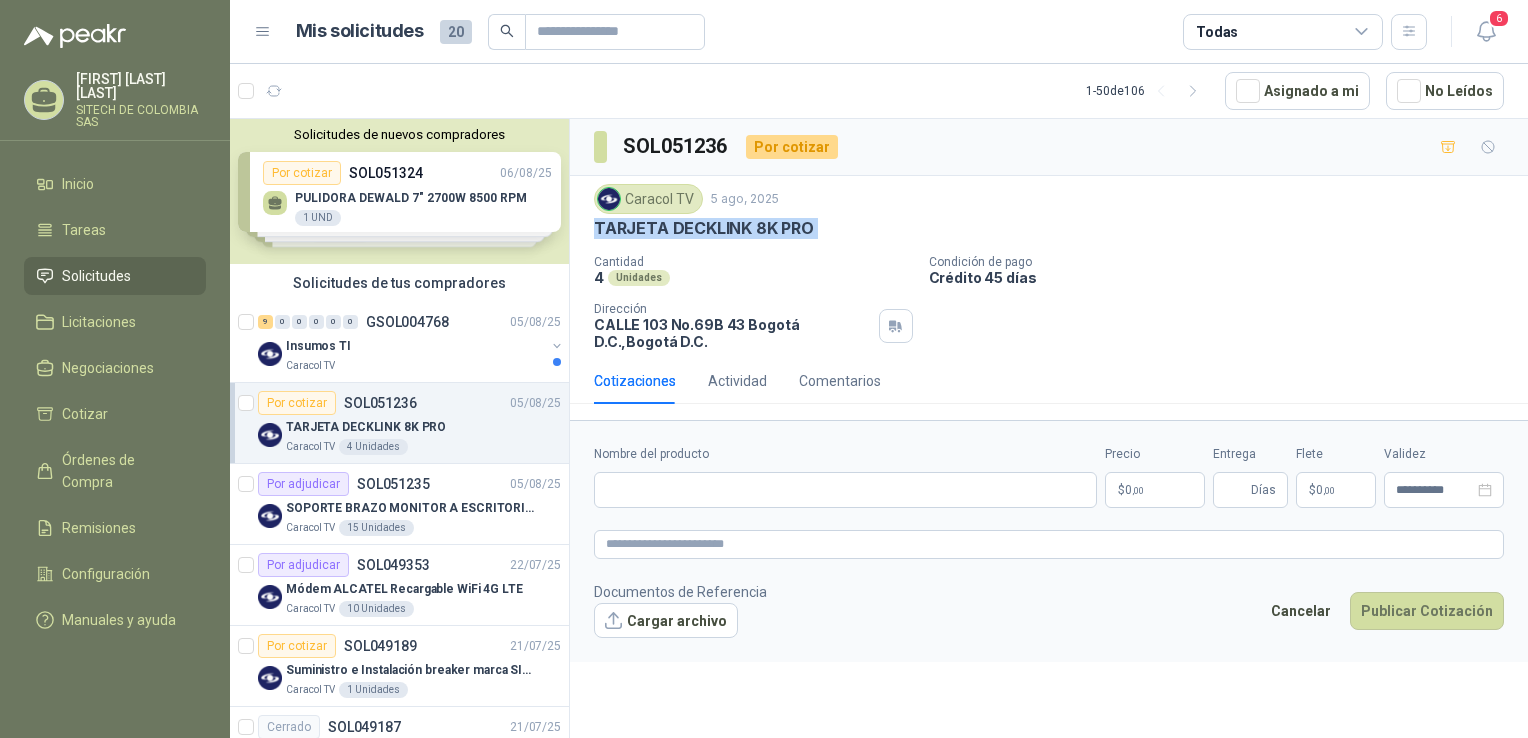 click on "TARJETA DECKLINK 8K PRO" at bounding box center [704, 228] 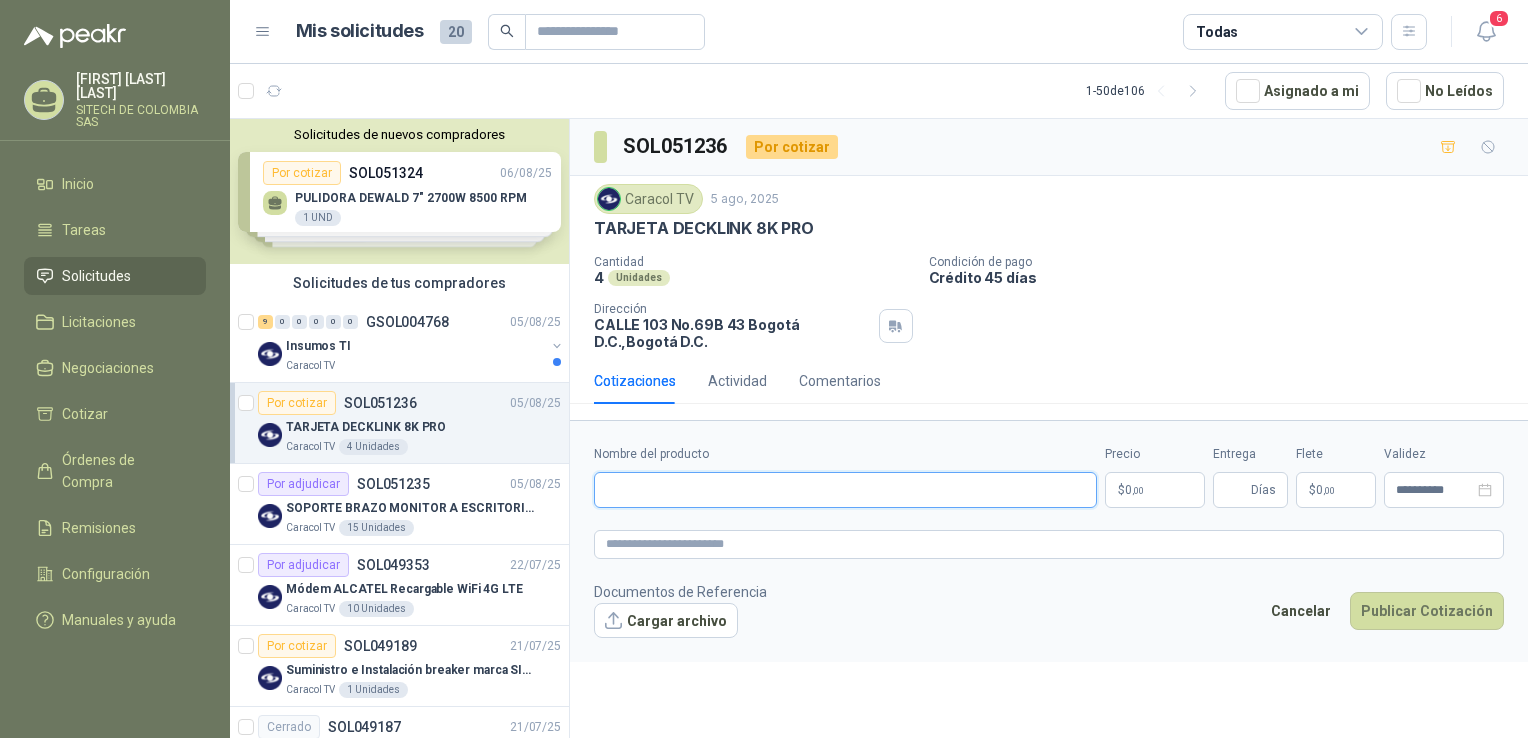 drag, startPoint x: 671, startPoint y: 472, endPoint x: 713, endPoint y: 490, distance: 45.694637 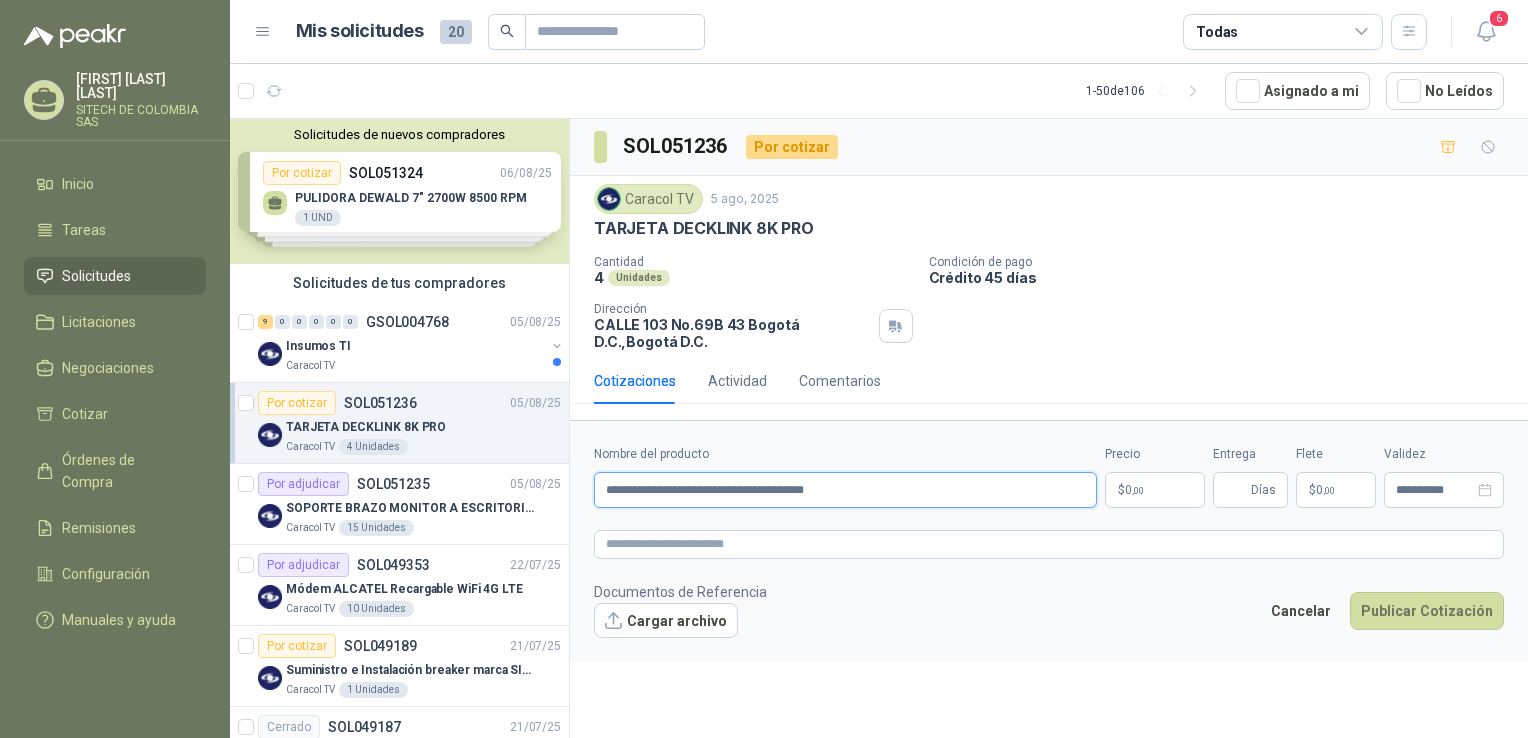 click on "**********" at bounding box center [845, 490] 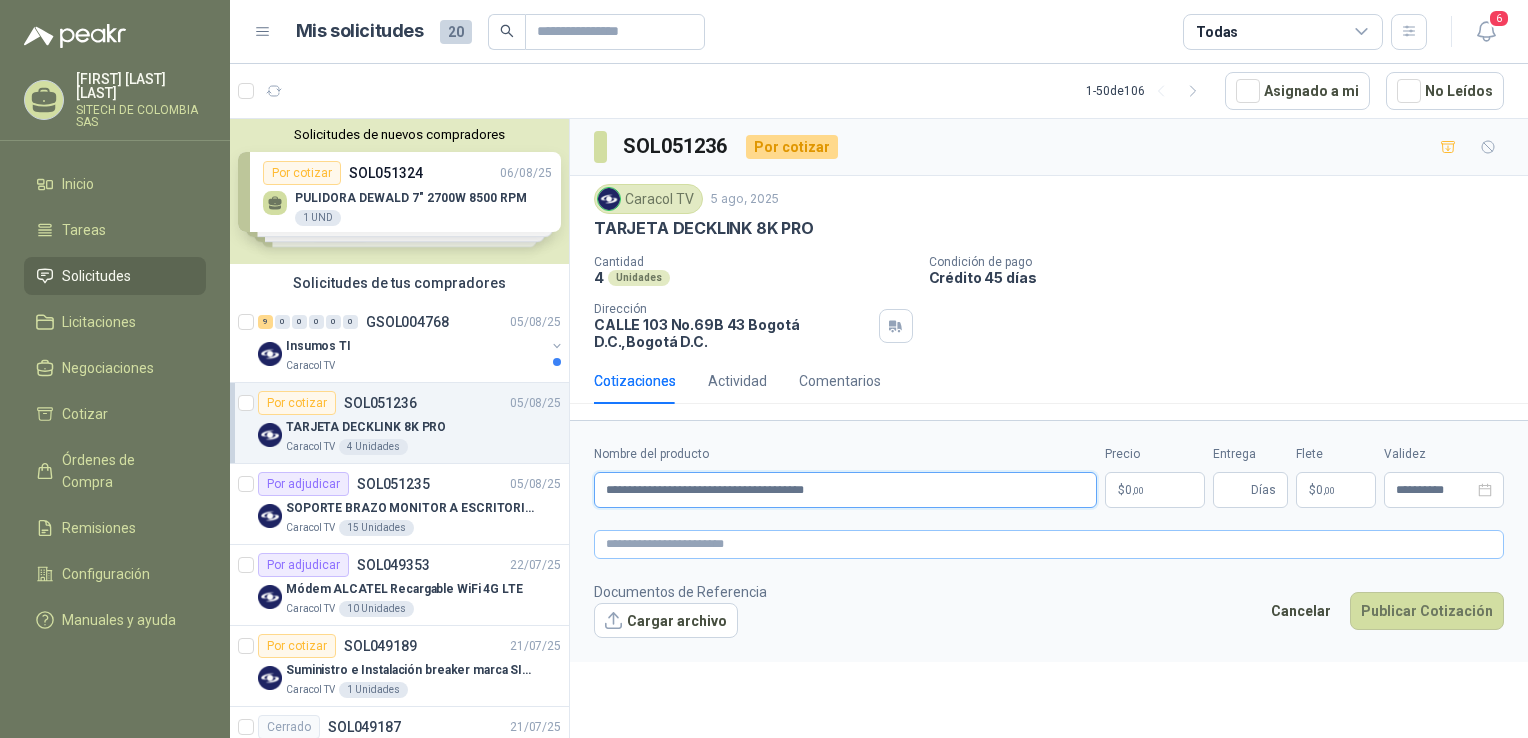 type on "**********" 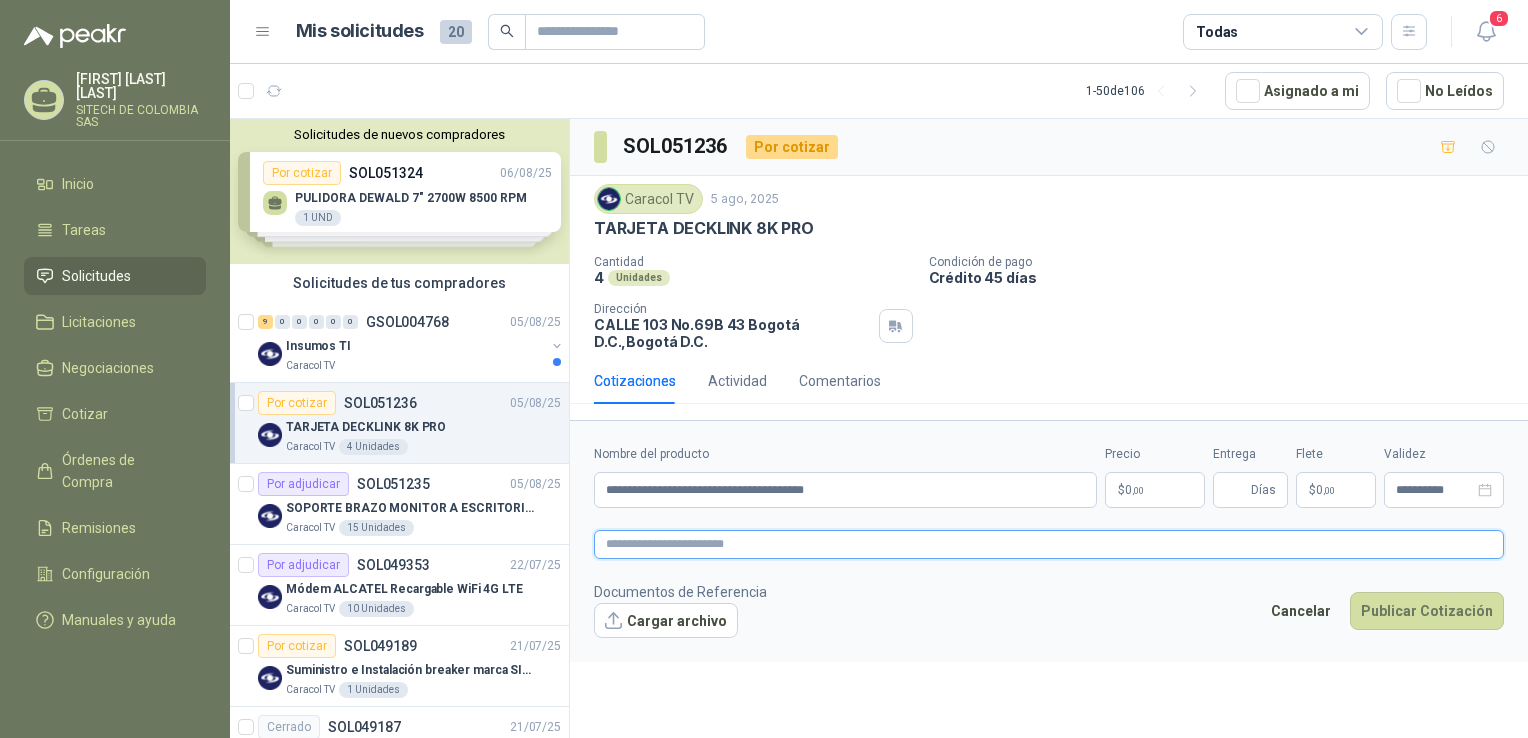 click at bounding box center (1049, 544) 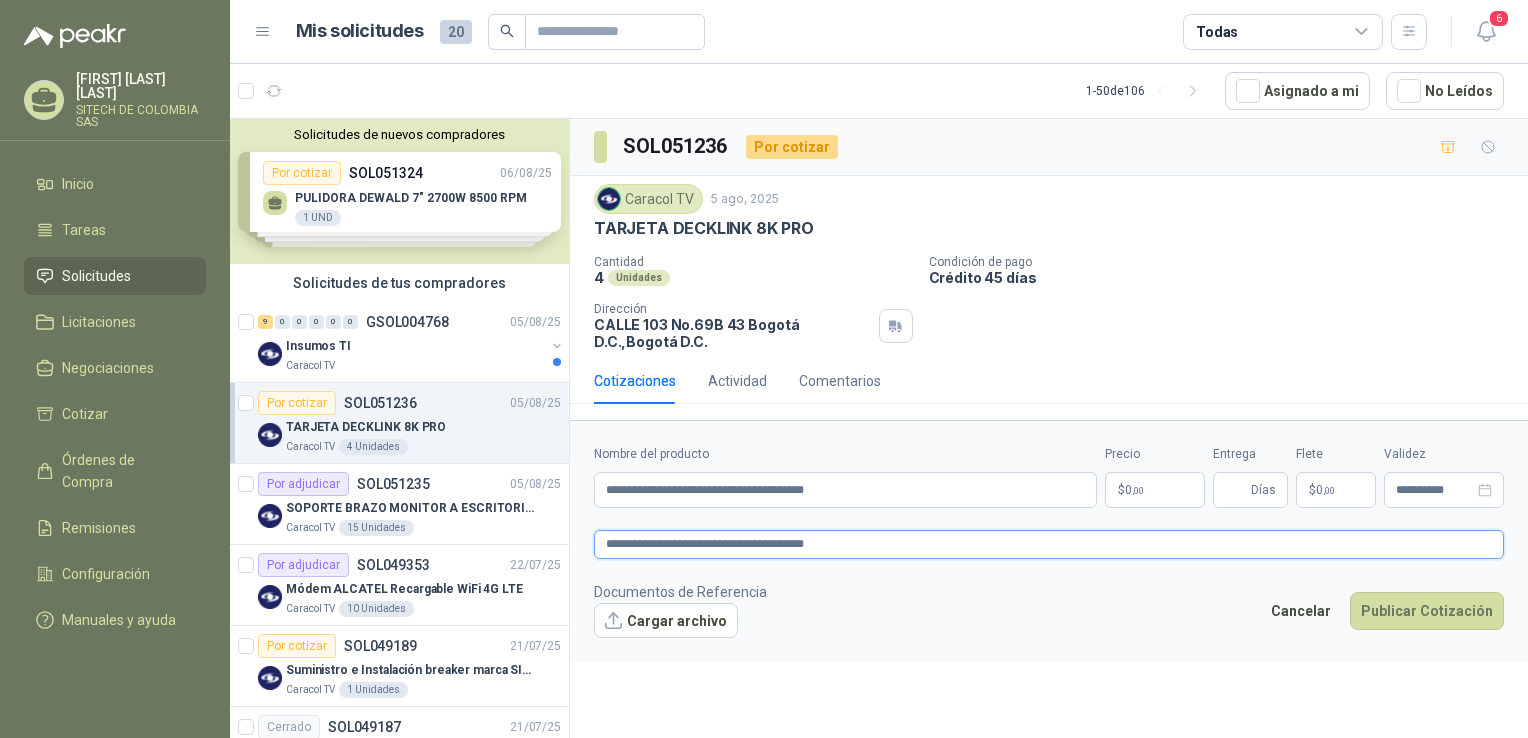 type on "**********" 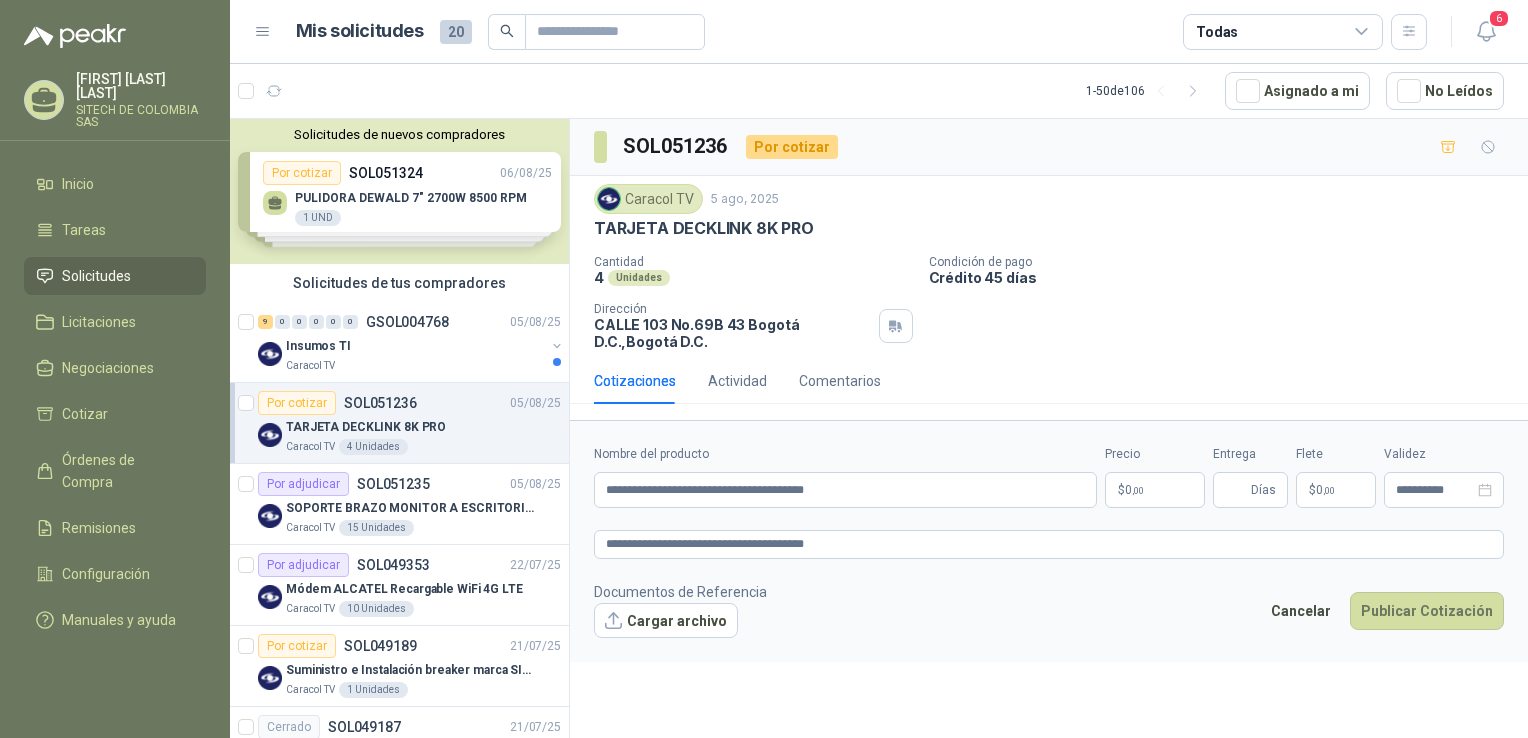 click on "$  0 ,00" at bounding box center [1155, 490] 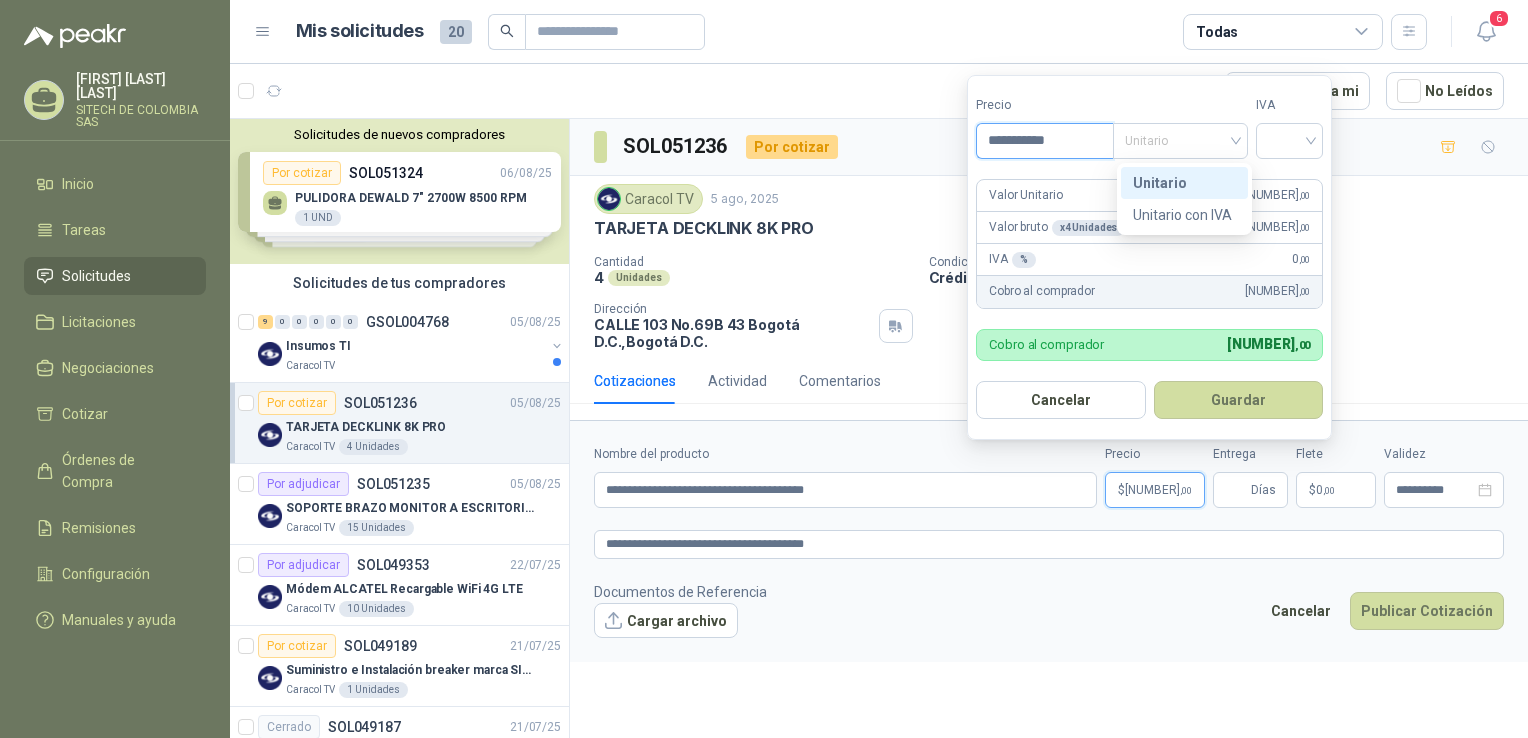 drag, startPoint x: 1148, startPoint y: 153, endPoint x: 1171, endPoint y: 173, distance: 30.479502 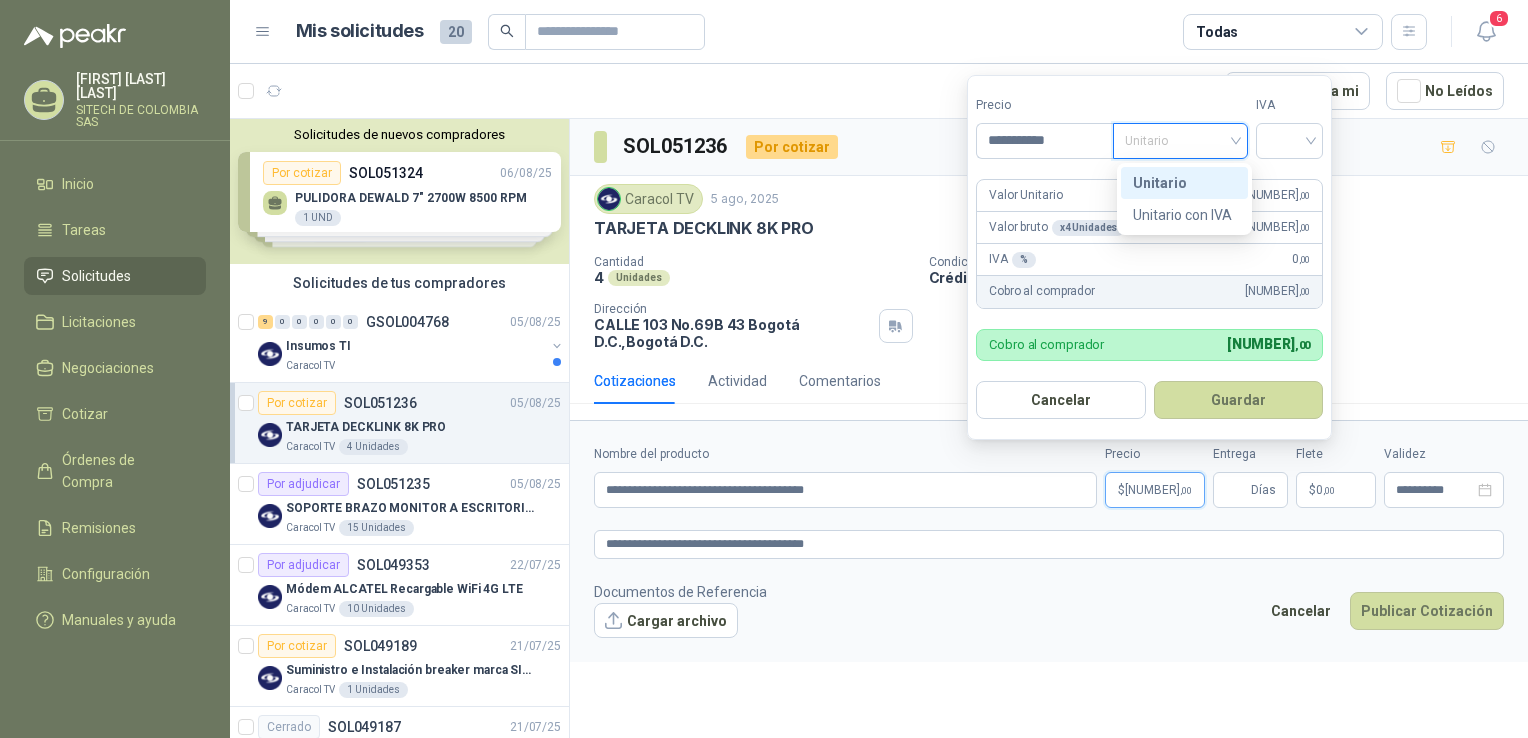 click on "Unitario" at bounding box center (1184, 183) 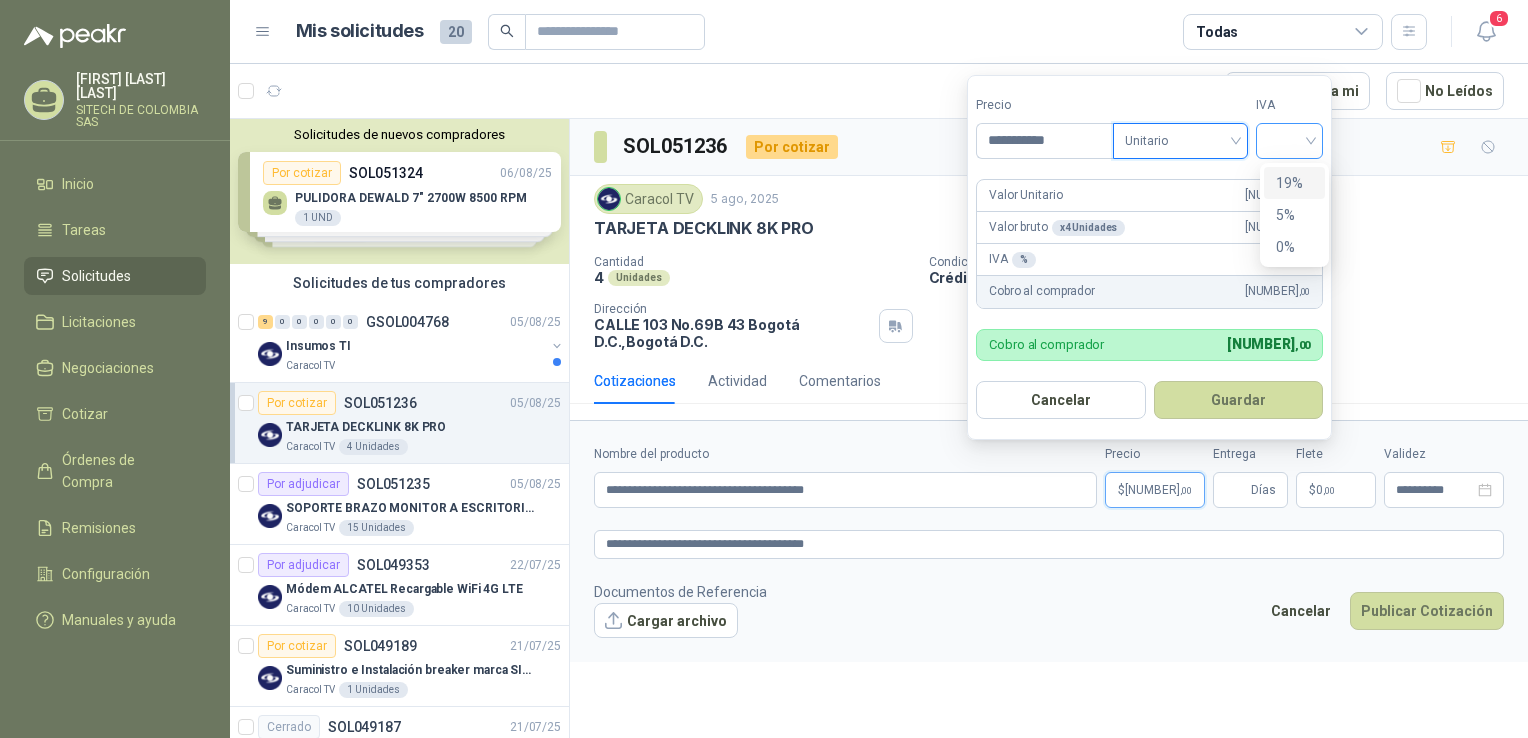 click at bounding box center [1290, 141] 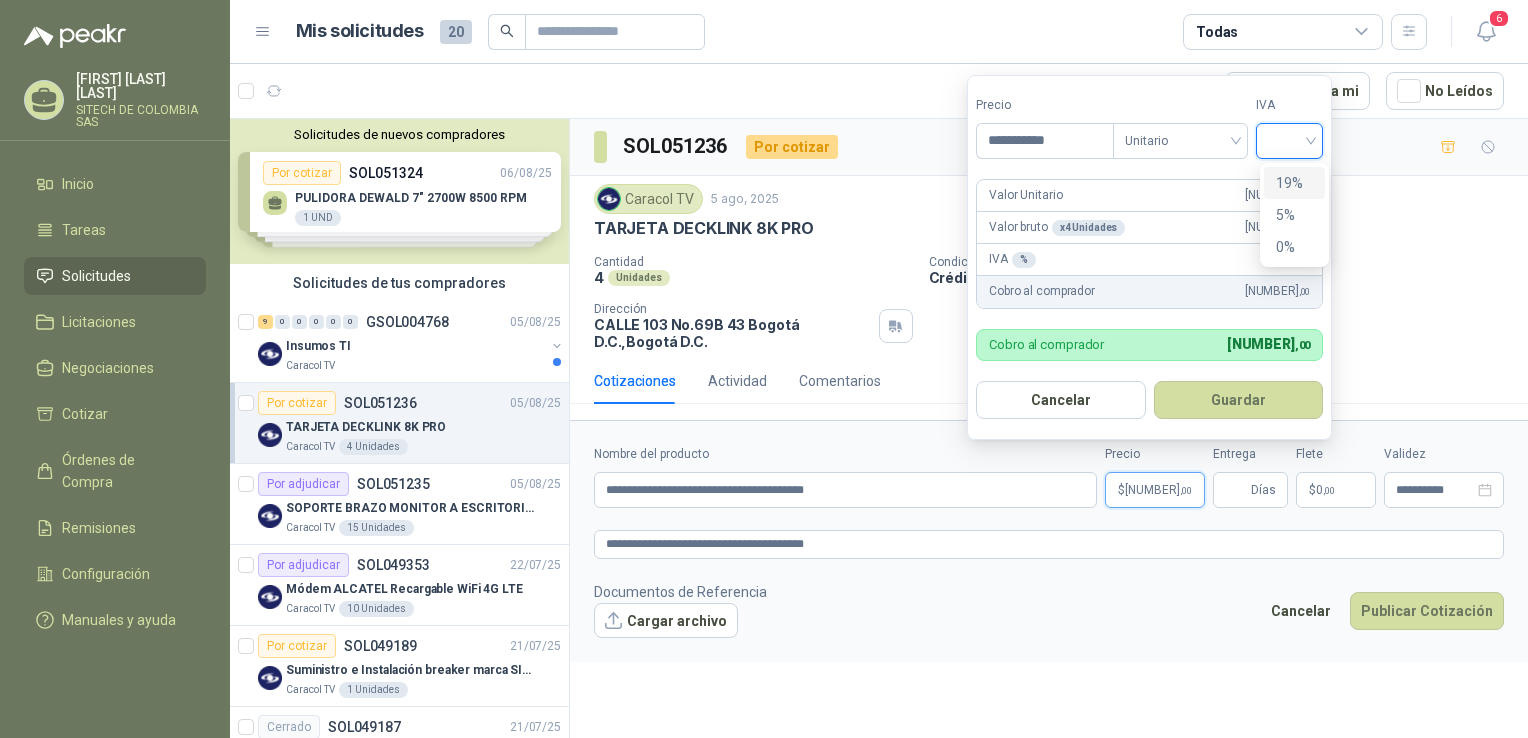 click on "19%" at bounding box center (1294, 183) 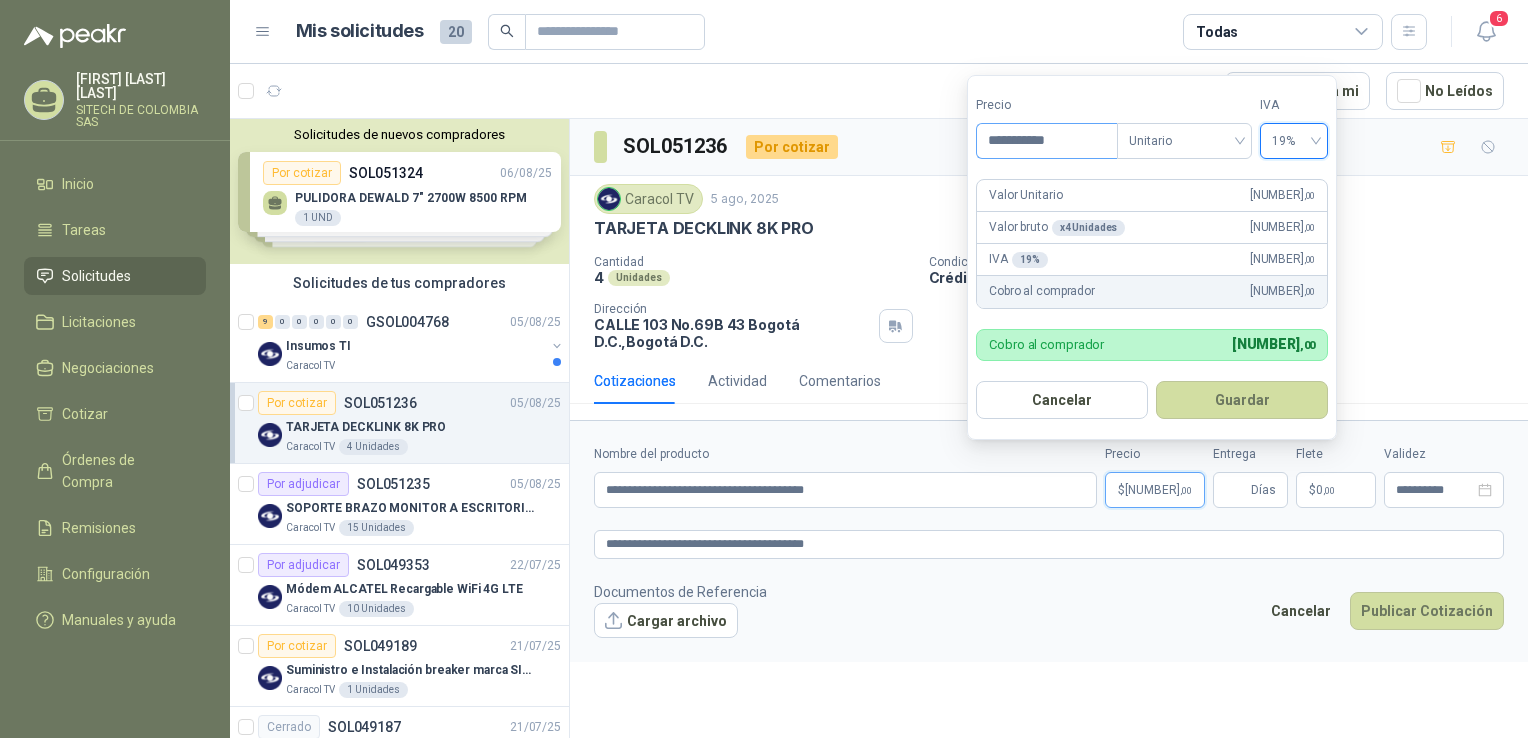 drag, startPoint x: 1037, startPoint y: 113, endPoint x: 1023, endPoint y: 145, distance: 34.928497 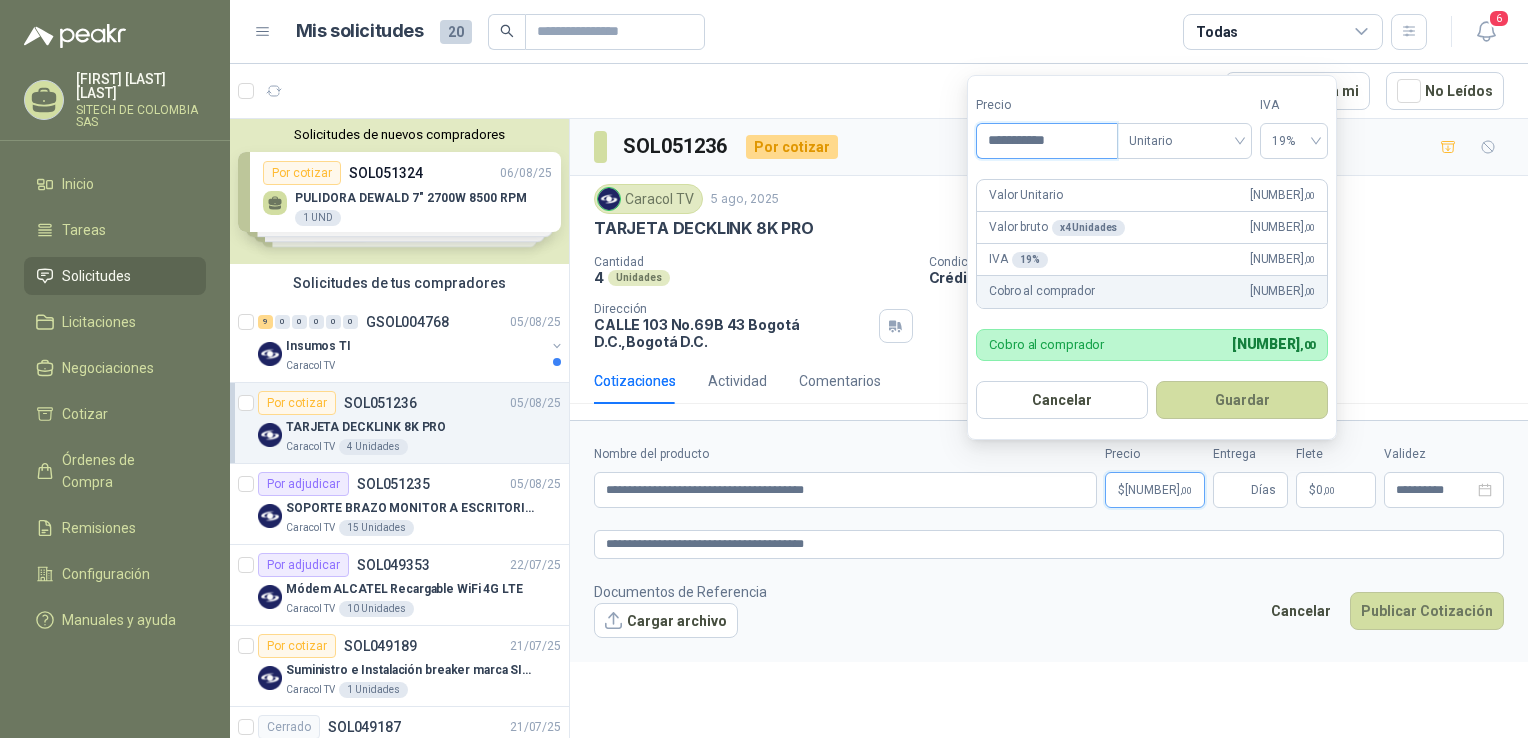 click on "**********" at bounding box center (1046, 141) 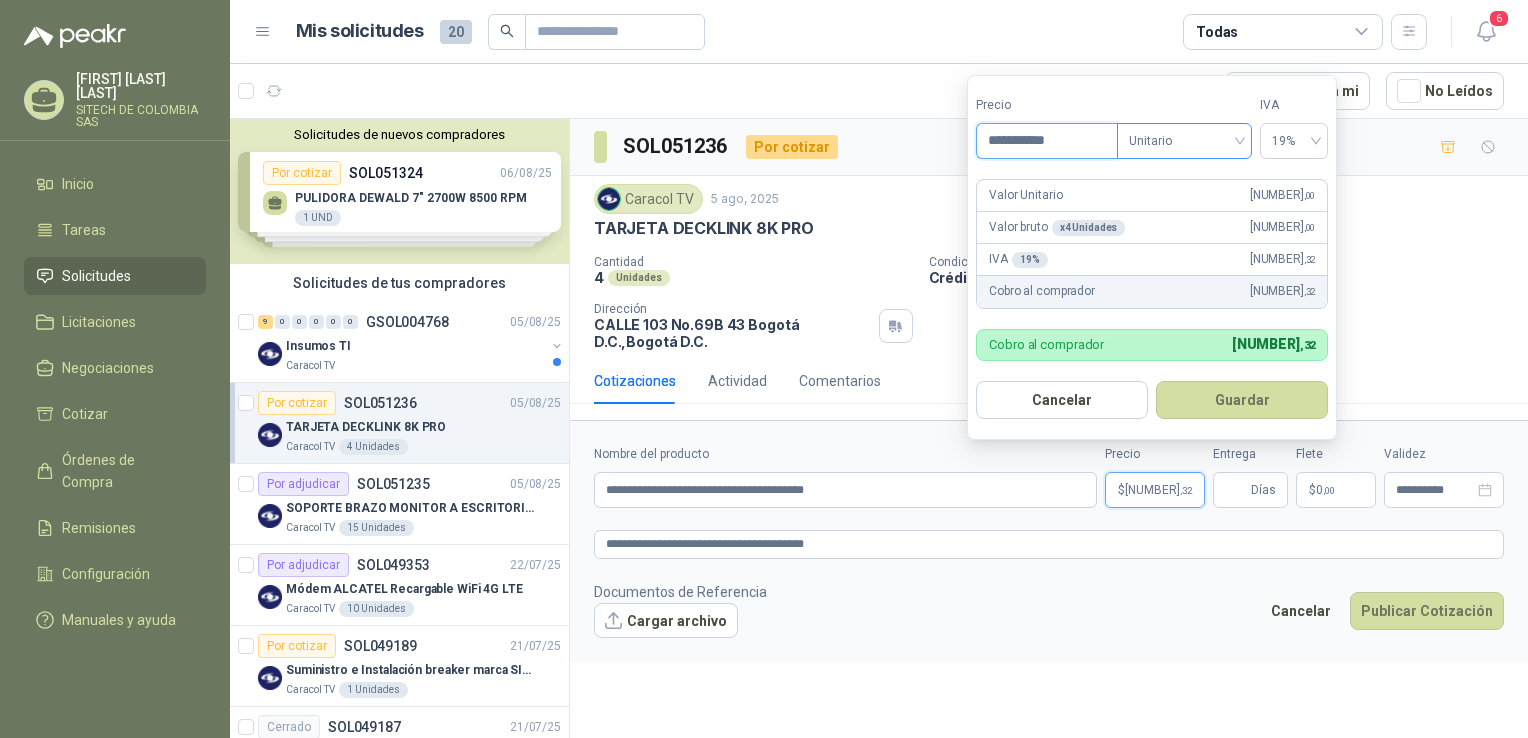 click on "Unitario" at bounding box center (1184, 141) 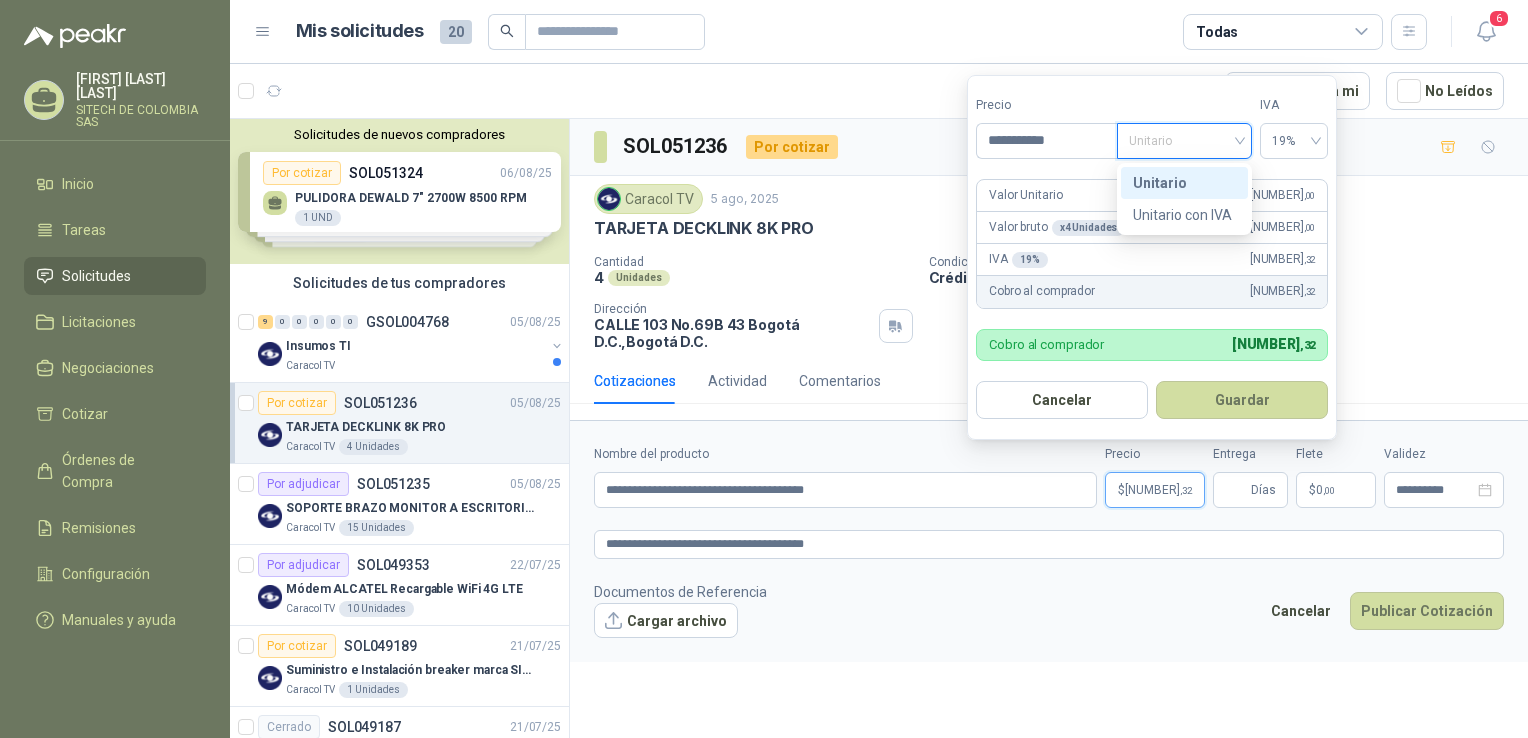 drag, startPoint x: 1190, startPoint y: 179, endPoint x: 1264, endPoint y: 161, distance: 76.15773 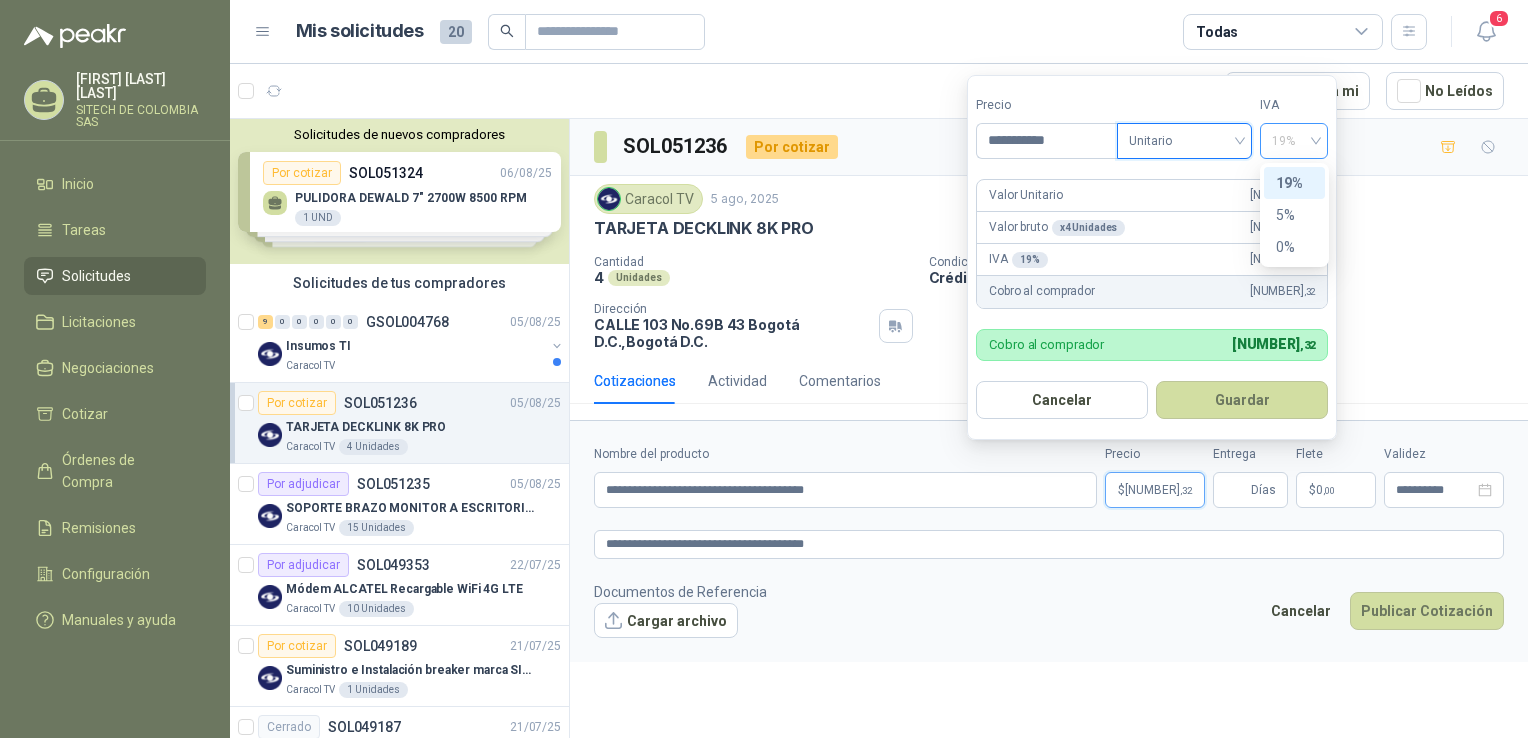 click on "19%" at bounding box center [1294, 141] 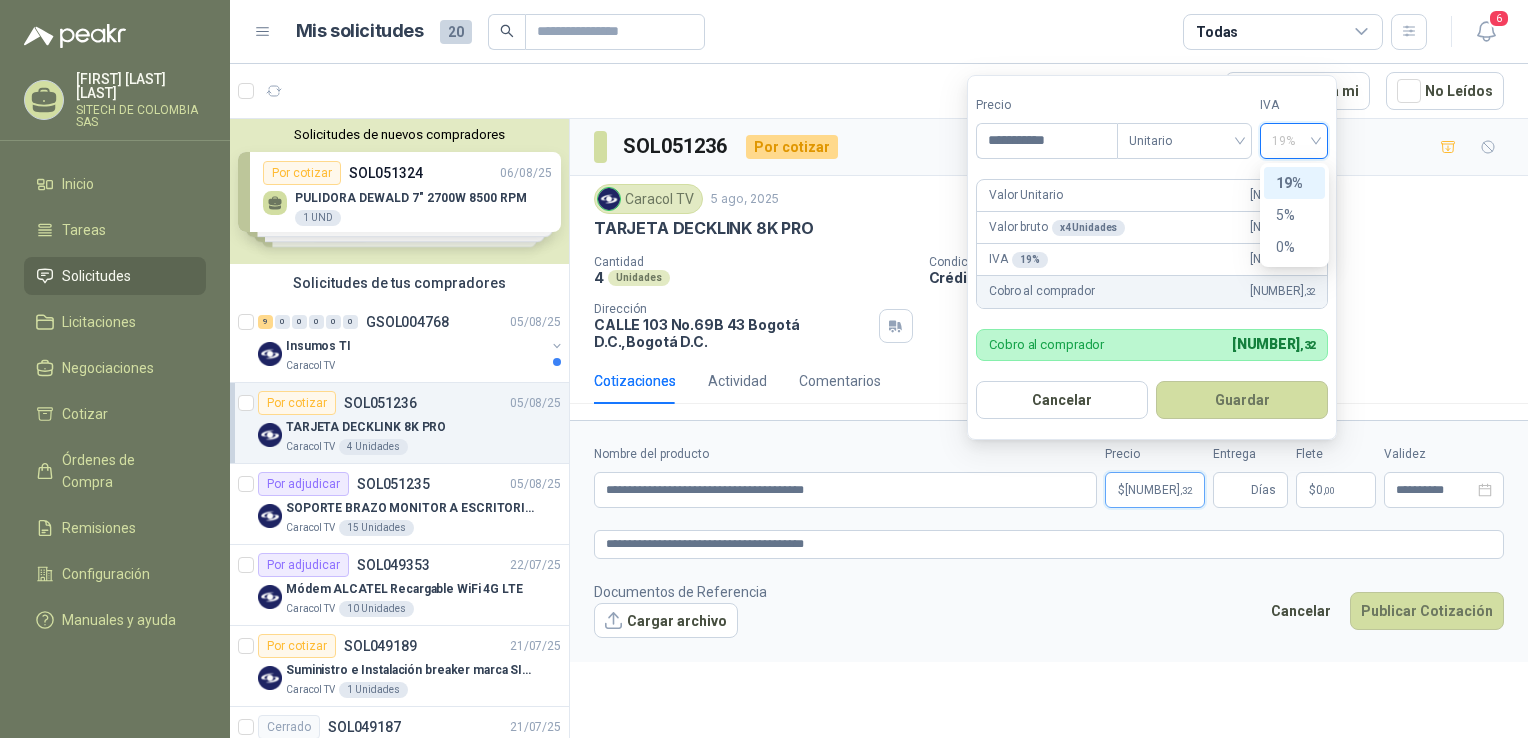 click on "19%" at bounding box center (1294, 183) 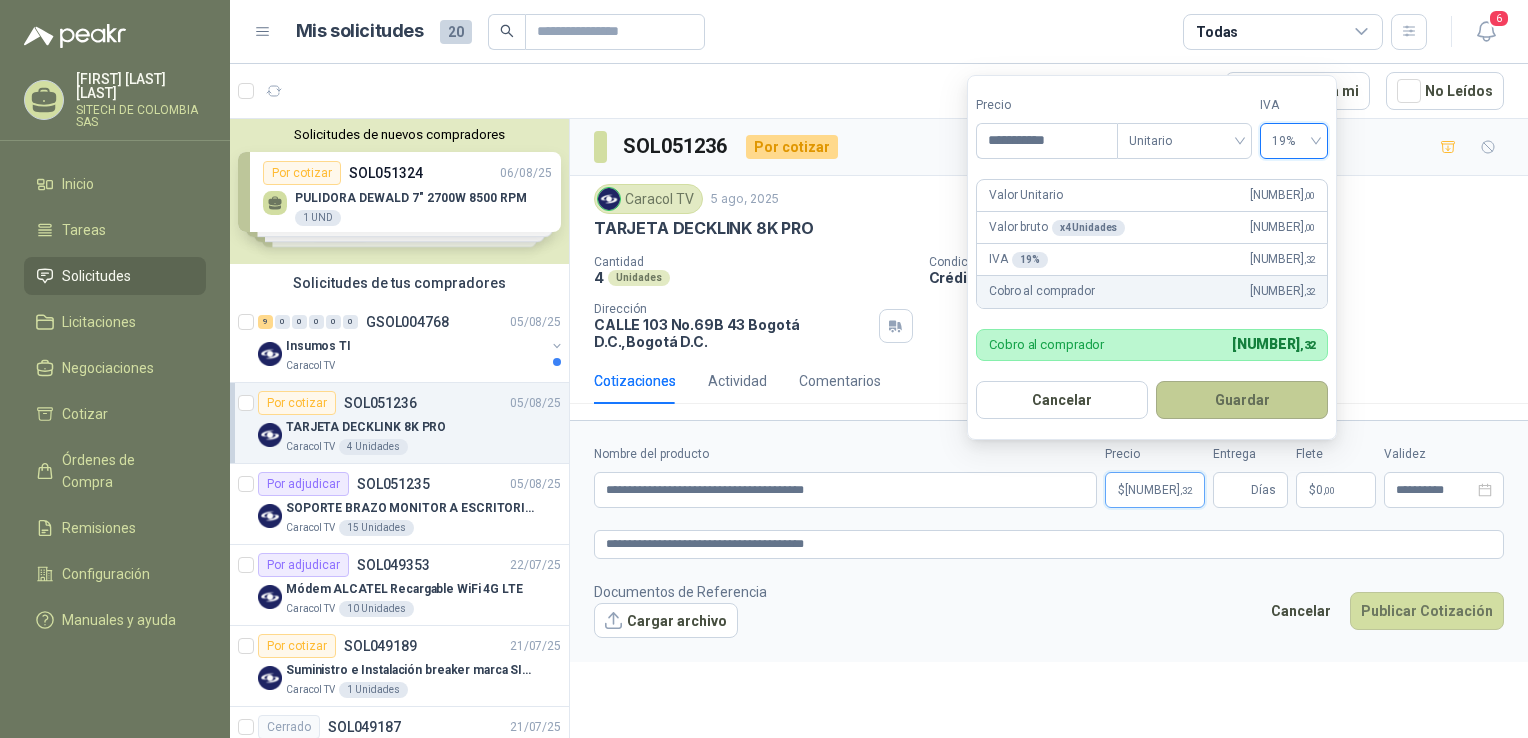 click on "Guardar" at bounding box center (1242, 400) 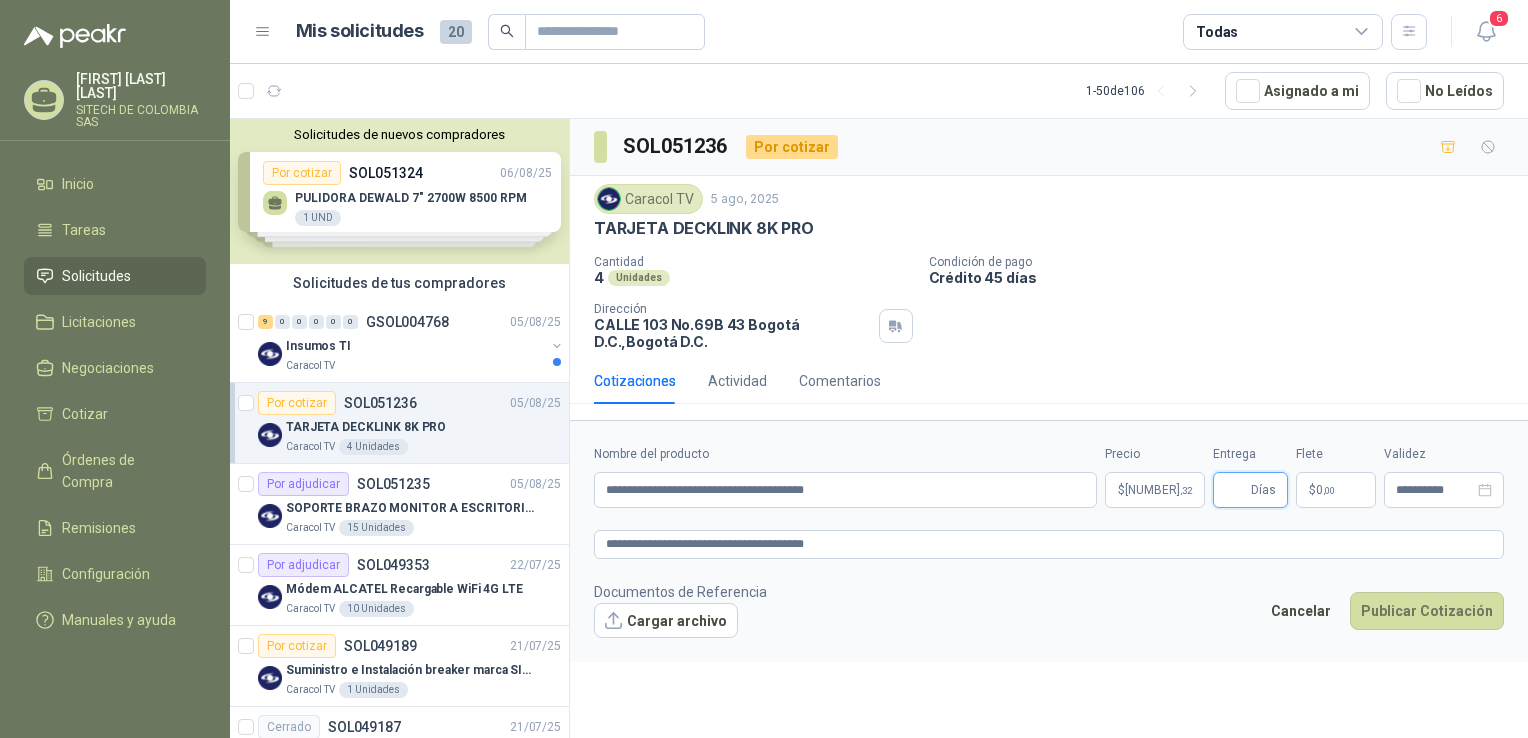 click on "Entrega" at bounding box center [1236, 490] 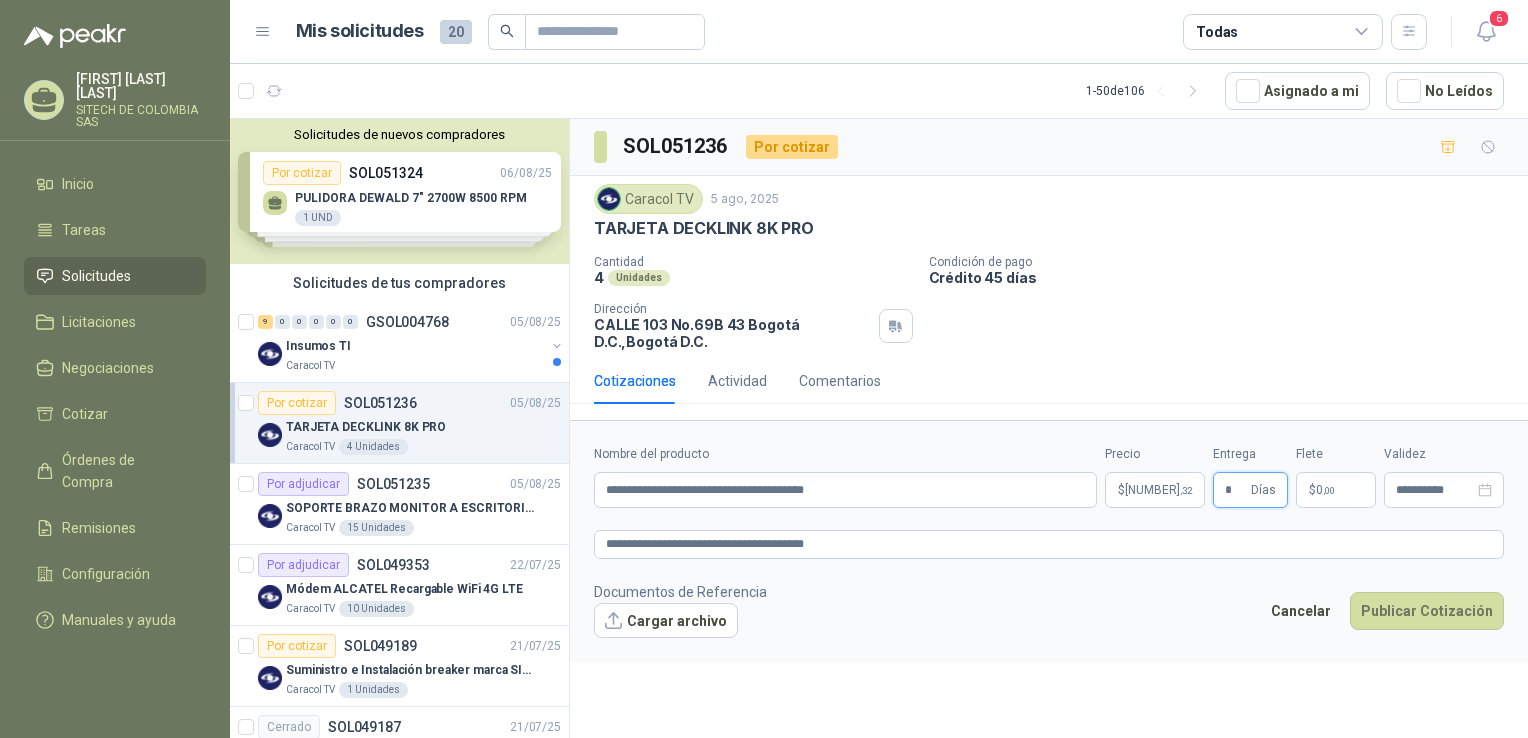 type on "*" 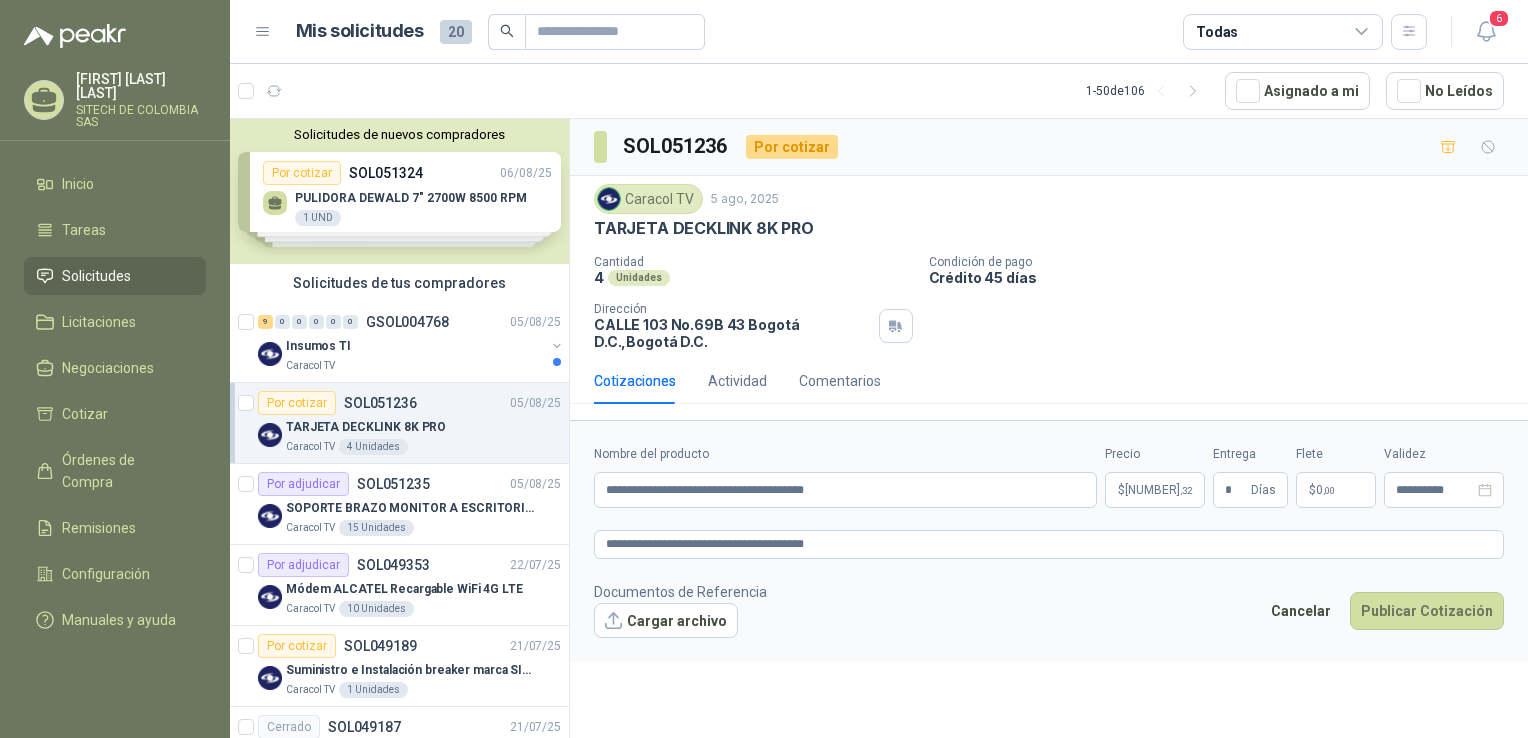click on "$    0 ,00" at bounding box center [1336, 490] 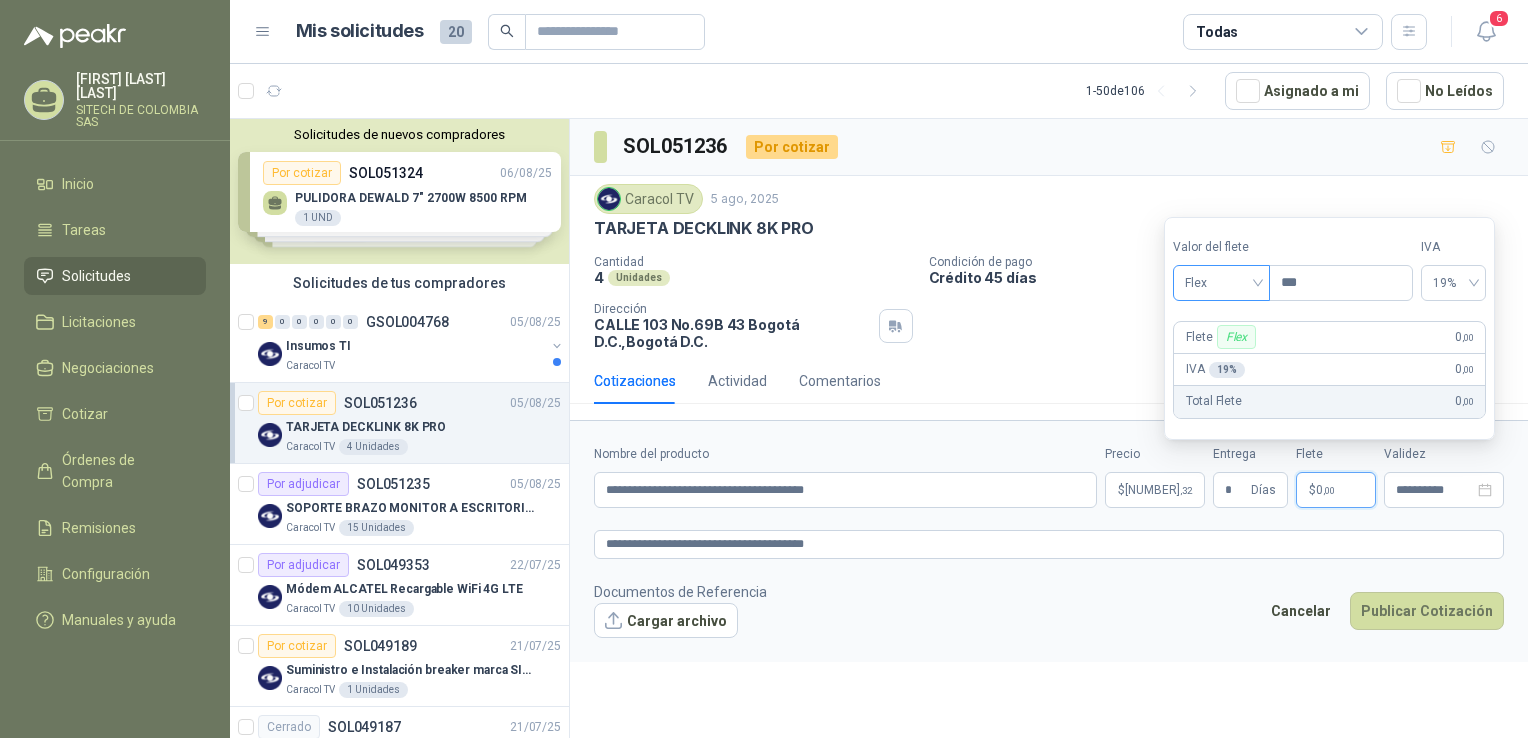 click on "Flex" at bounding box center (1221, 283) 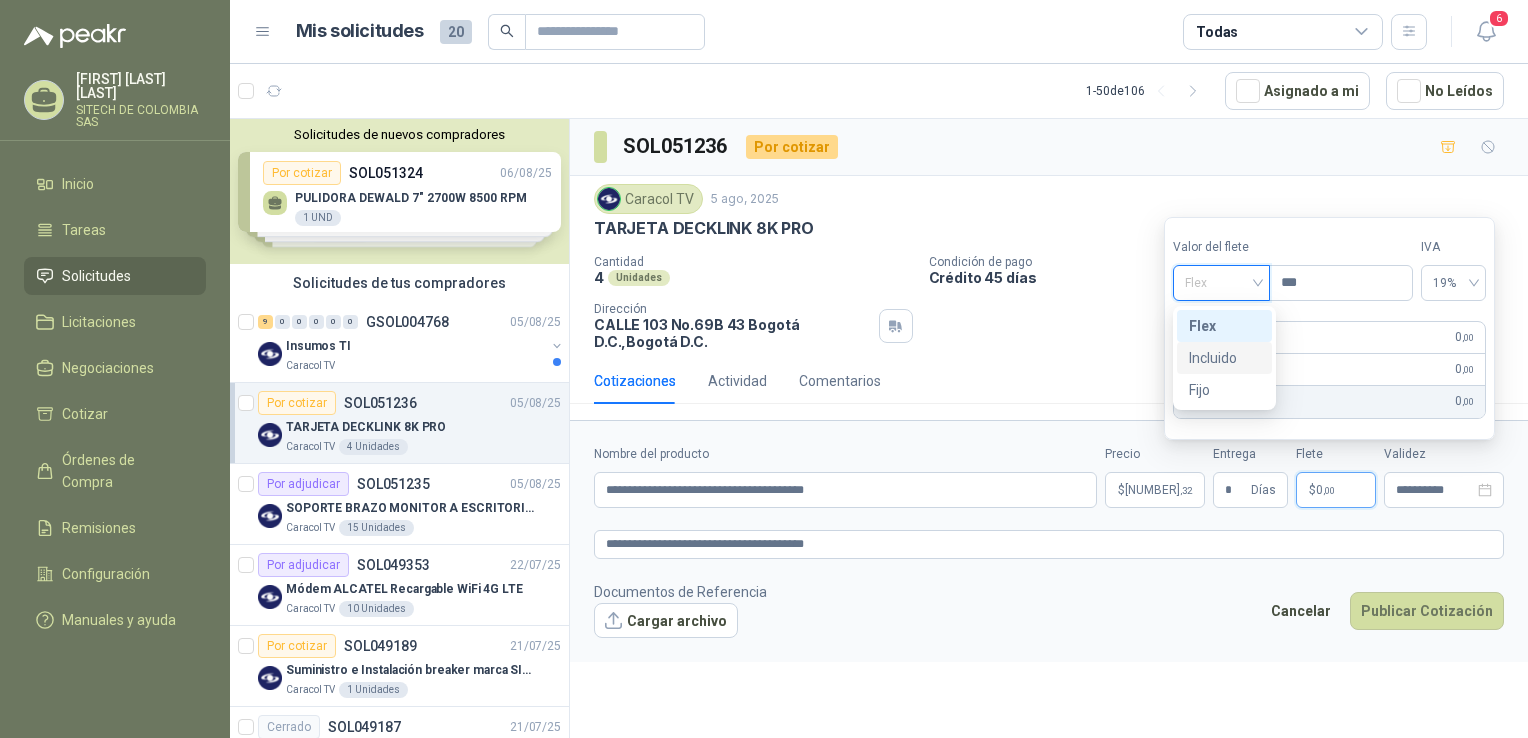 click on "Incluido" at bounding box center [1224, 358] 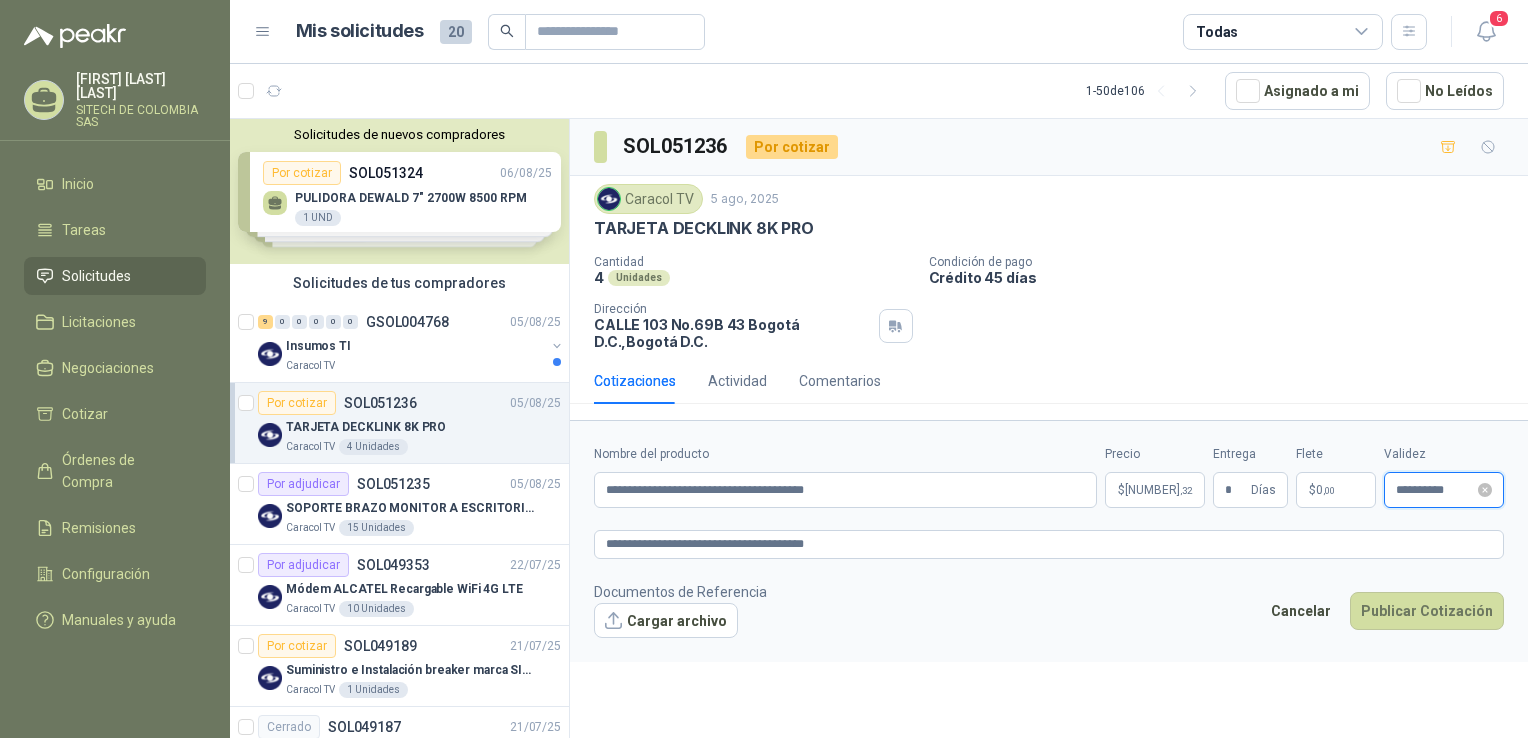 click on "**********" at bounding box center [1435, 490] 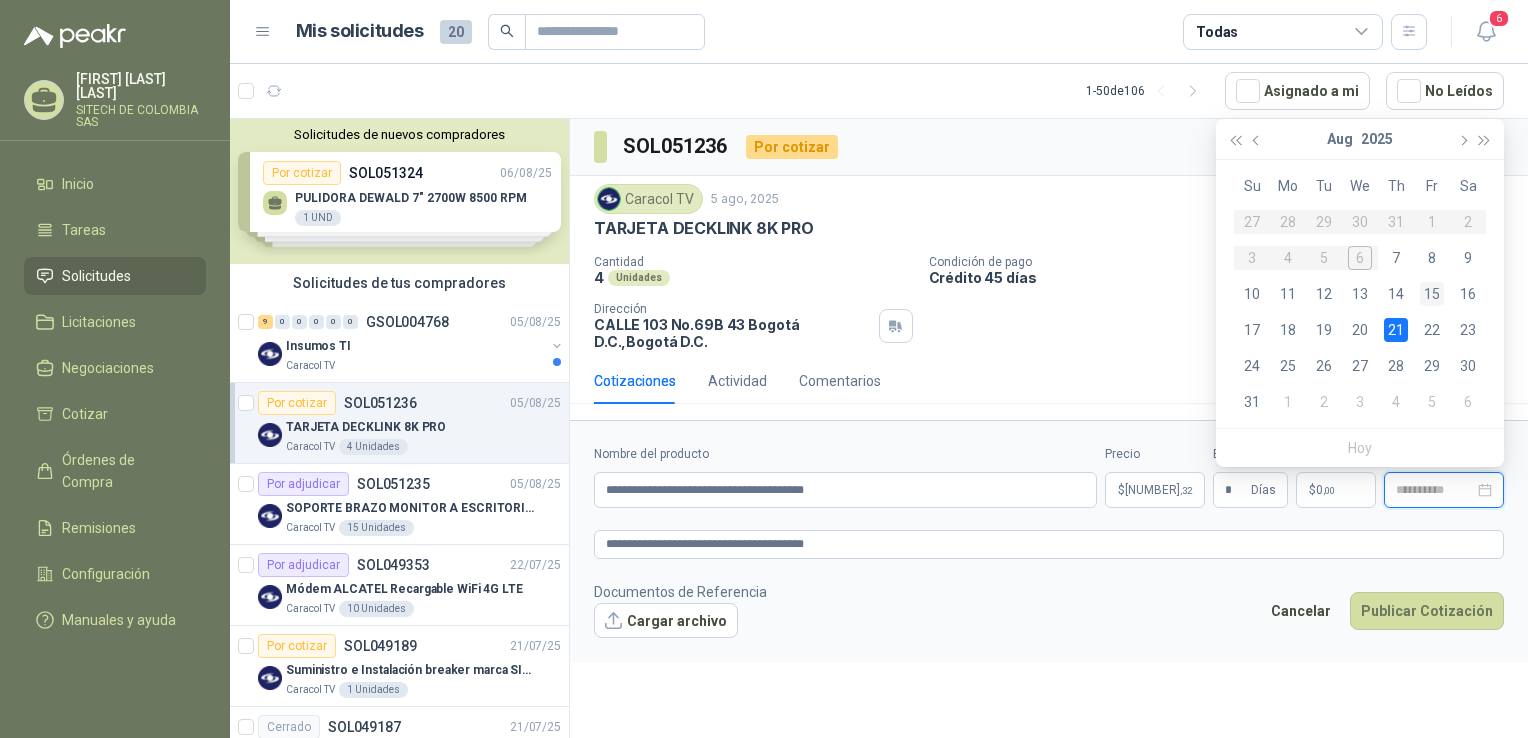 type on "**********" 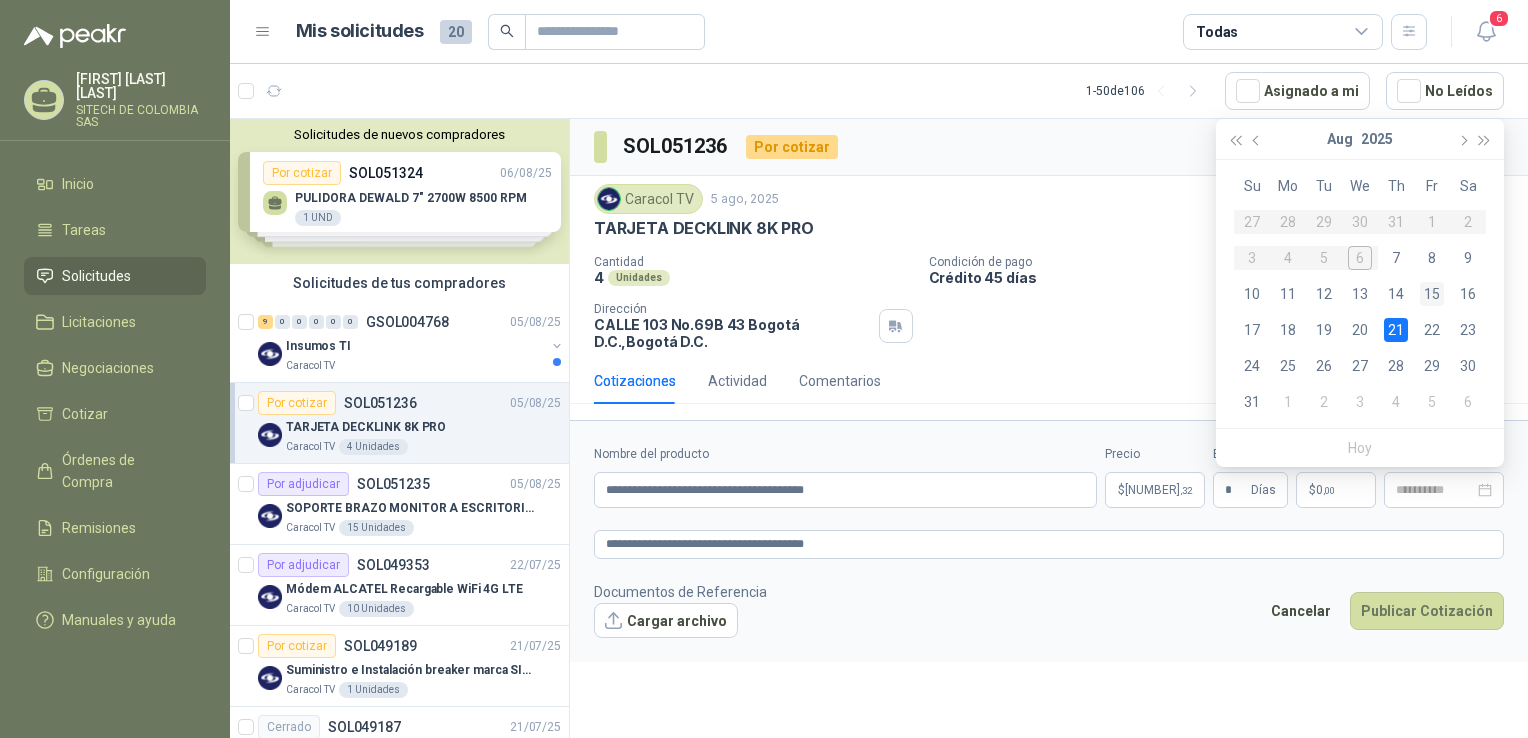 click on "15" at bounding box center (1432, 294) 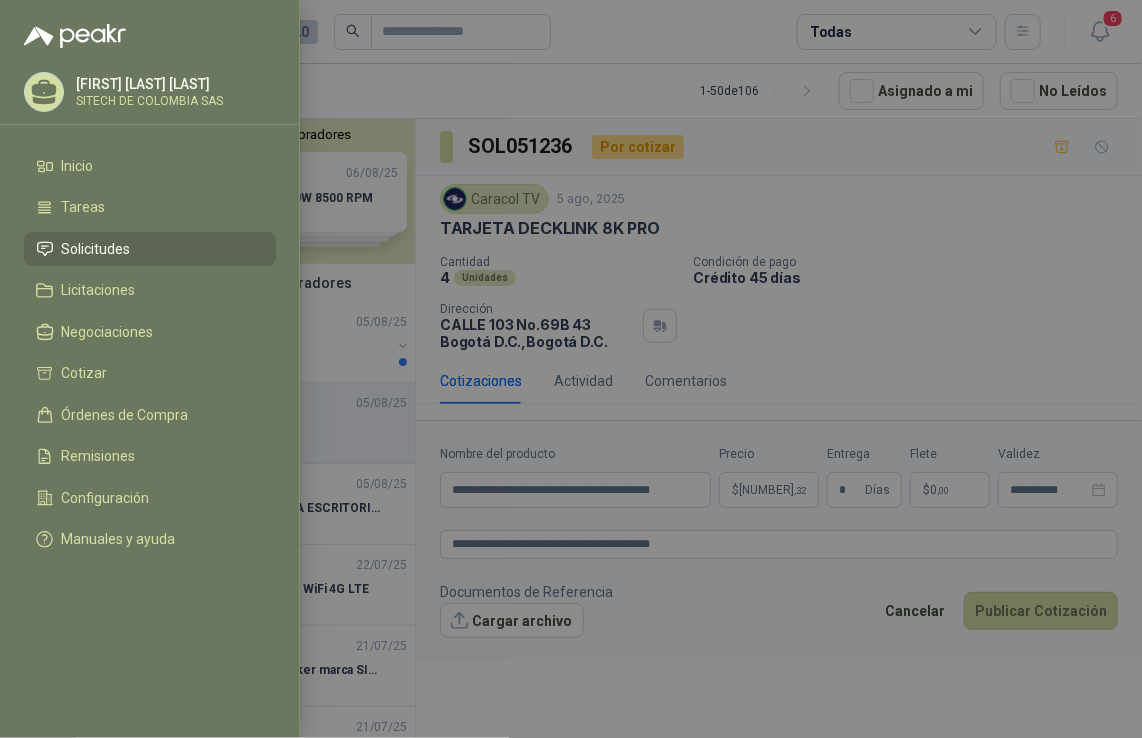 click at bounding box center [571, 369] 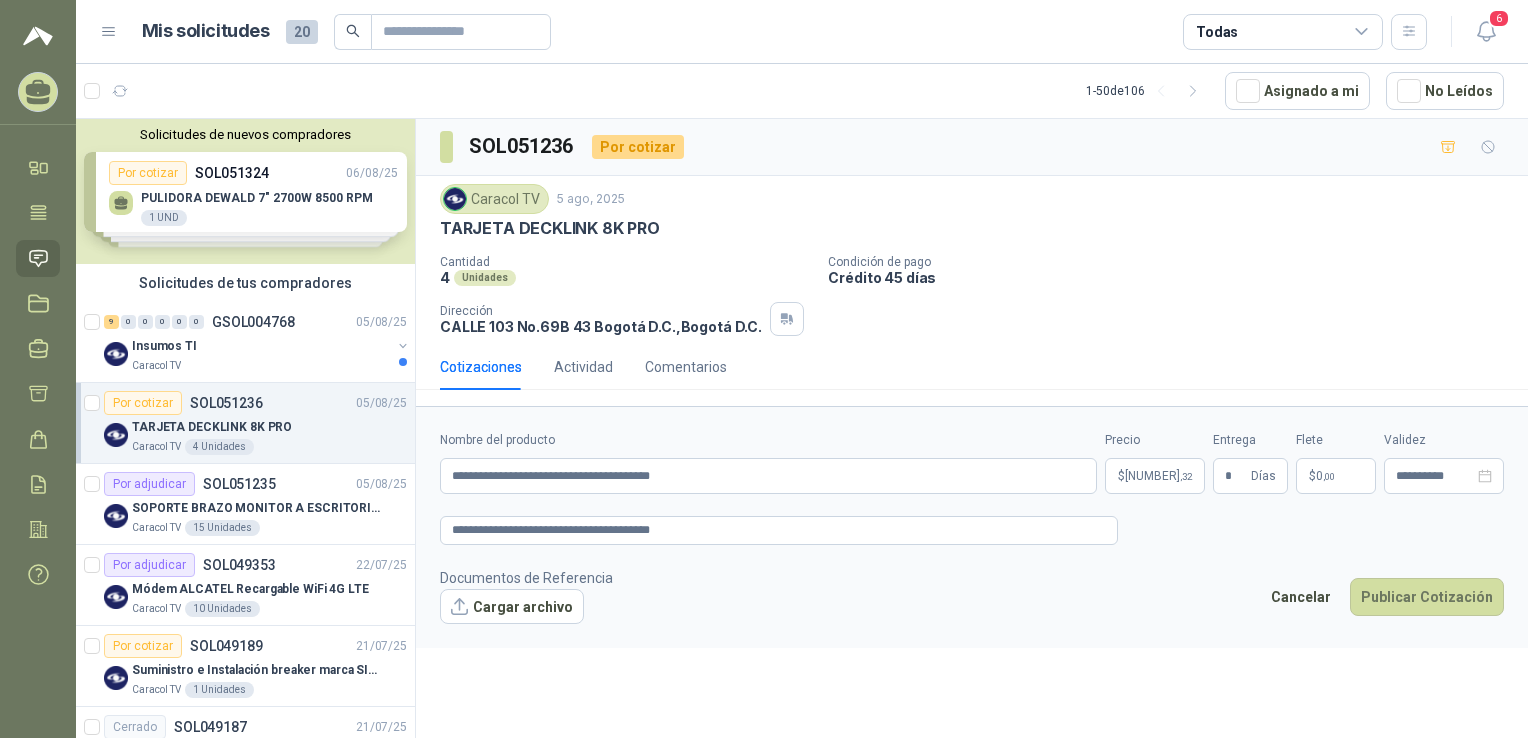 type 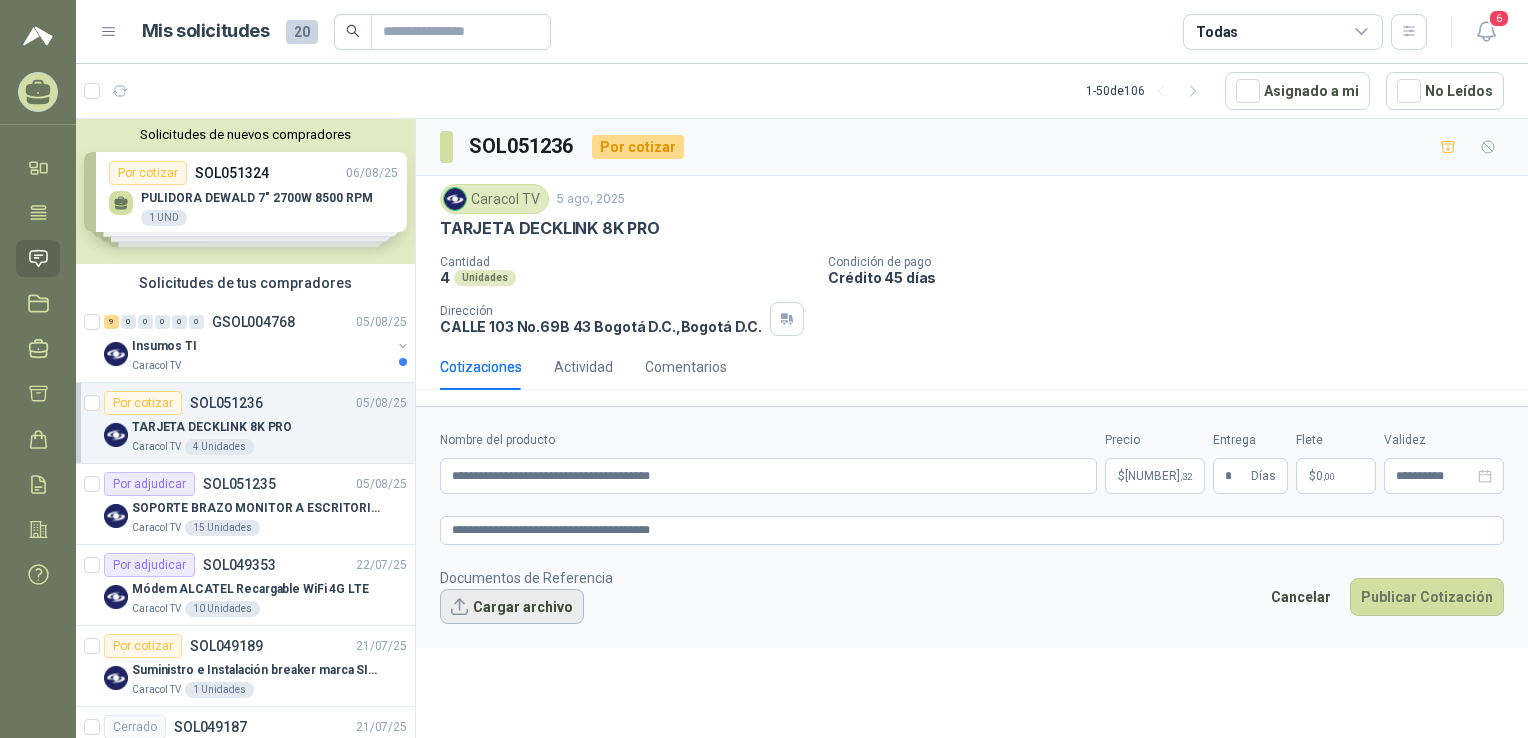 click on "Cargar archivo" at bounding box center (512, 607) 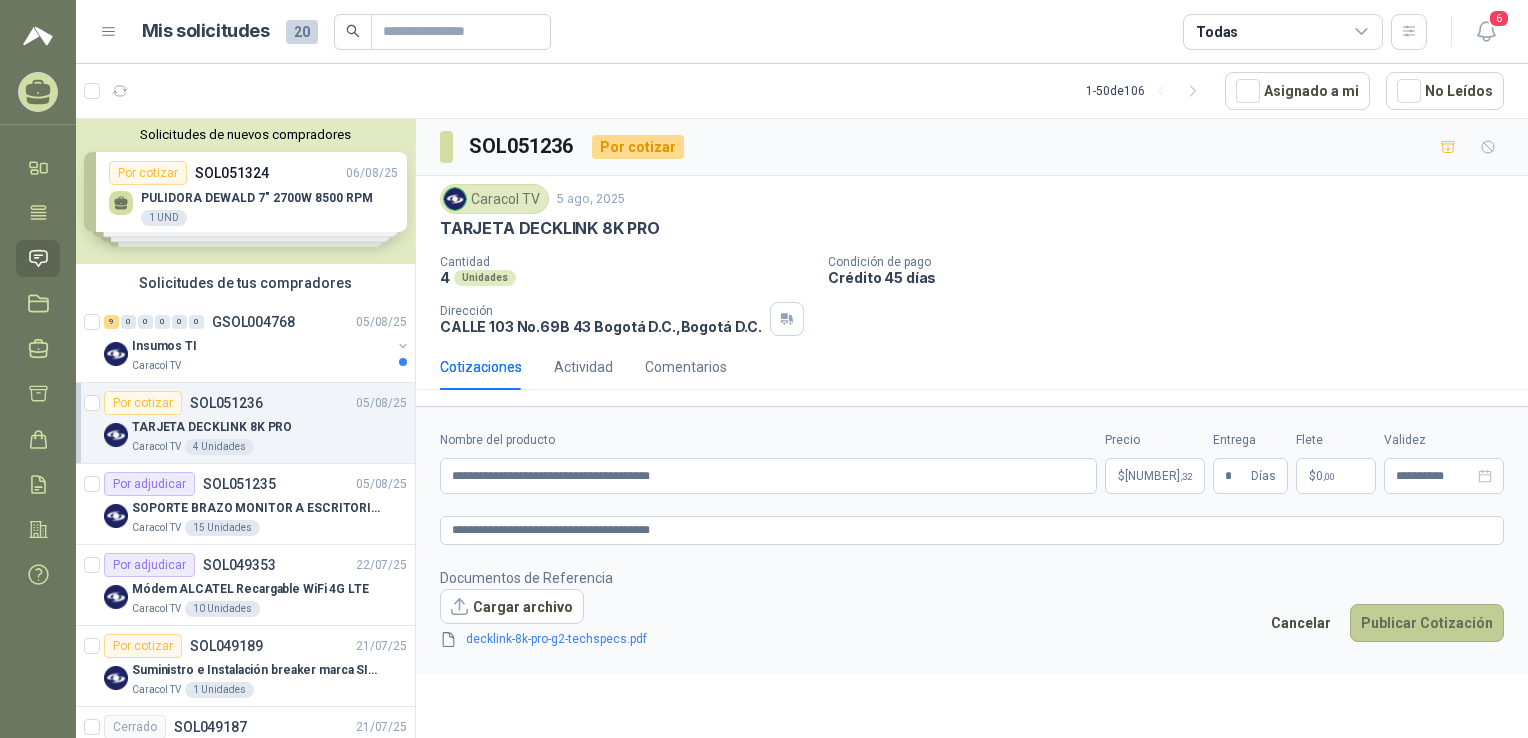 click on "Publicar Cotización" at bounding box center [1427, 623] 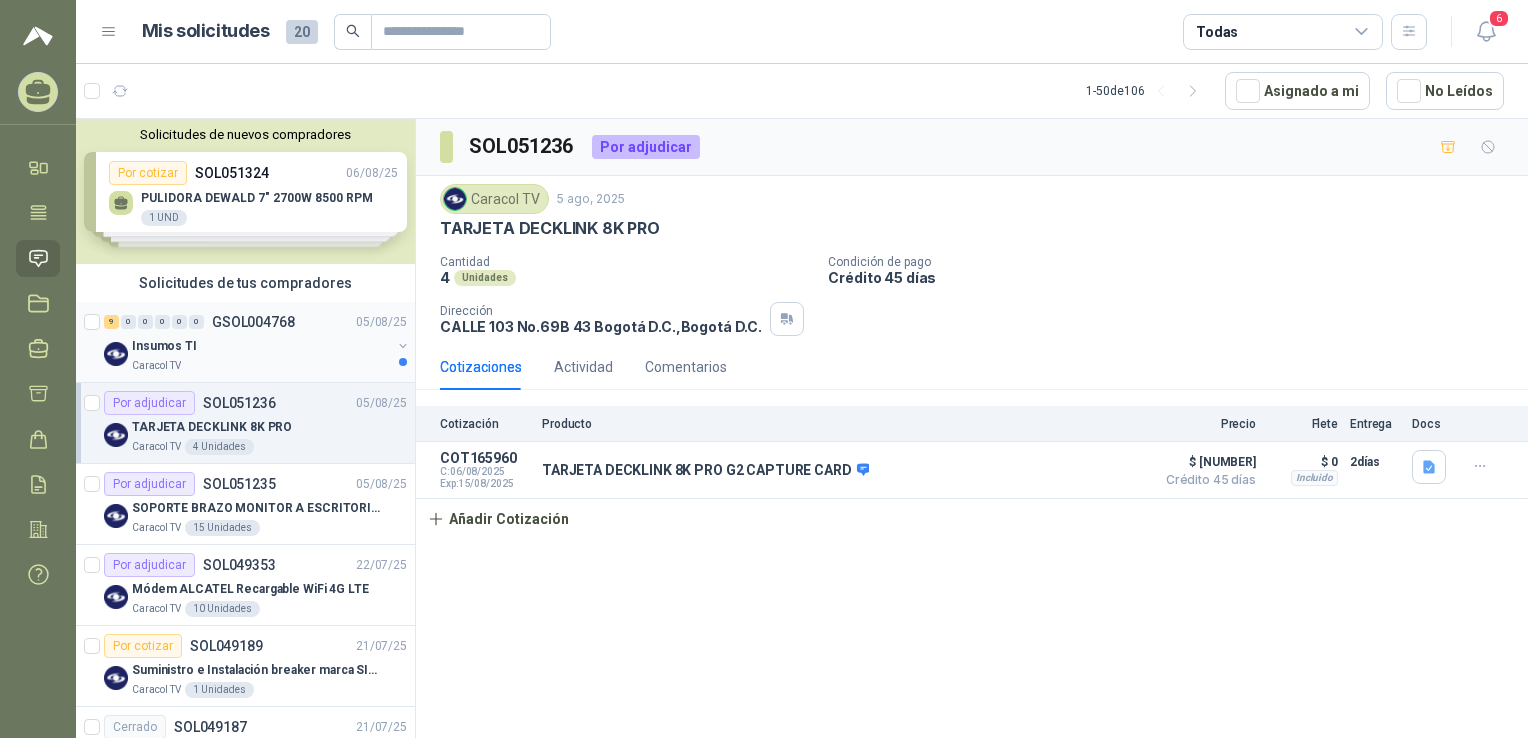 click on "Insumos TI" at bounding box center [261, 346] 